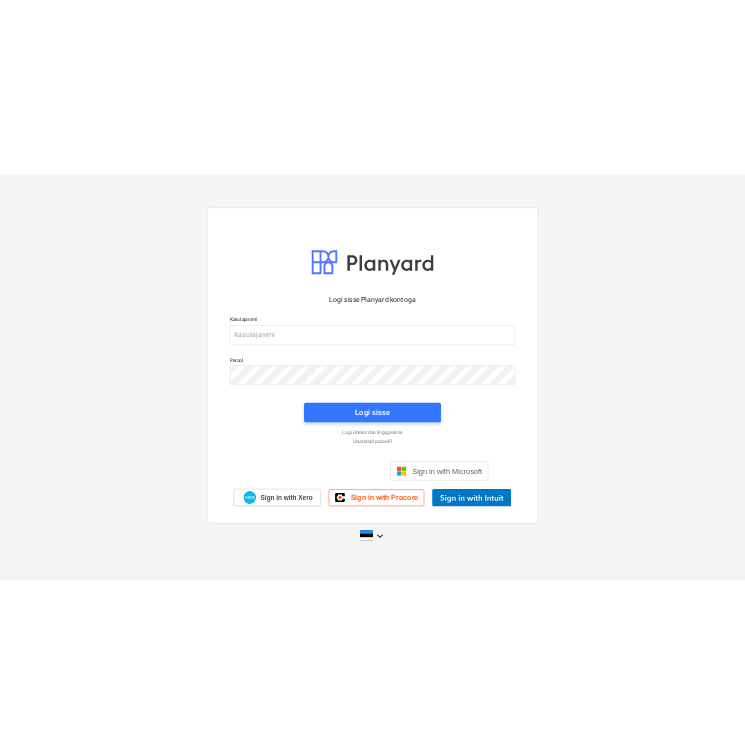 scroll, scrollTop: 0, scrollLeft: 0, axis: both 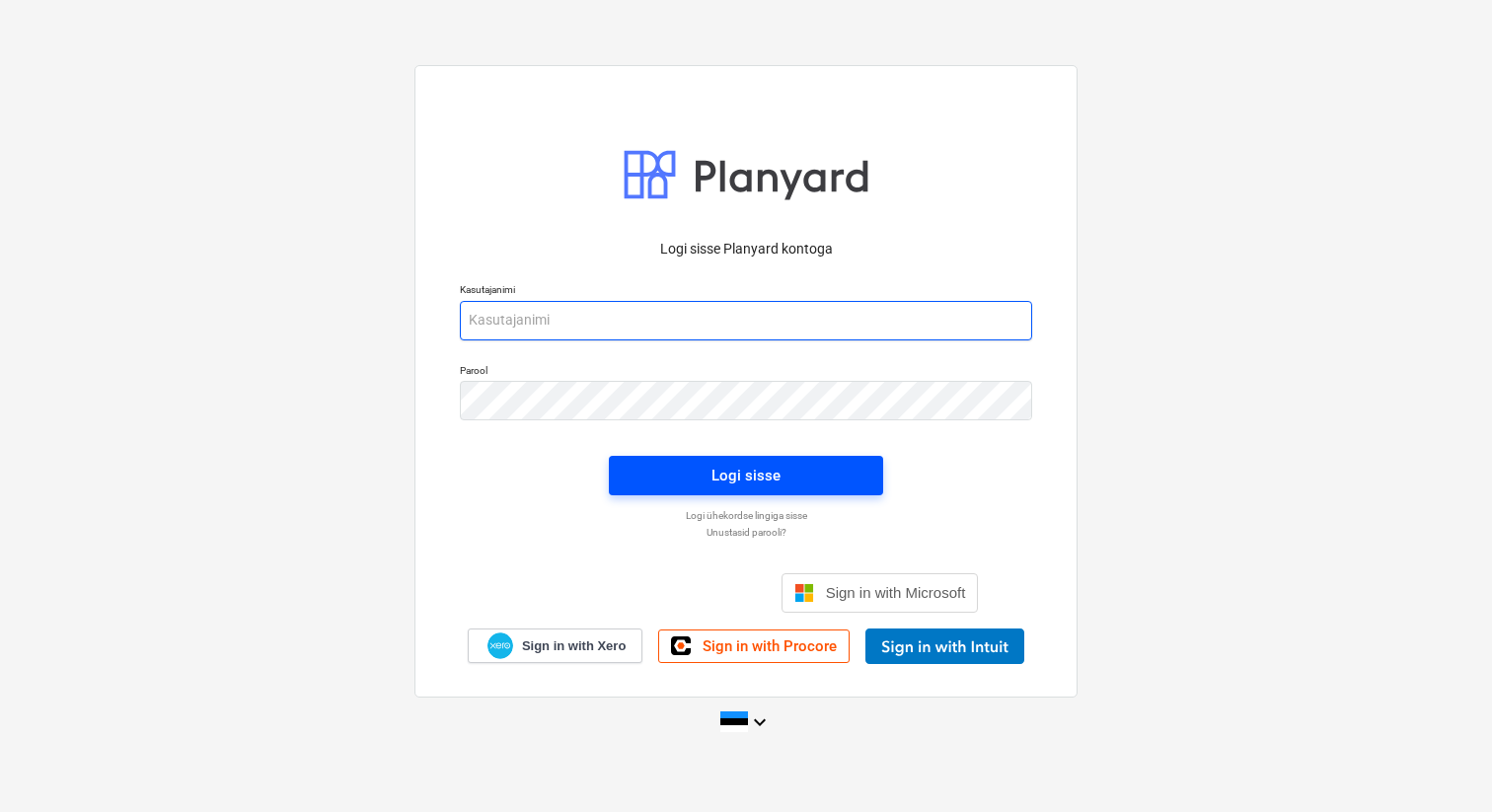 type on "[EMAIL_ADDRESS][DOMAIN_NAME]" 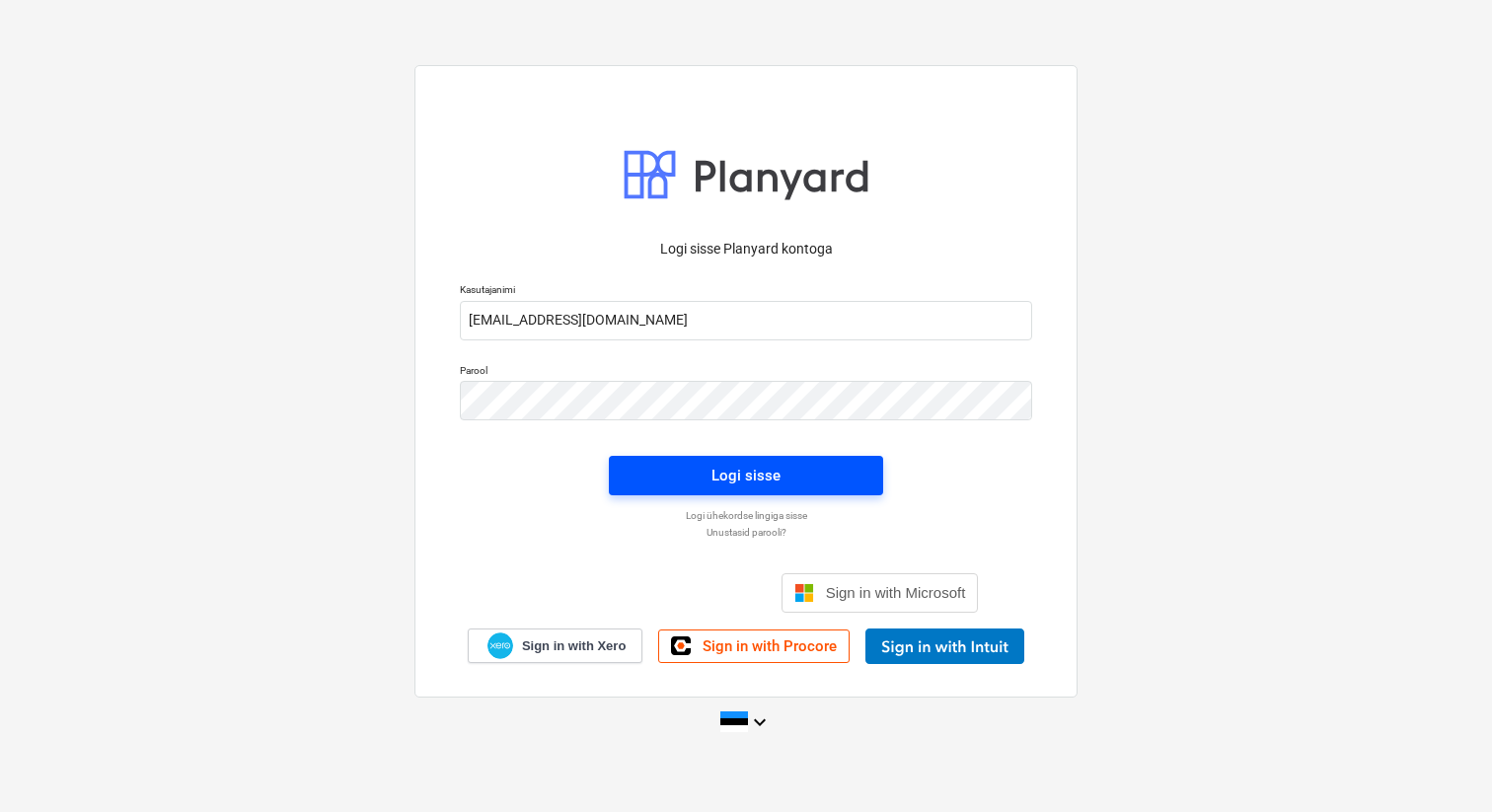 click on "Logi sisse" at bounding box center (746, 476) 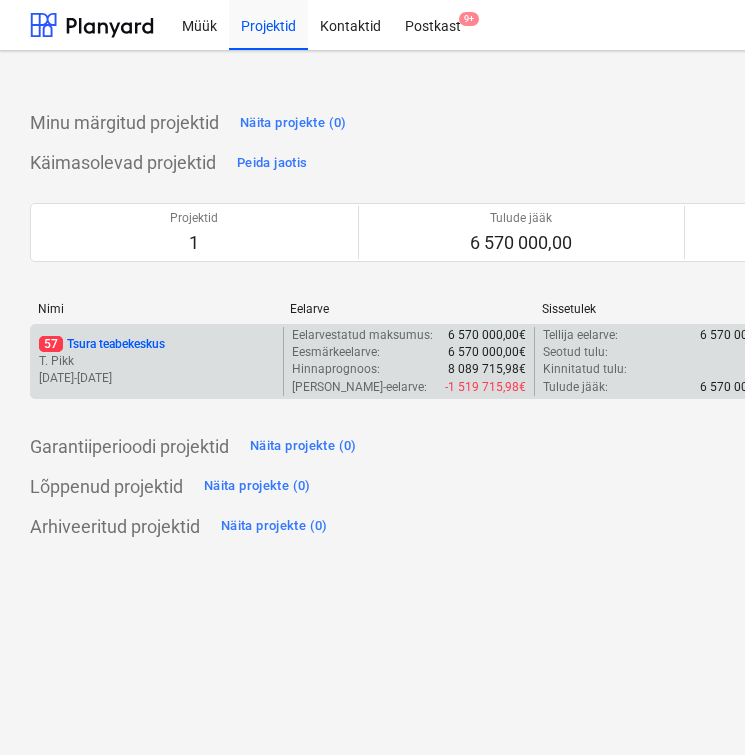 click on "57 Tsura teabekeskus" at bounding box center (102, 344) 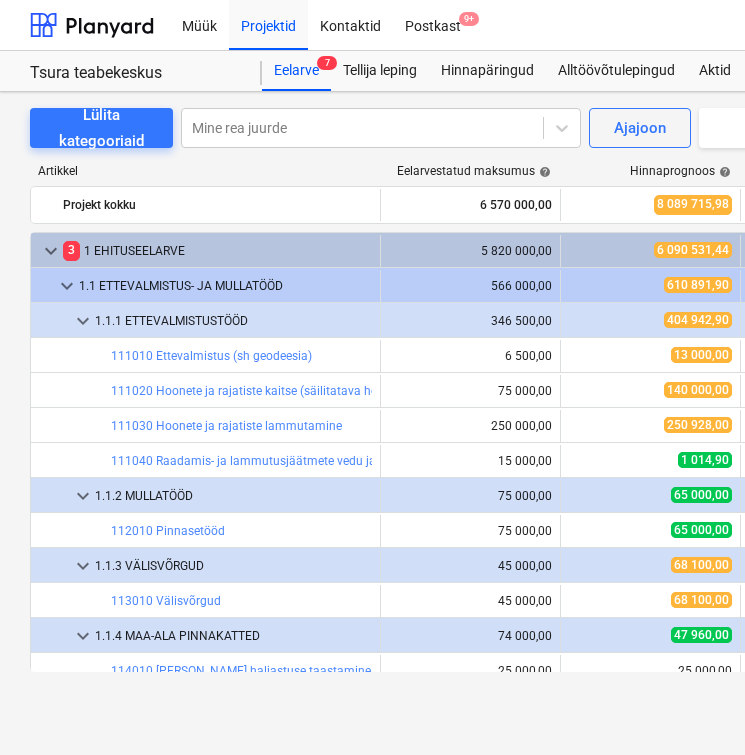 scroll, scrollTop: 237, scrollLeft: 0, axis: vertical 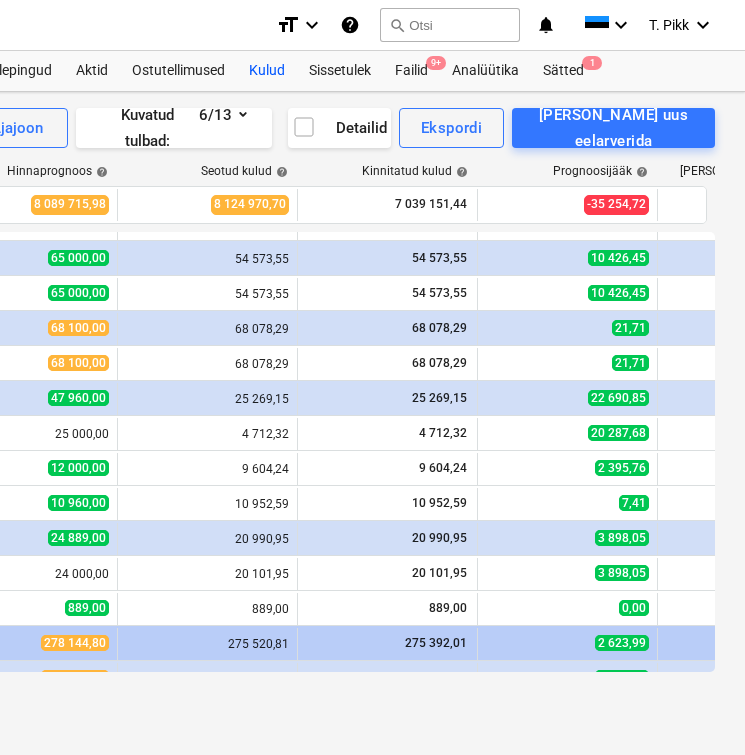 click on "Kulud" at bounding box center [267, 71] 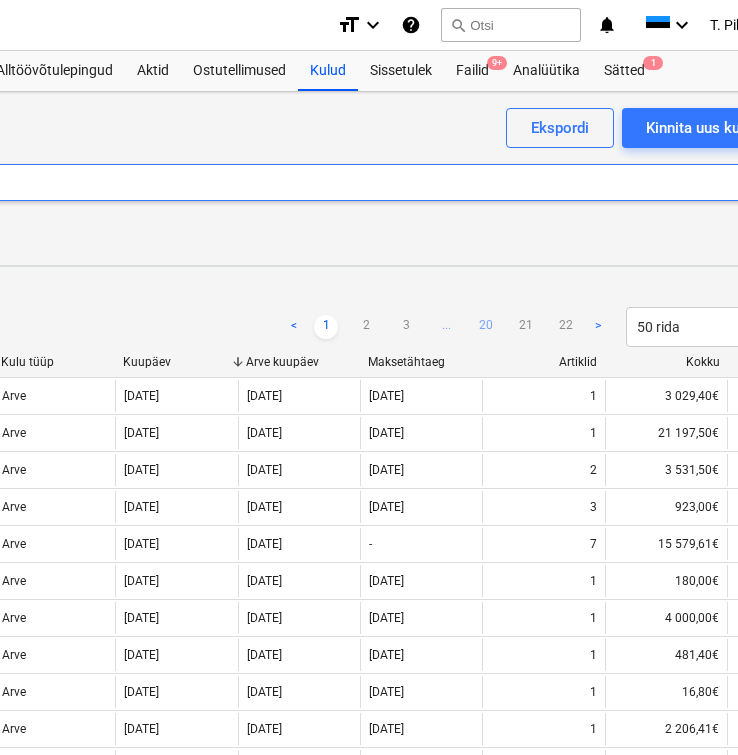 scroll, scrollTop: 0, scrollLeft: 630, axis: horizontal 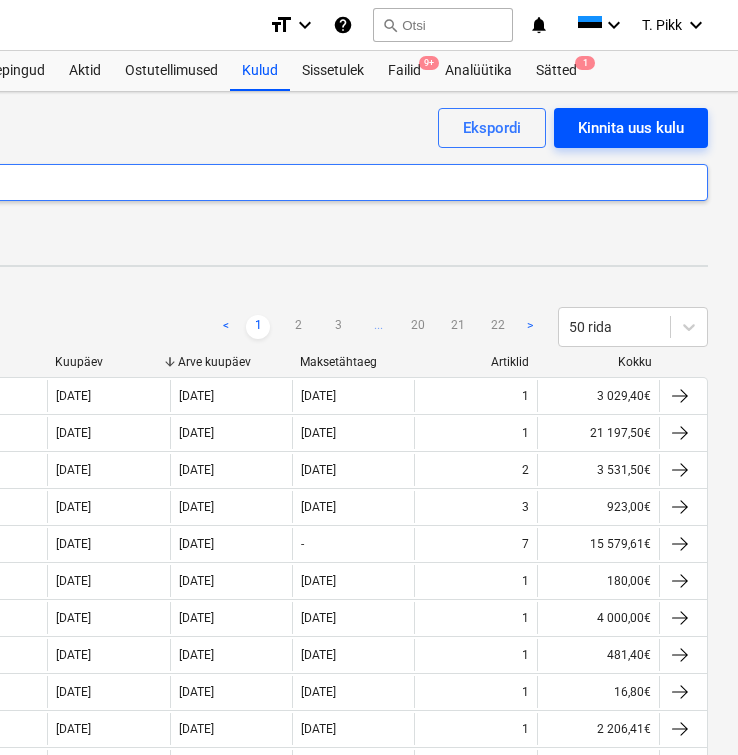 click on "Kinnita uus kulu" at bounding box center (631, 128) 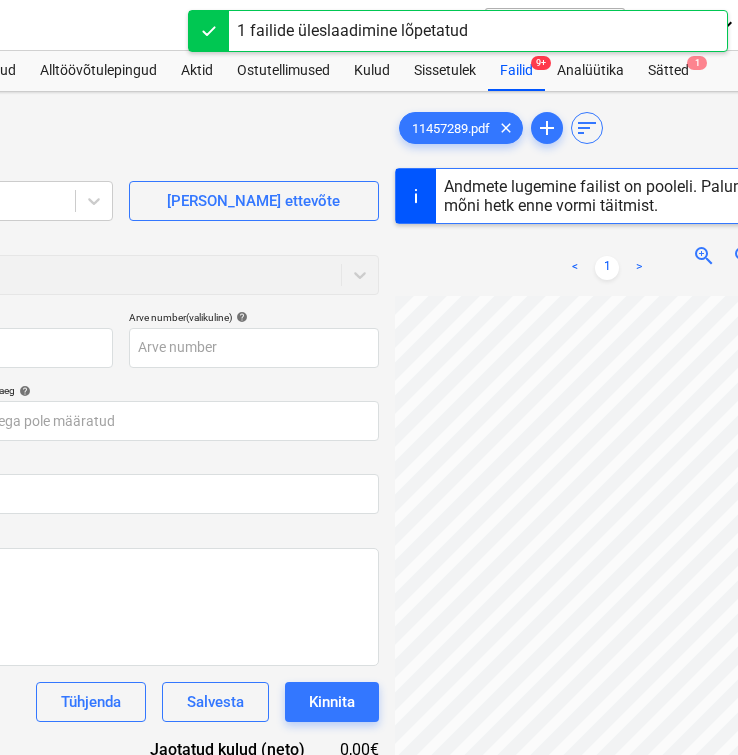 scroll, scrollTop: 0, scrollLeft: 630, axis: horizontal 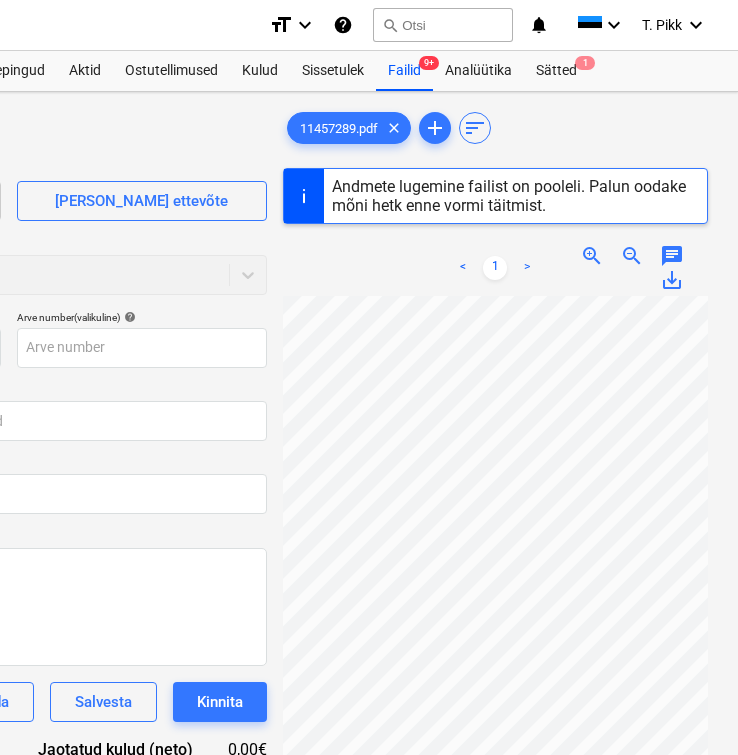 type on "11457289" 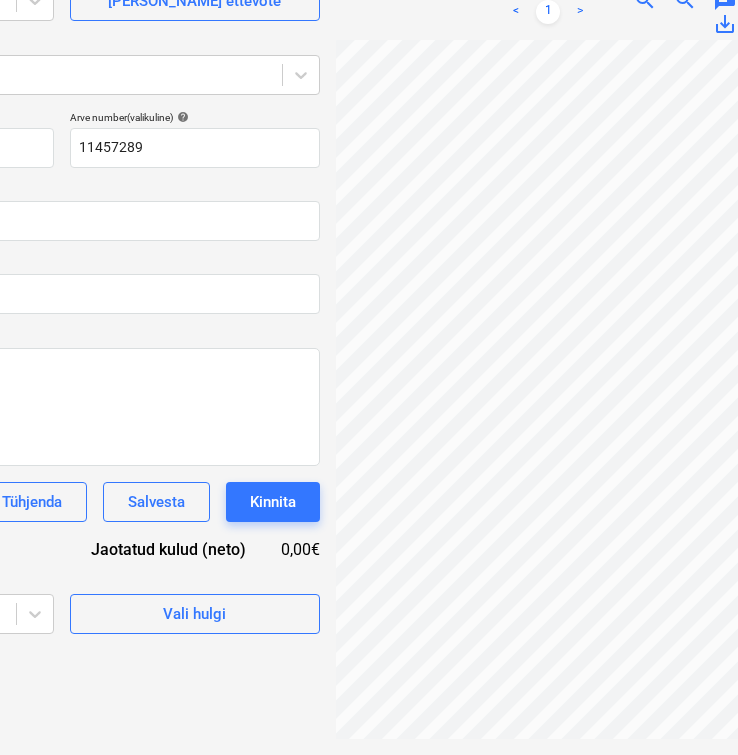 scroll, scrollTop: 200, scrollLeft: 579, axis: both 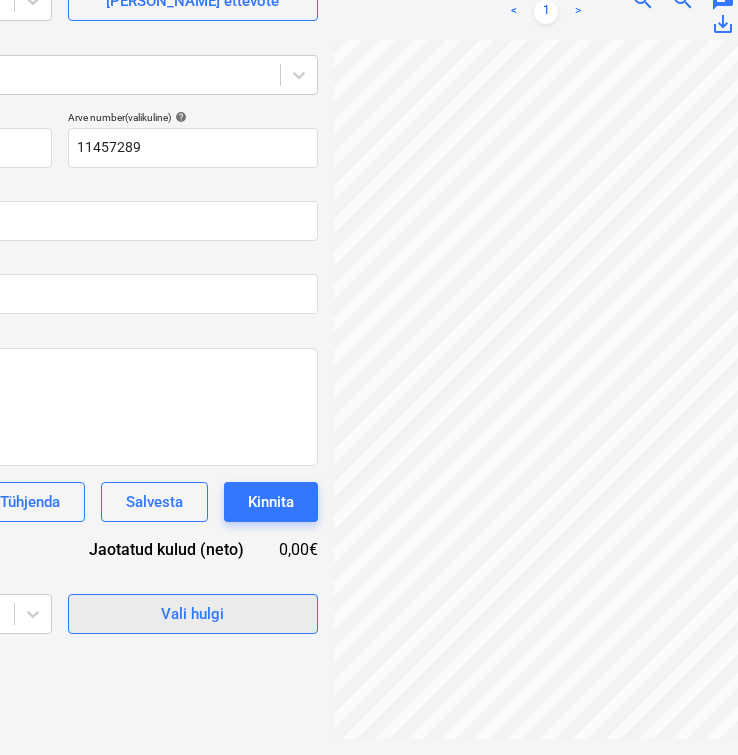 click on "Vali hulgi" at bounding box center (192, 614) 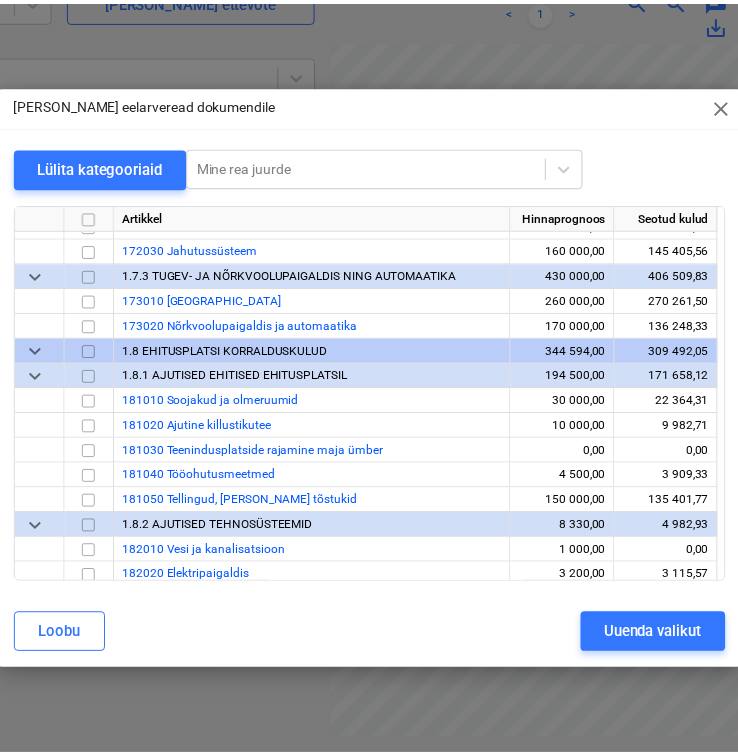 scroll, scrollTop: 3109, scrollLeft: 0, axis: vertical 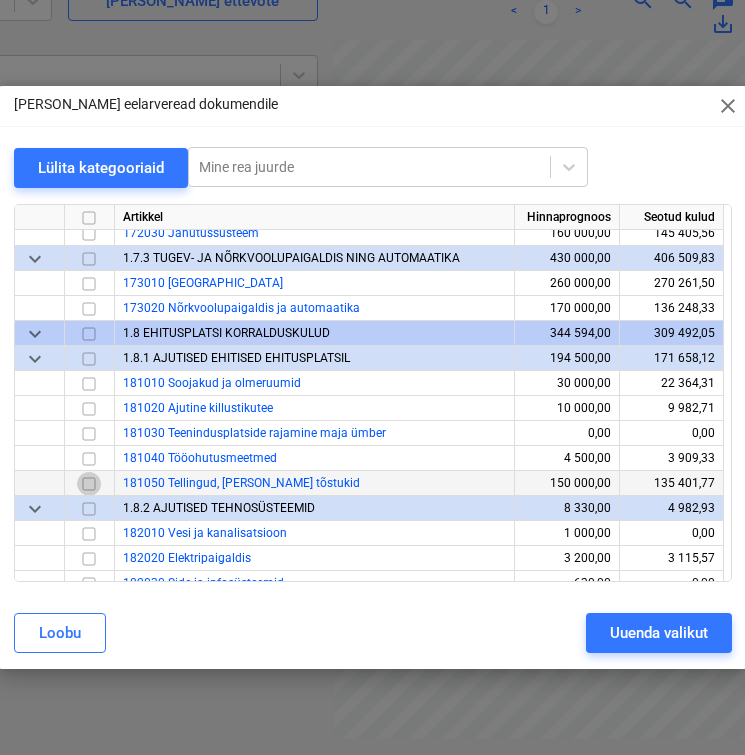 click at bounding box center [89, 483] 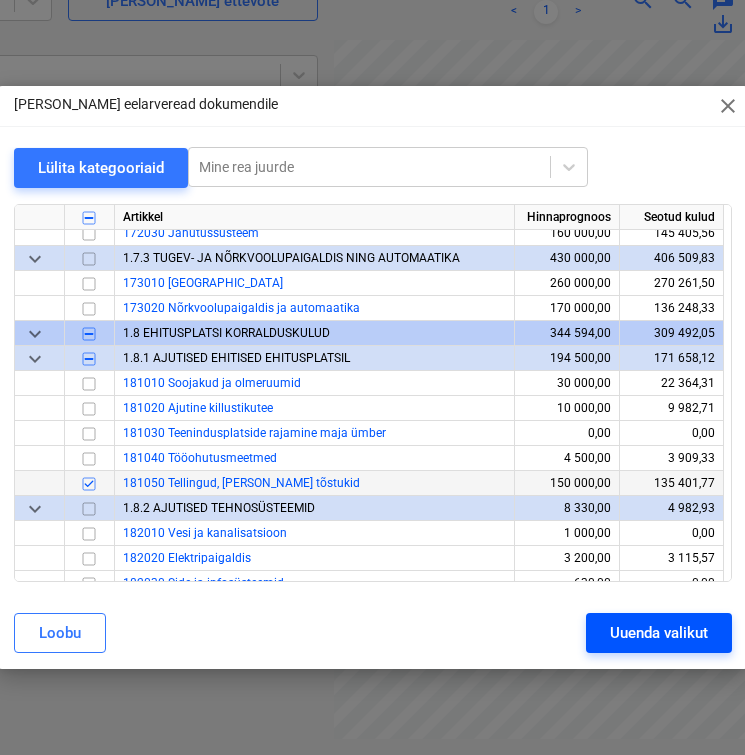 click on "Uuenda valikut" at bounding box center [659, 633] 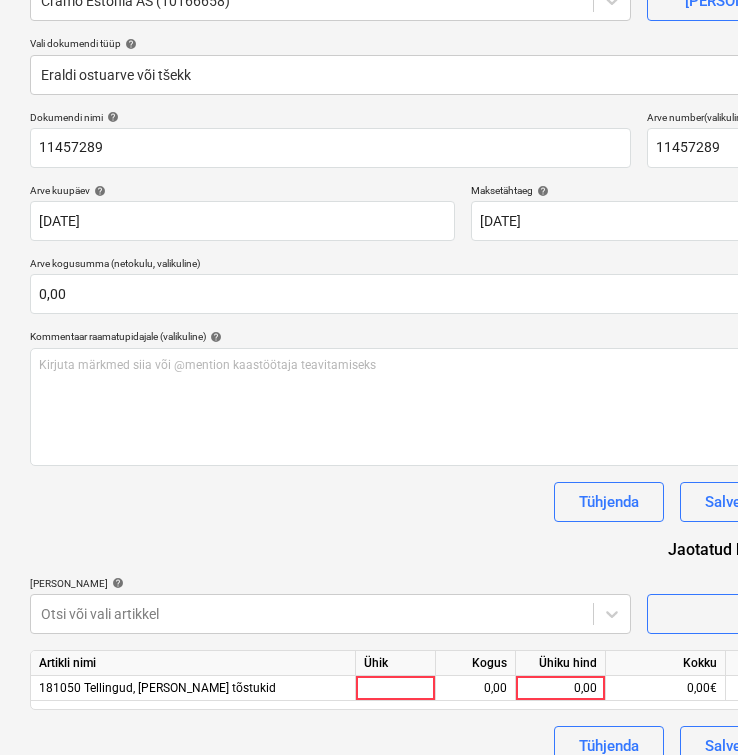 scroll, scrollTop: 227, scrollLeft: 0, axis: vertical 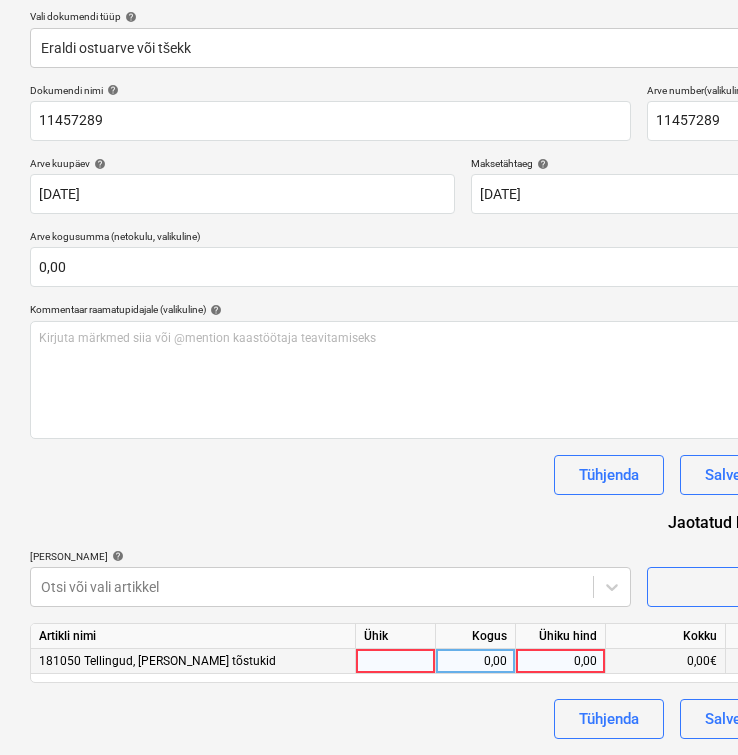 click at bounding box center (396, 661) 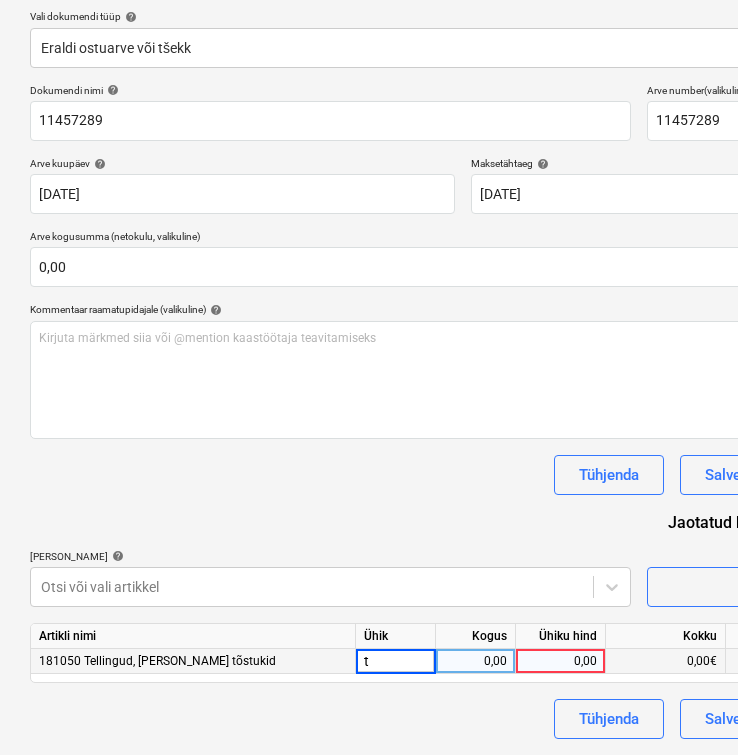 type on "tk" 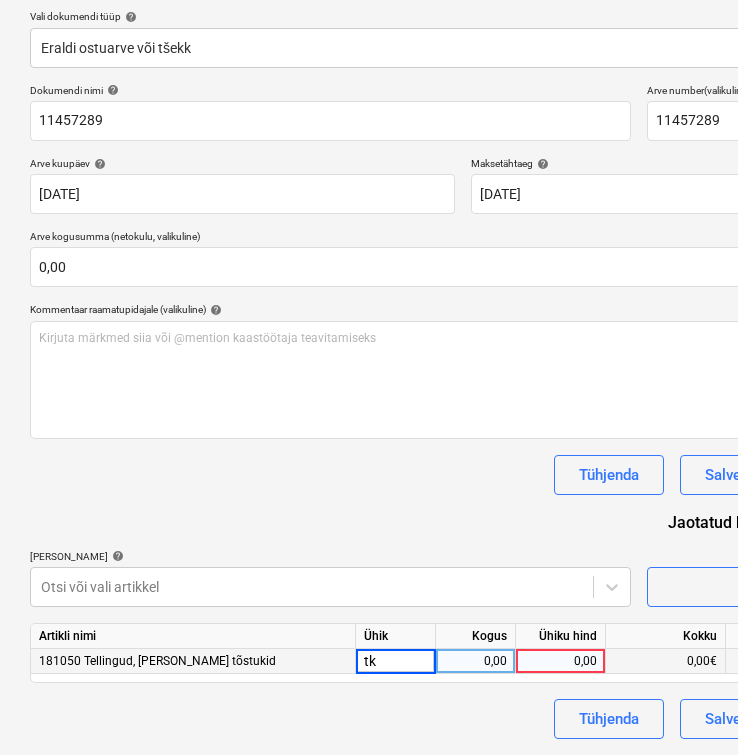 click on "0,00" at bounding box center (475, 661) 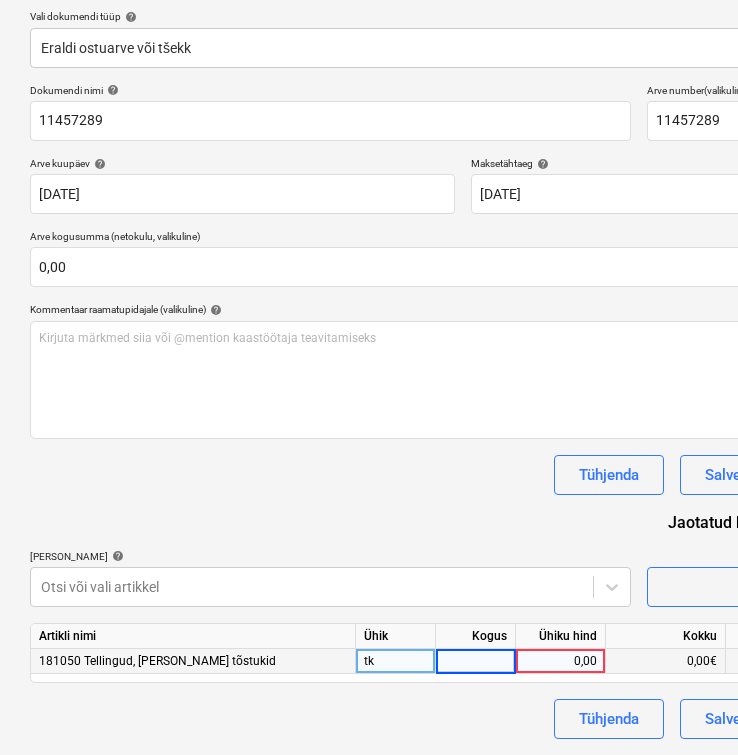 type on "1" 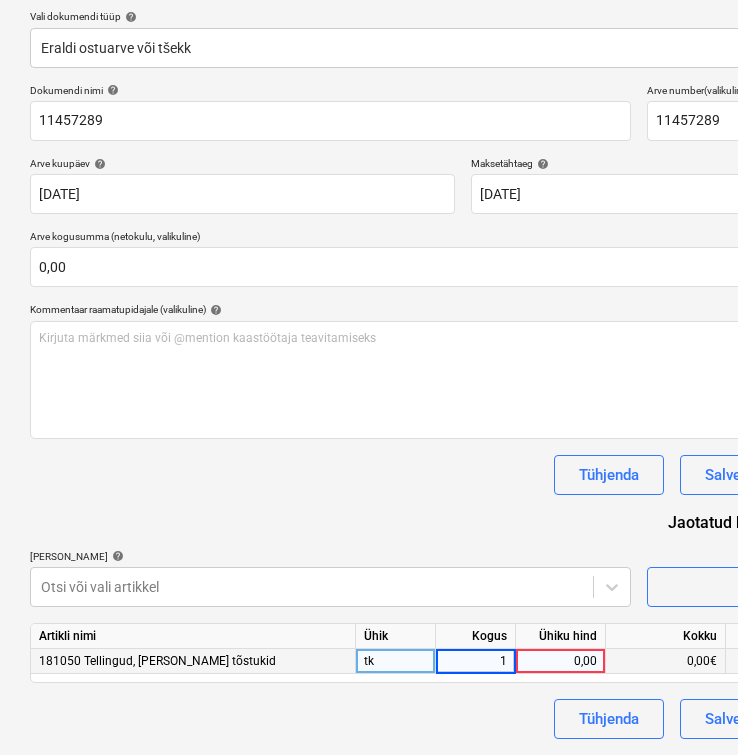 click on "0,00" at bounding box center [560, 661] 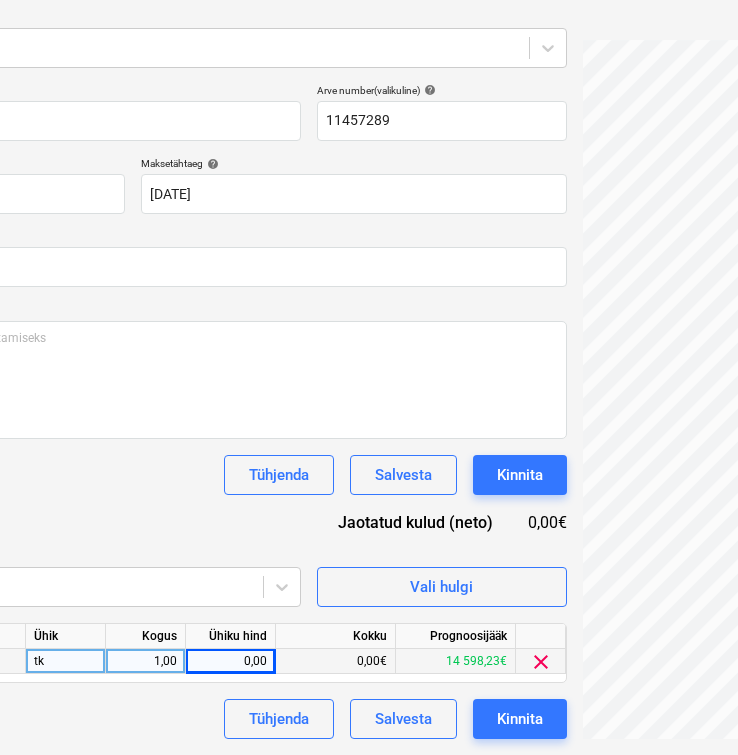 scroll, scrollTop: 227, scrollLeft: 414, axis: both 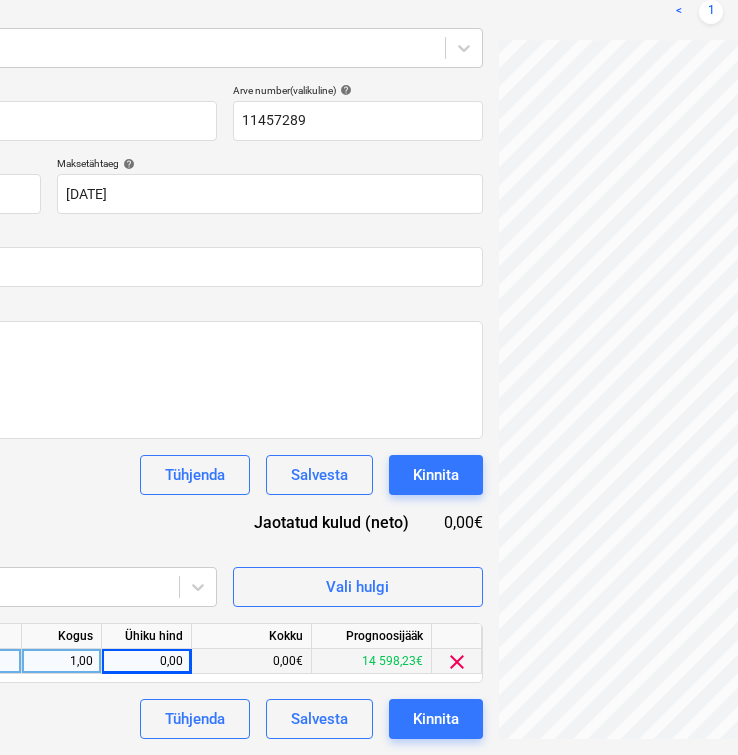 click on "0,00" at bounding box center [146, 661] 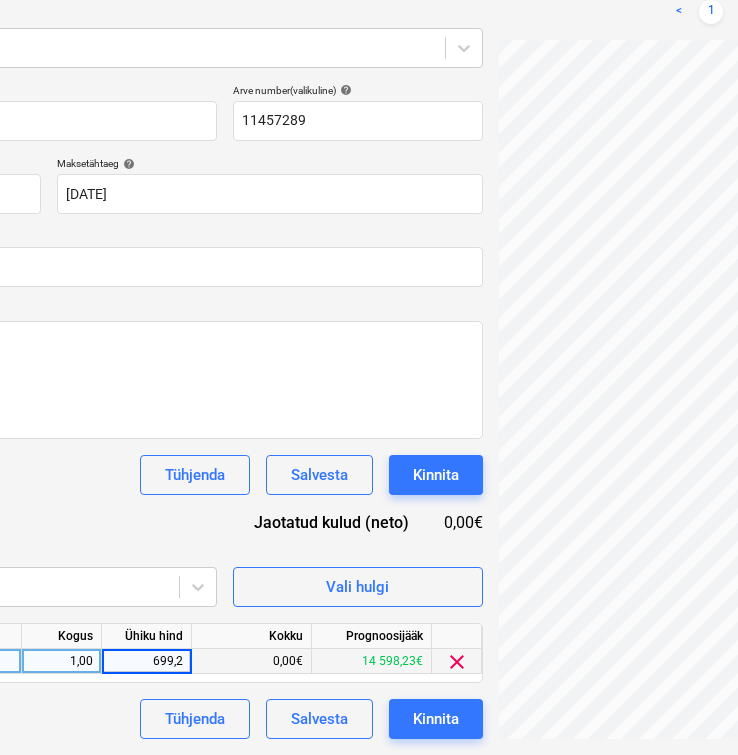 type on "699,28" 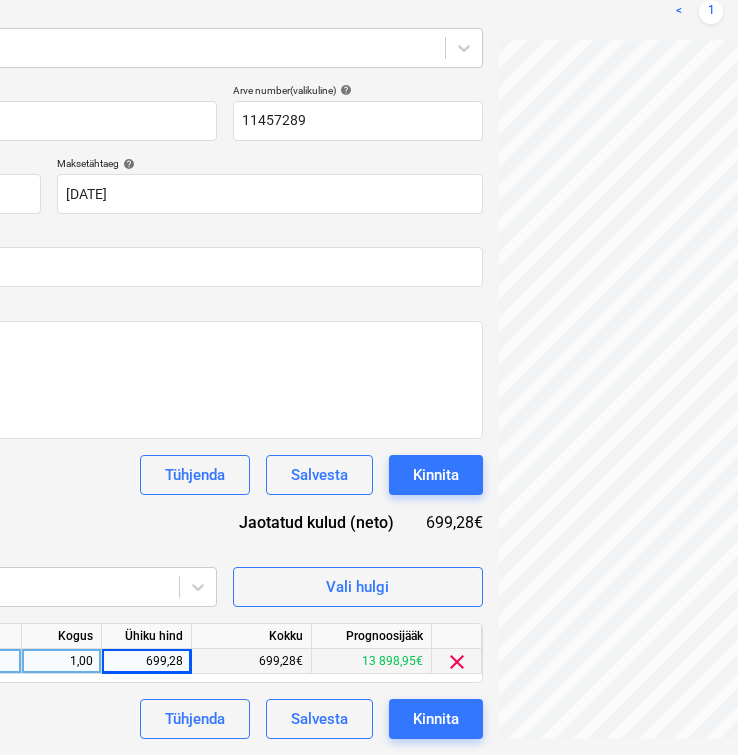 click on "699,28€" at bounding box center [252, 661] 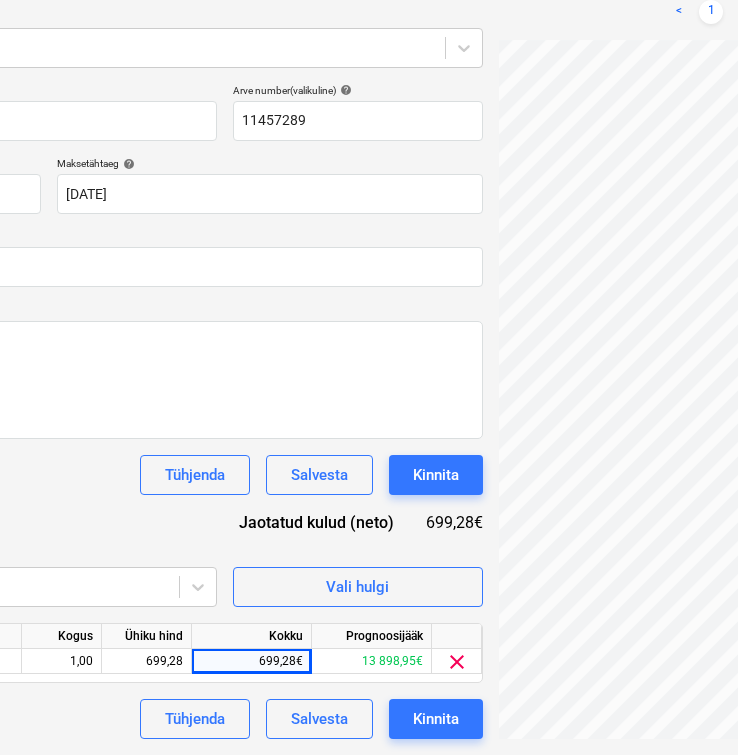 scroll, scrollTop: 227, scrollLeft: 630, axis: both 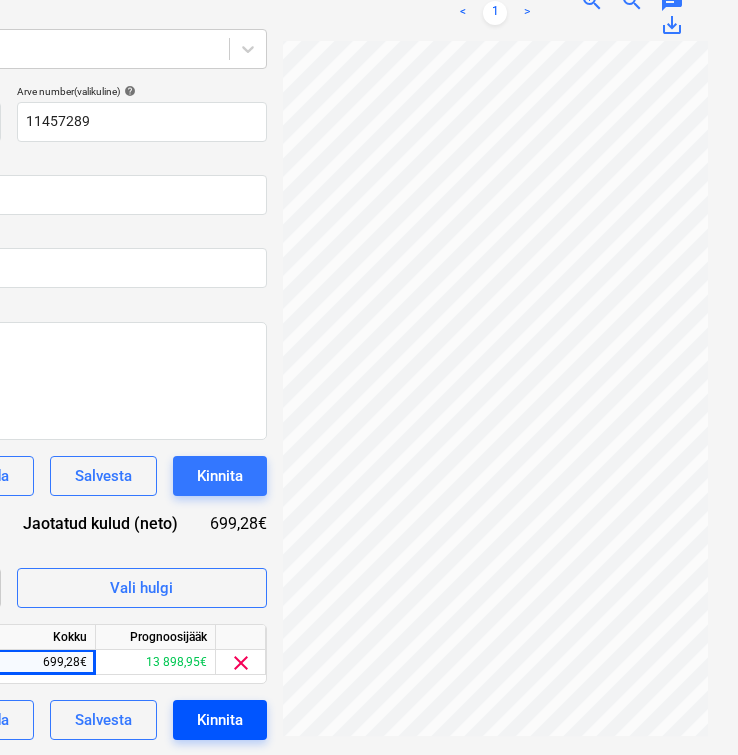 click on "Kinnita" at bounding box center (220, 720) 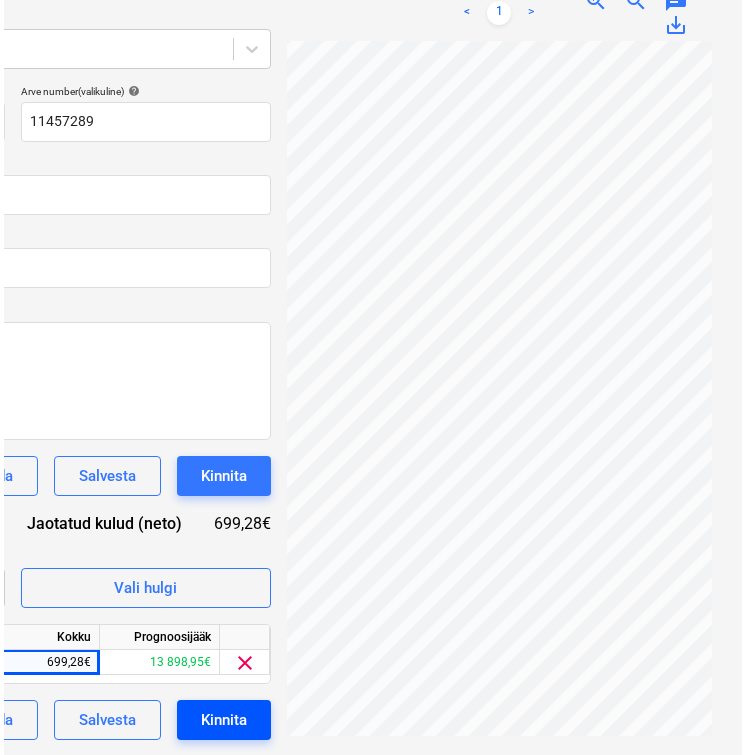 scroll, scrollTop: 226, scrollLeft: 623, axis: both 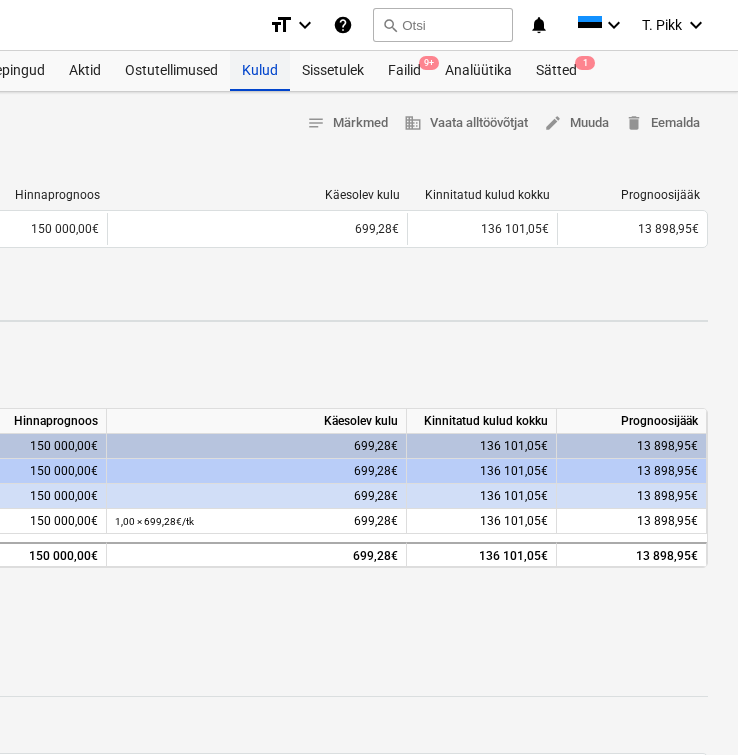click on "Kulud" at bounding box center [260, 71] 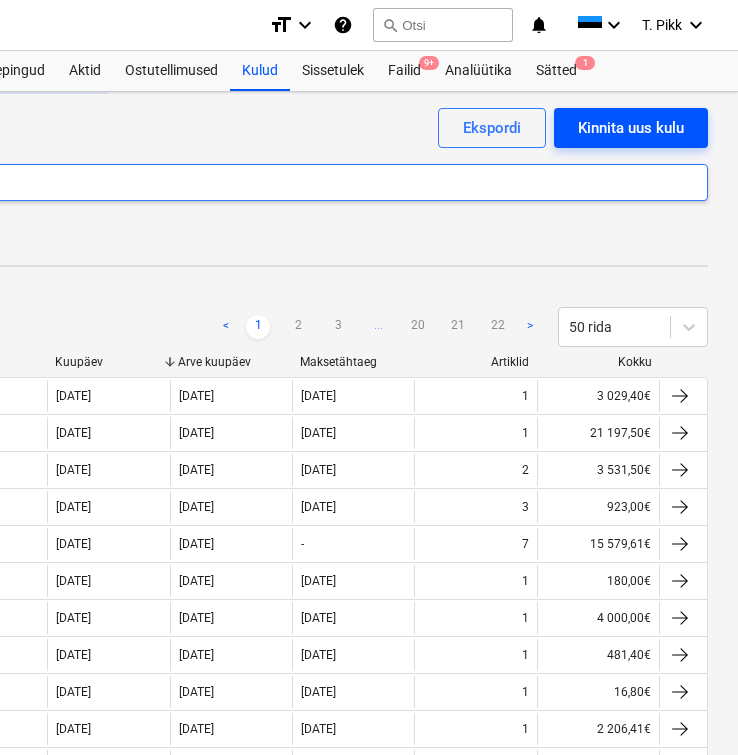 click on "Kinnita uus kulu" at bounding box center (631, 128) 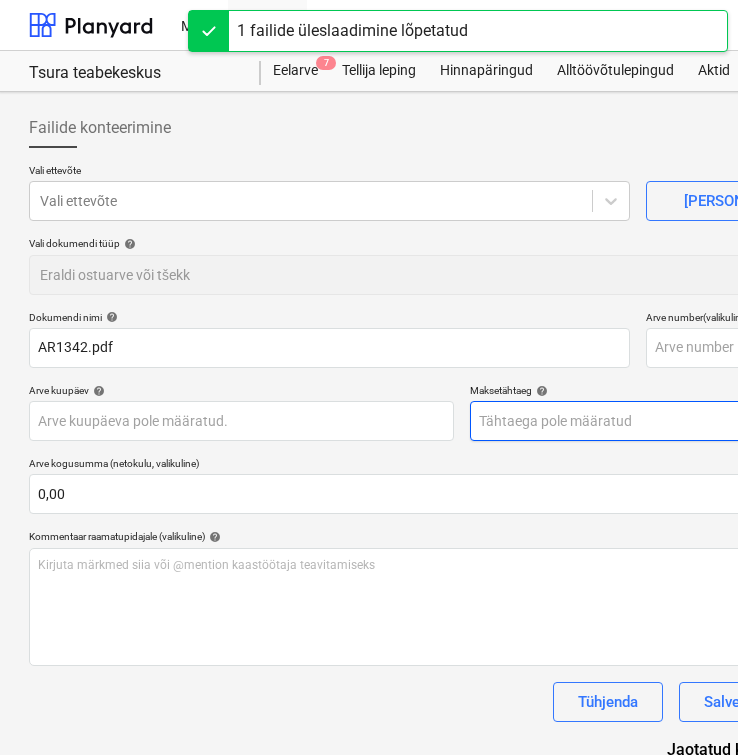 scroll, scrollTop: 0, scrollLeft: 0, axis: both 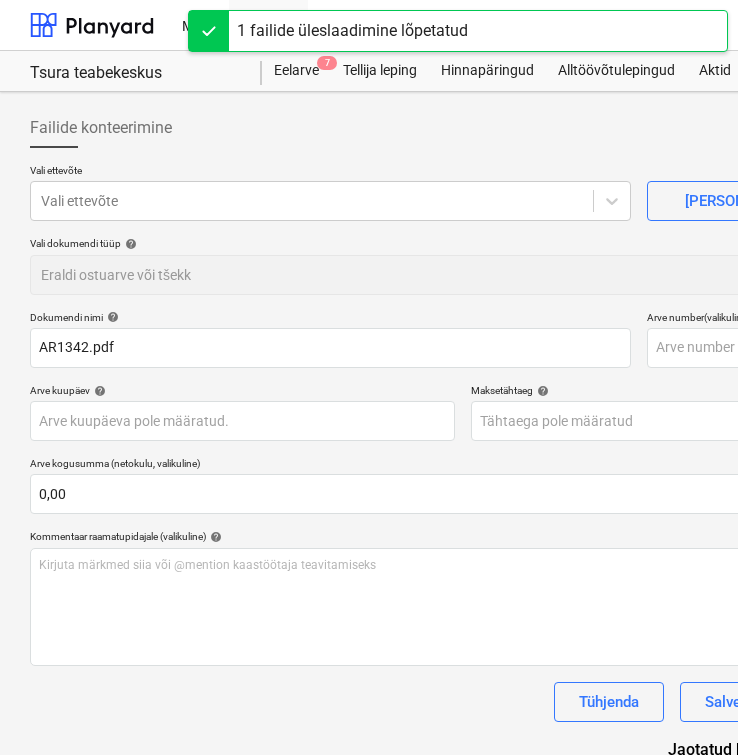 type on "11127560" 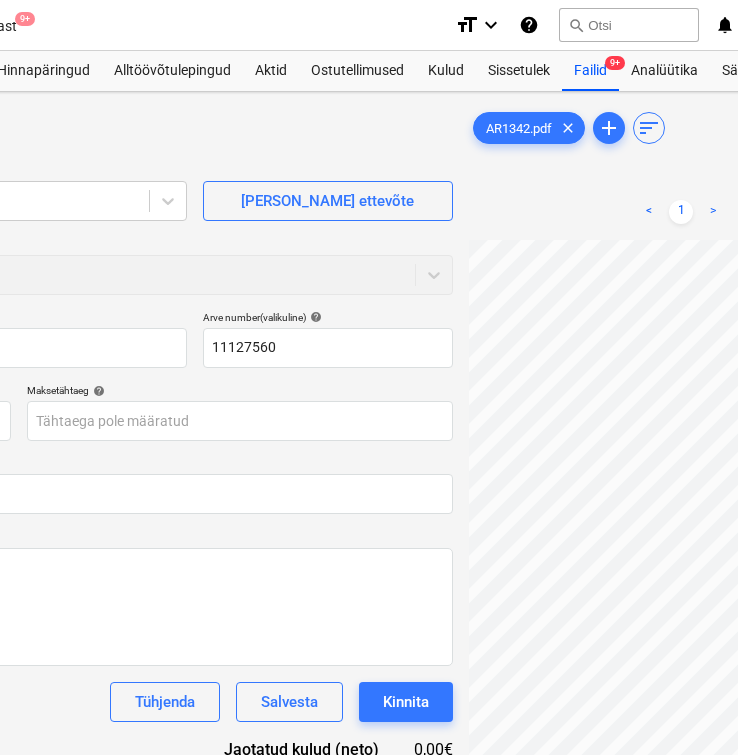 scroll, scrollTop: 0, scrollLeft: 487, axis: horizontal 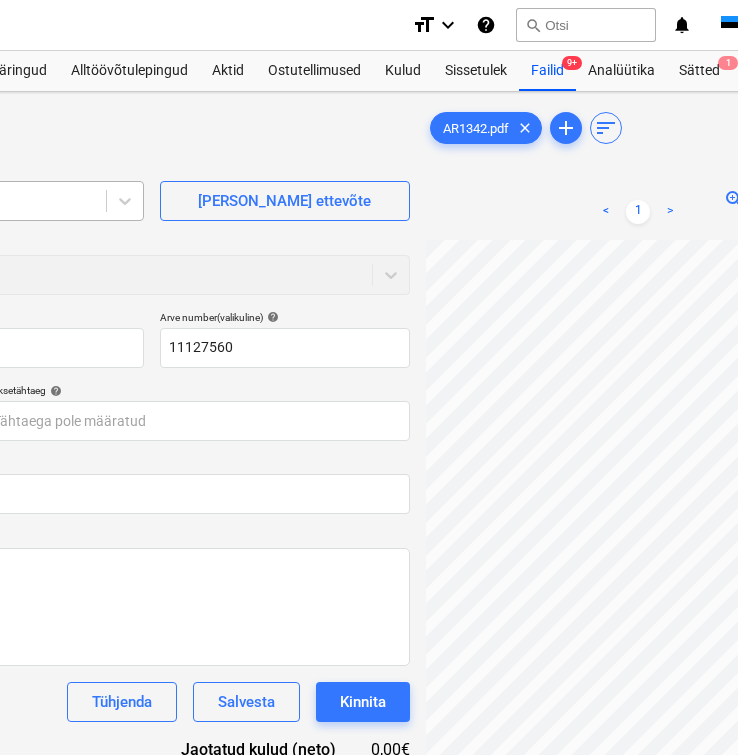 click on "Vali ettevõte" at bounding box center [-175, 201] 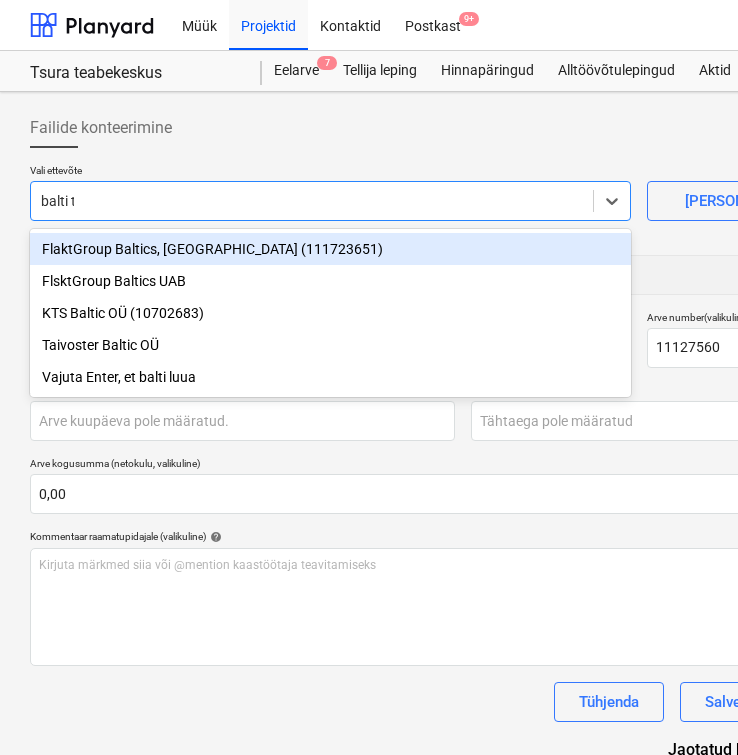 type on "balti te" 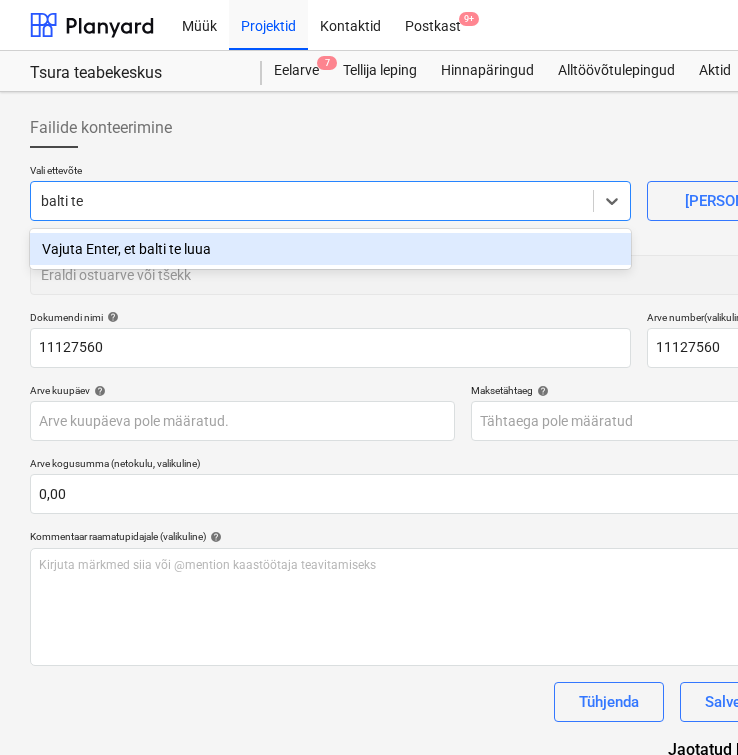 type 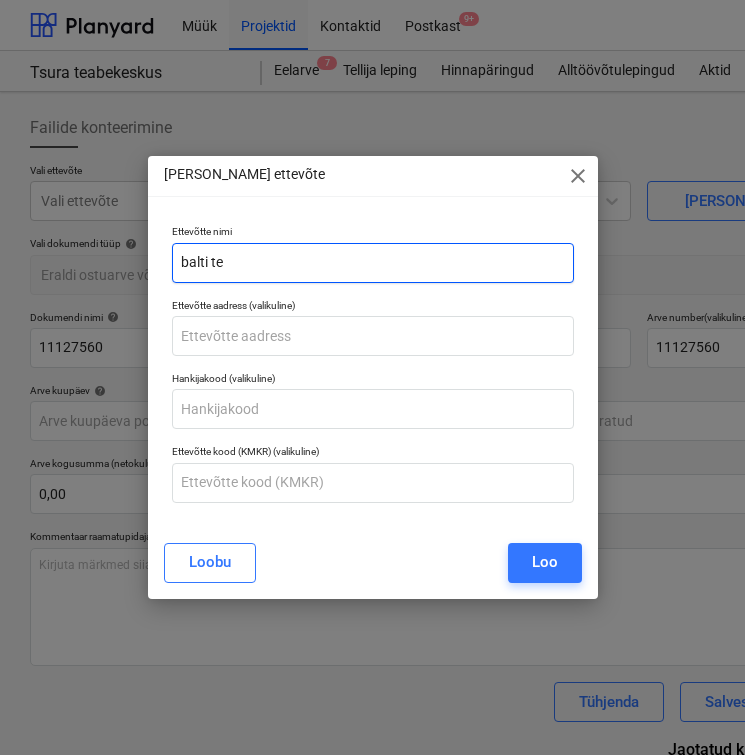 click on "balti te" at bounding box center (373, 263) 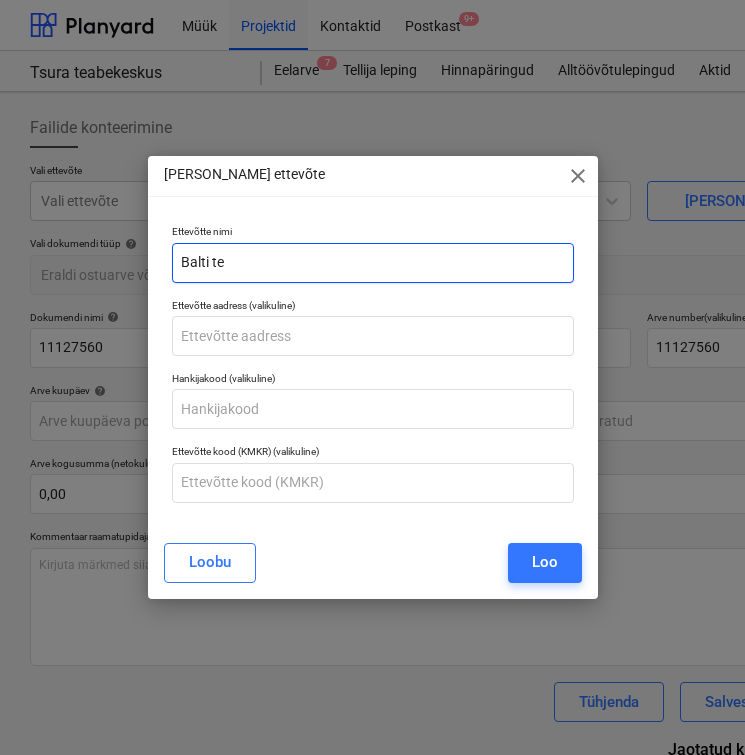 click on "Balti te" at bounding box center (373, 263) 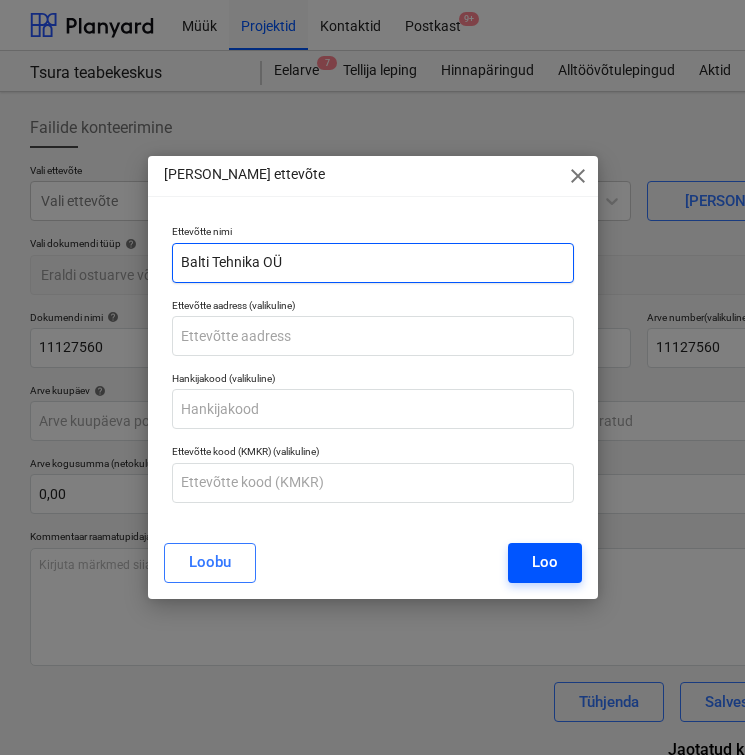 type on "Balti Tehnika OÜ" 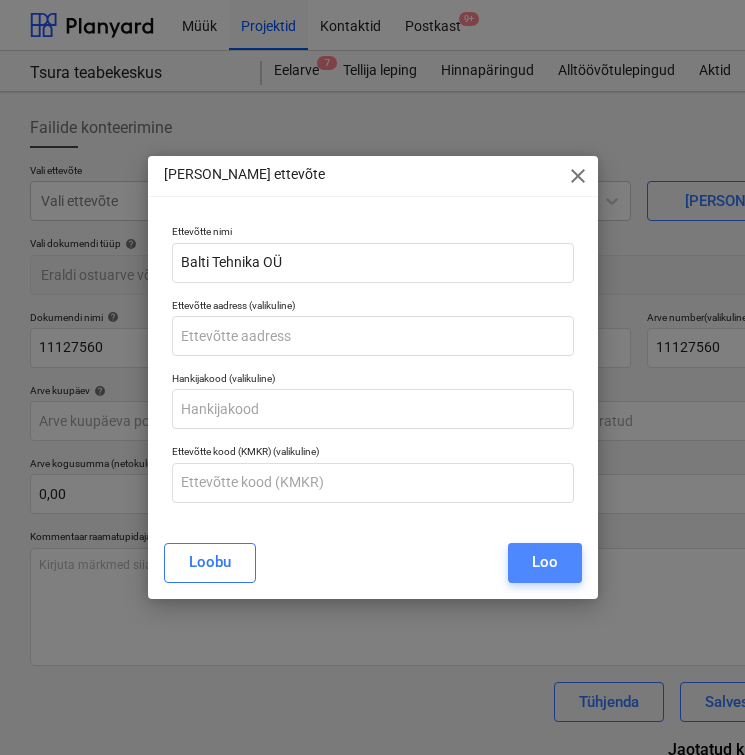 click on "Loo" at bounding box center [545, 563] 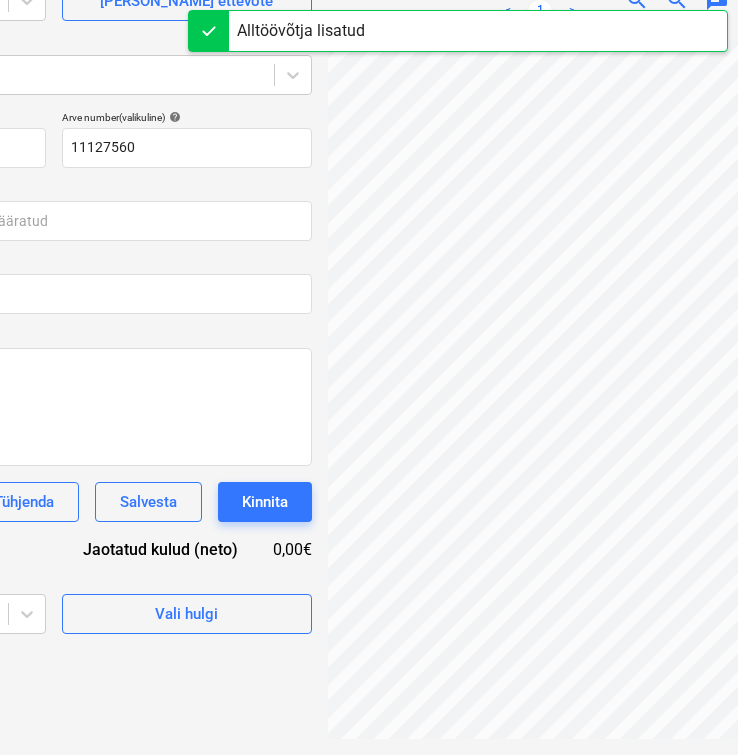 scroll, scrollTop: 200, scrollLeft: 630, axis: both 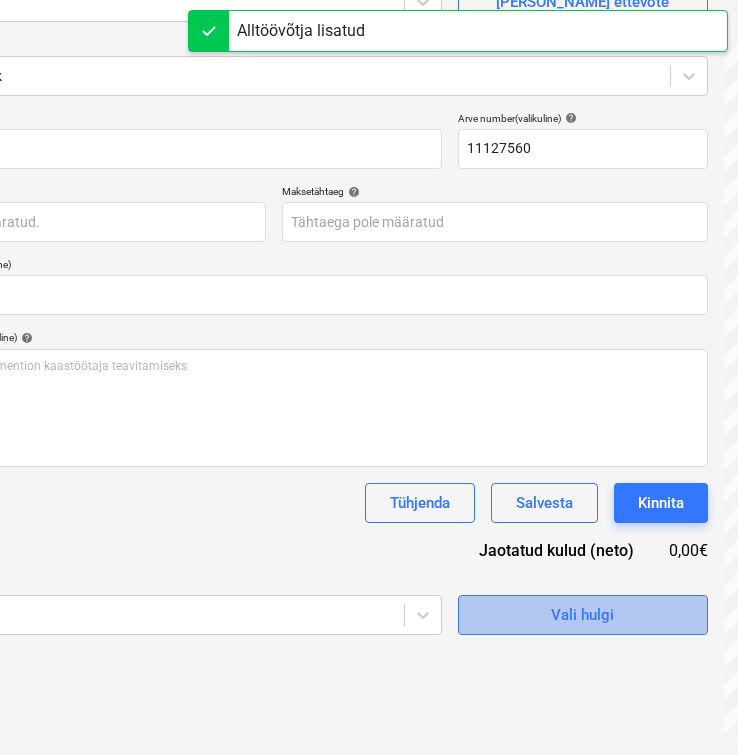 click on "Vali hulgi" at bounding box center [583, 615] 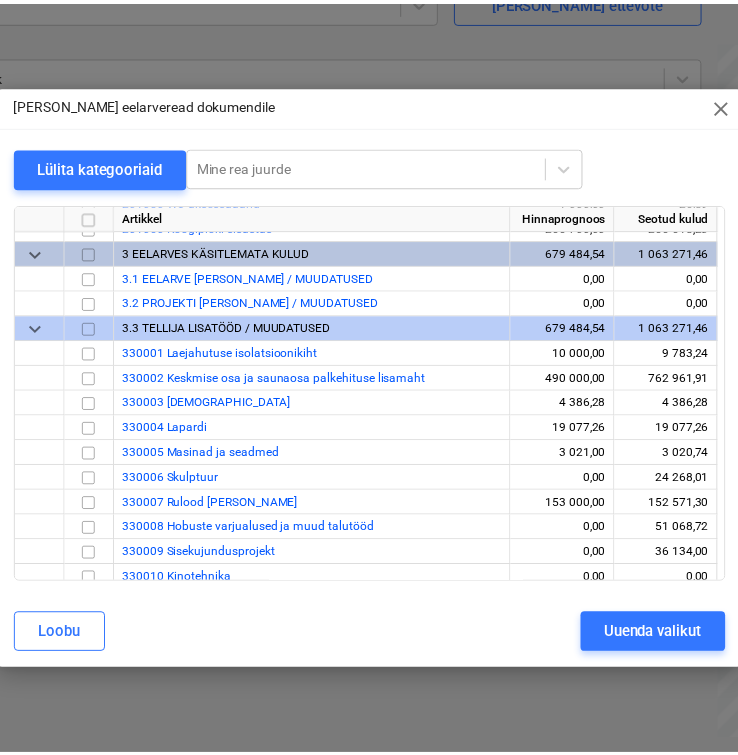 scroll, scrollTop: 4224, scrollLeft: 0, axis: vertical 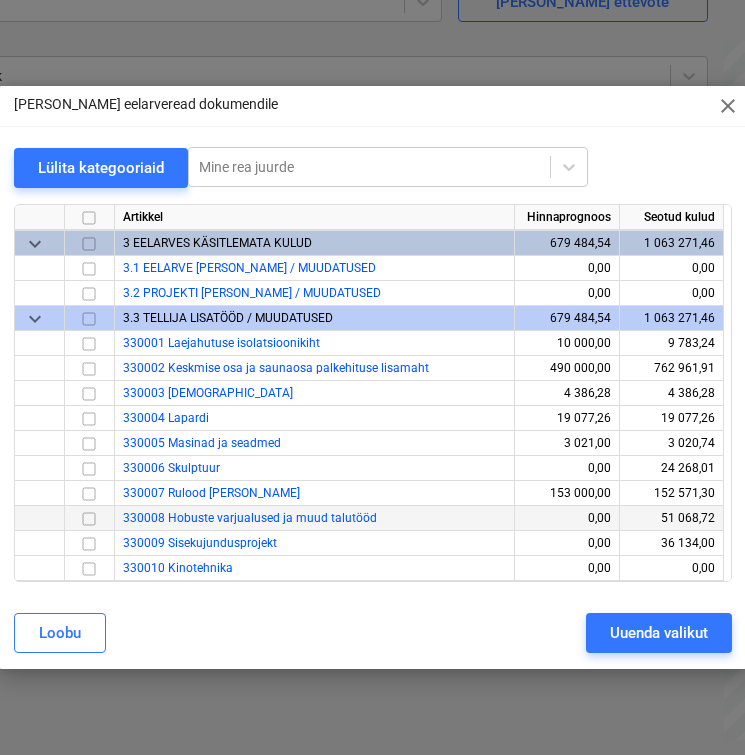 click at bounding box center (89, 518) 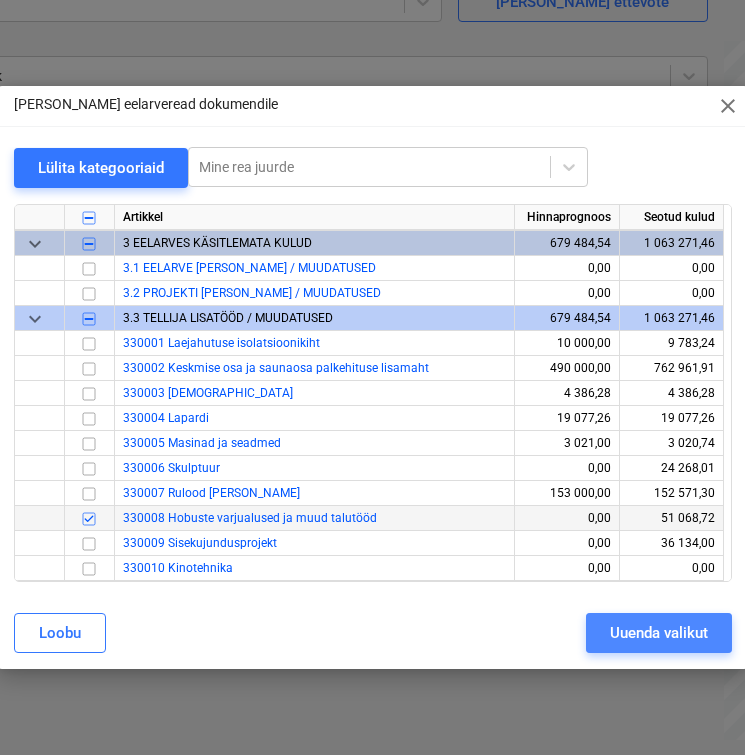 click on "Uuenda valikut" at bounding box center [659, 633] 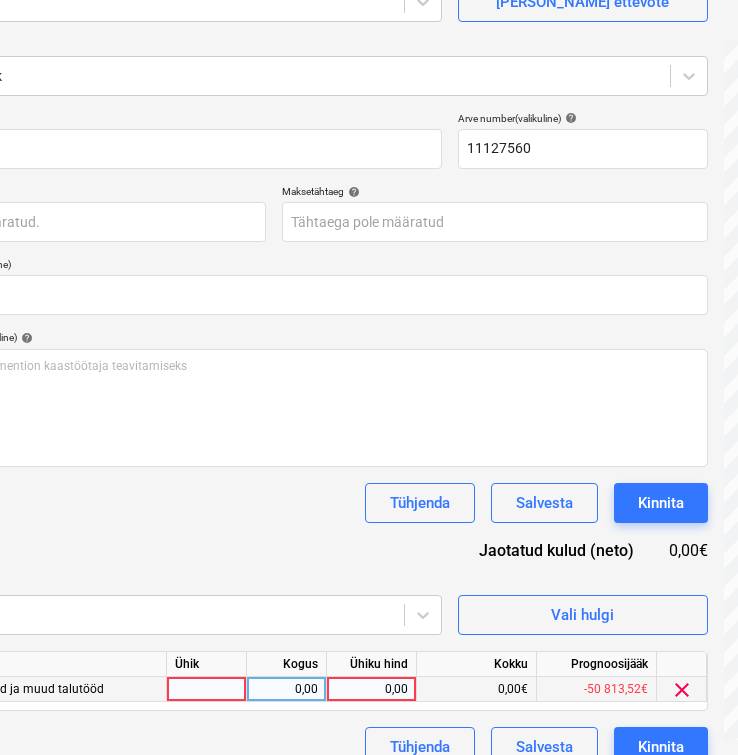 click at bounding box center (207, 689) 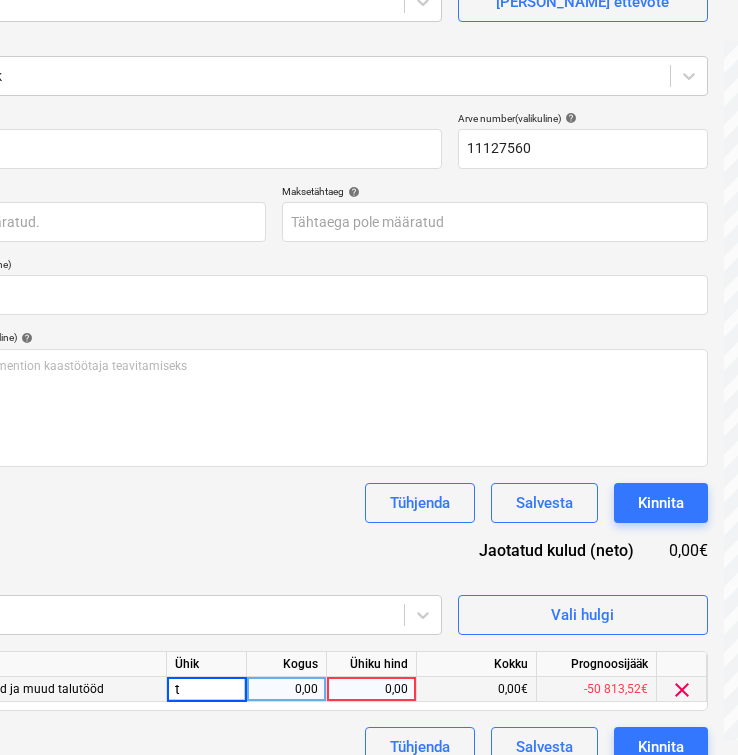 type on "tk" 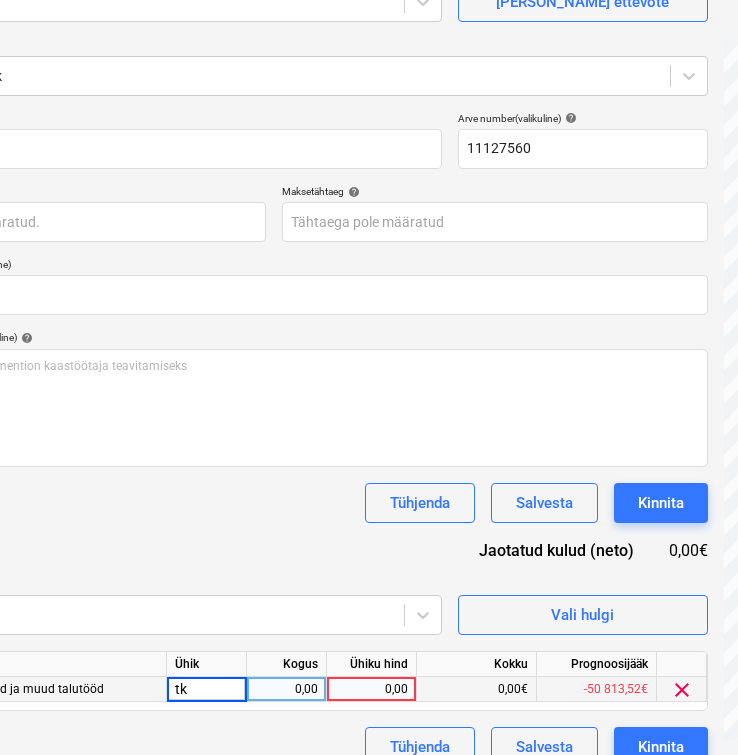 click on "0,00" at bounding box center [286, 689] 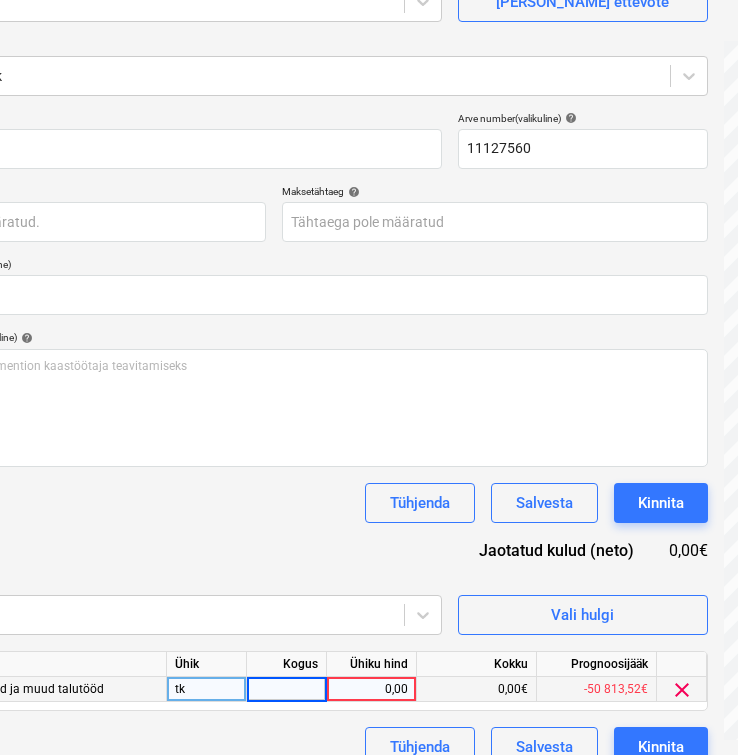 type on "1" 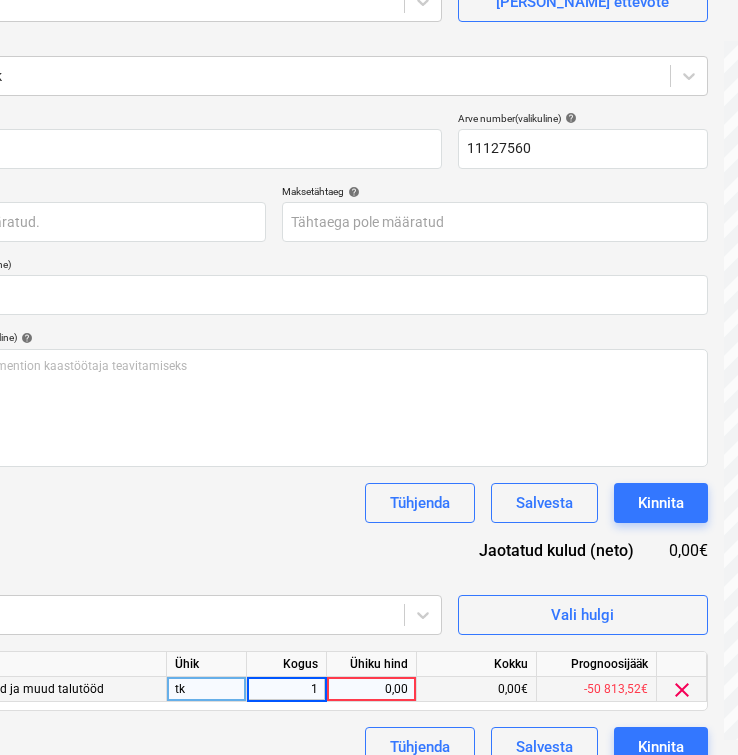 click on "0,00" at bounding box center [371, 689] 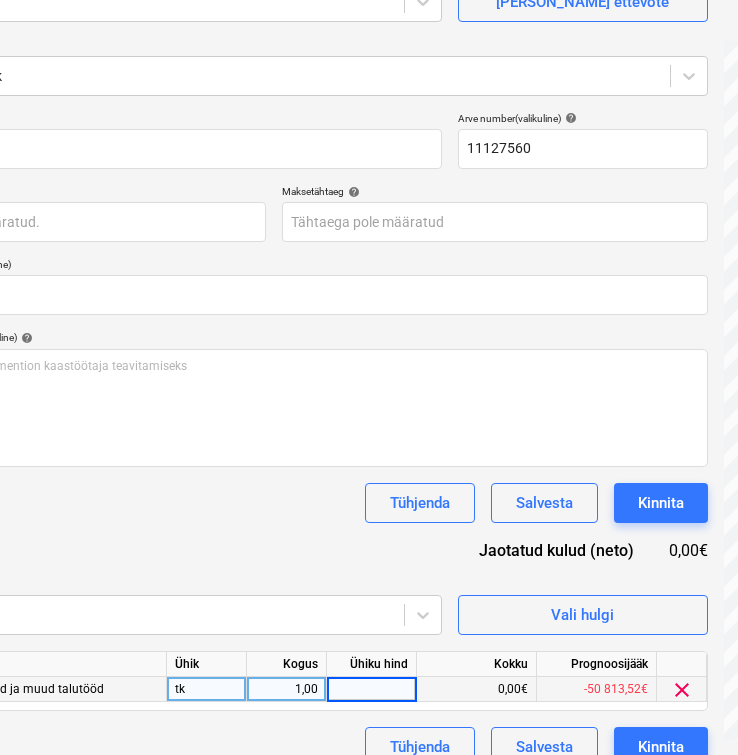 scroll, scrollTop: 227, scrollLeft: 189, axis: both 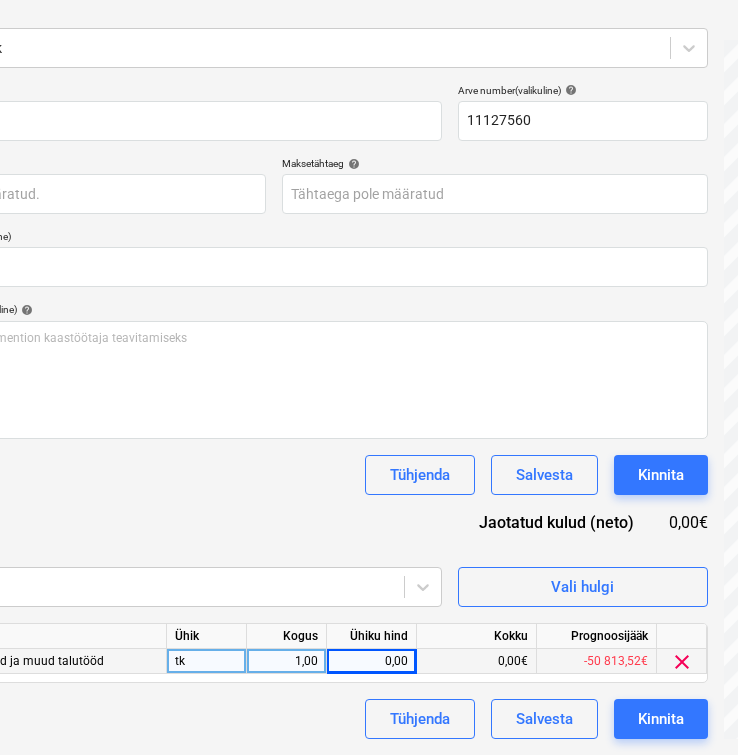 click on "0,00" at bounding box center [371, 661] 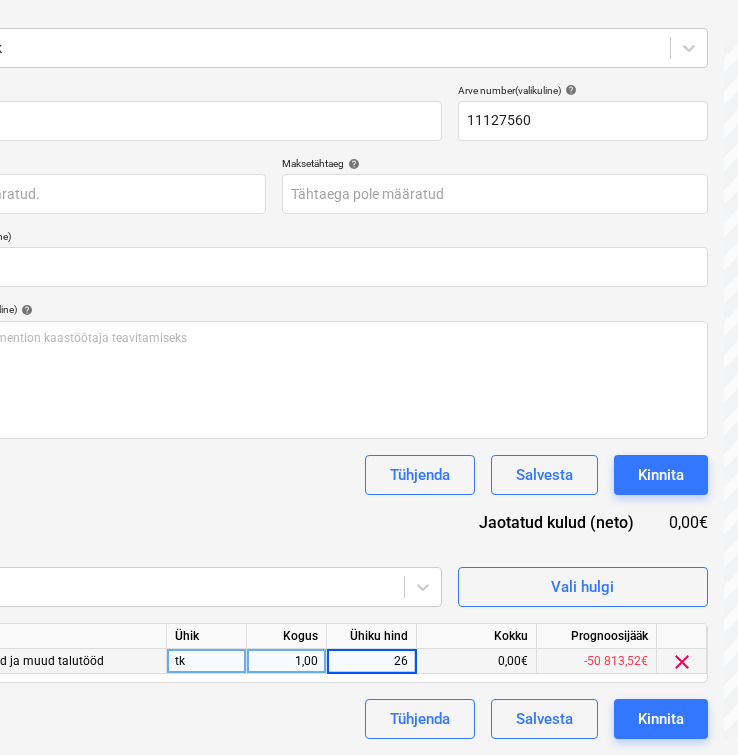 type on "265" 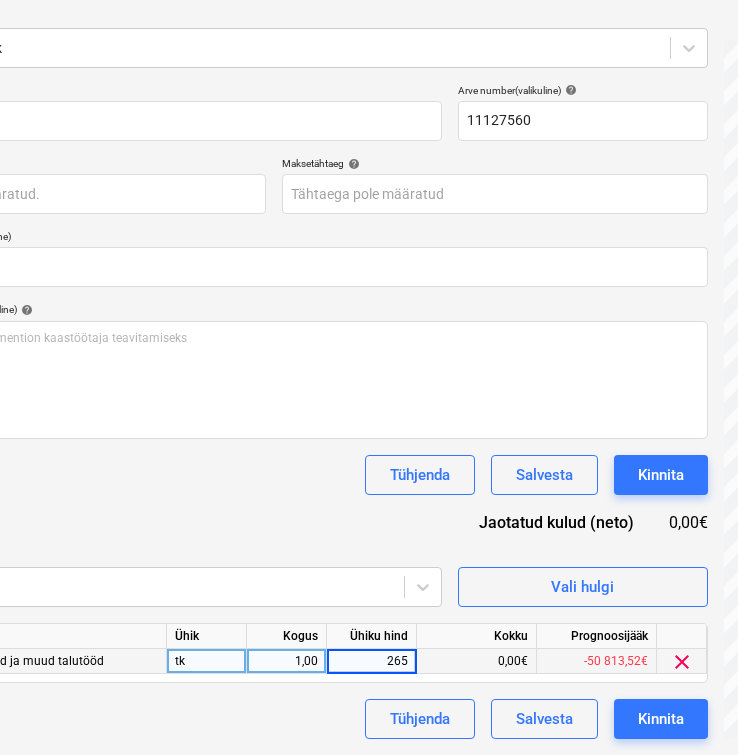 click on "0,00€" at bounding box center (477, 661) 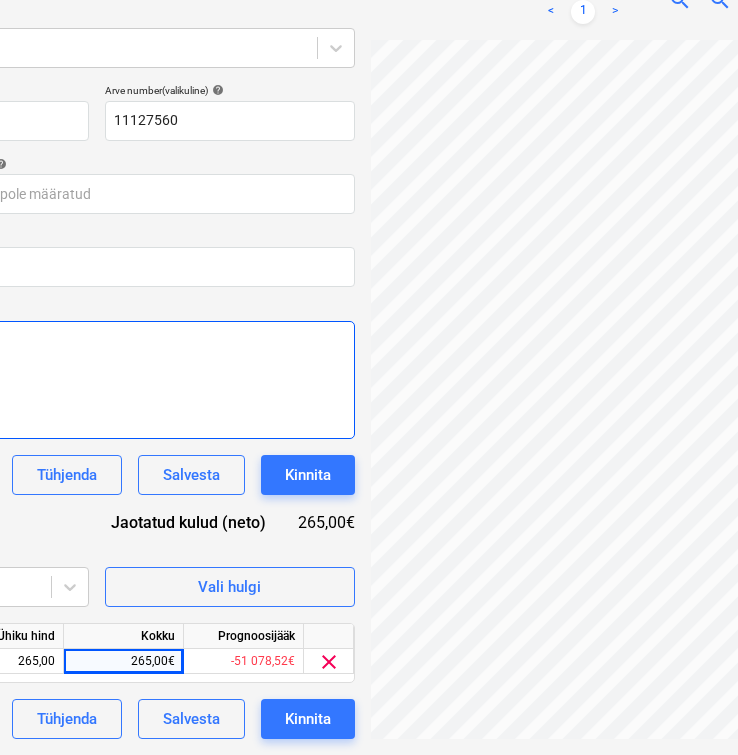 scroll, scrollTop: 227, scrollLeft: 630, axis: both 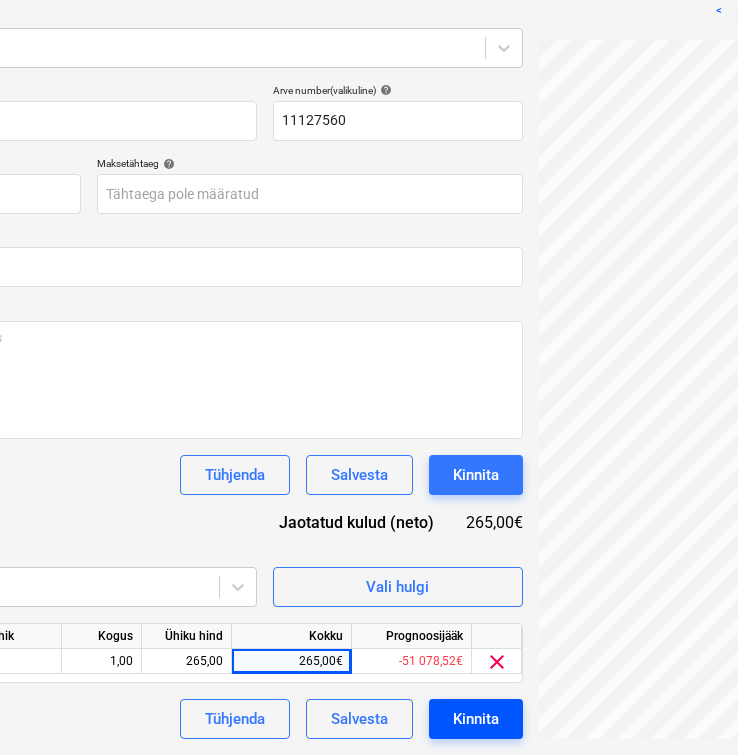 click on "Kinnita" at bounding box center [476, 719] 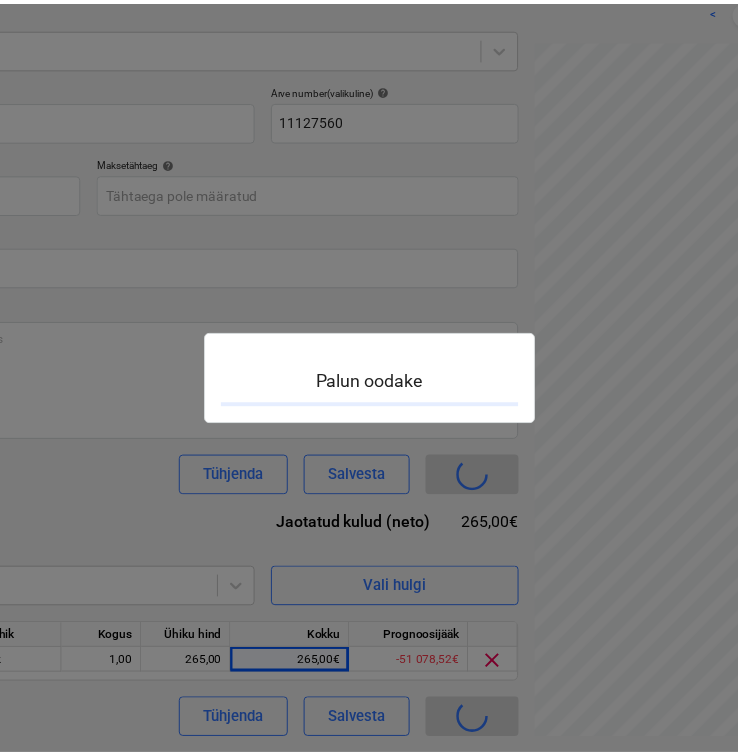 scroll, scrollTop: 0, scrollLeft: 374, axis: horizontal 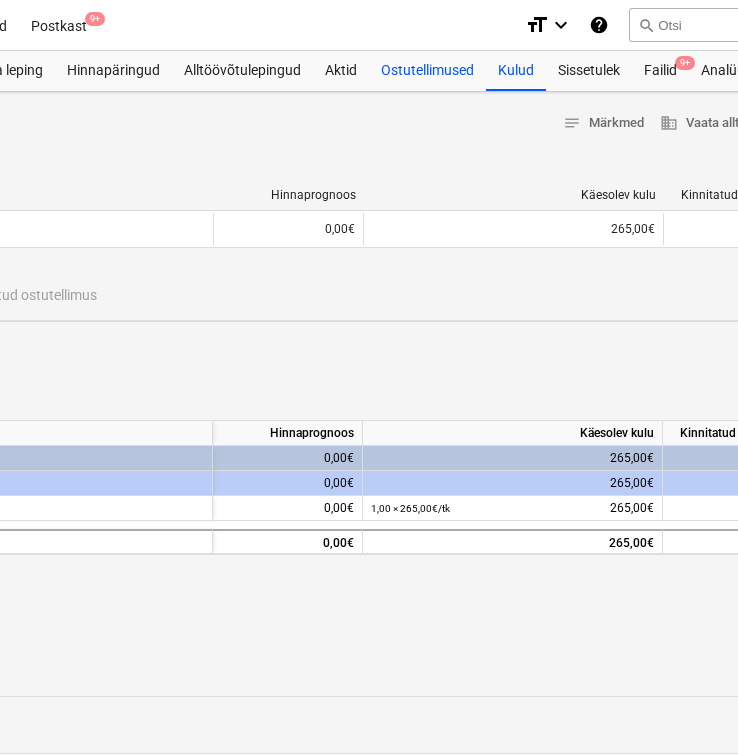 click on "Ostutellimused" at bounding box center (427, 71) 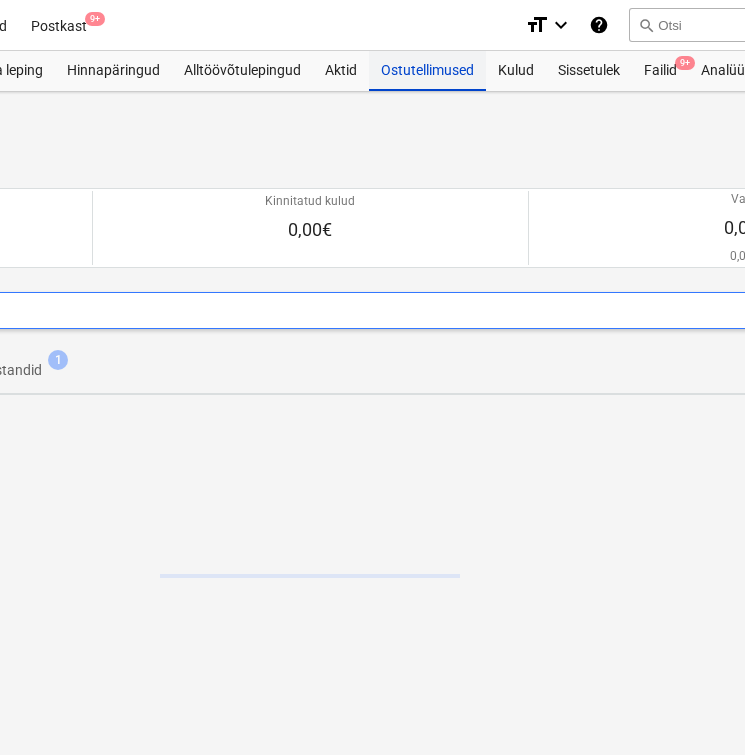 click on "Ostutellimused" at bounding box center [427, 71] 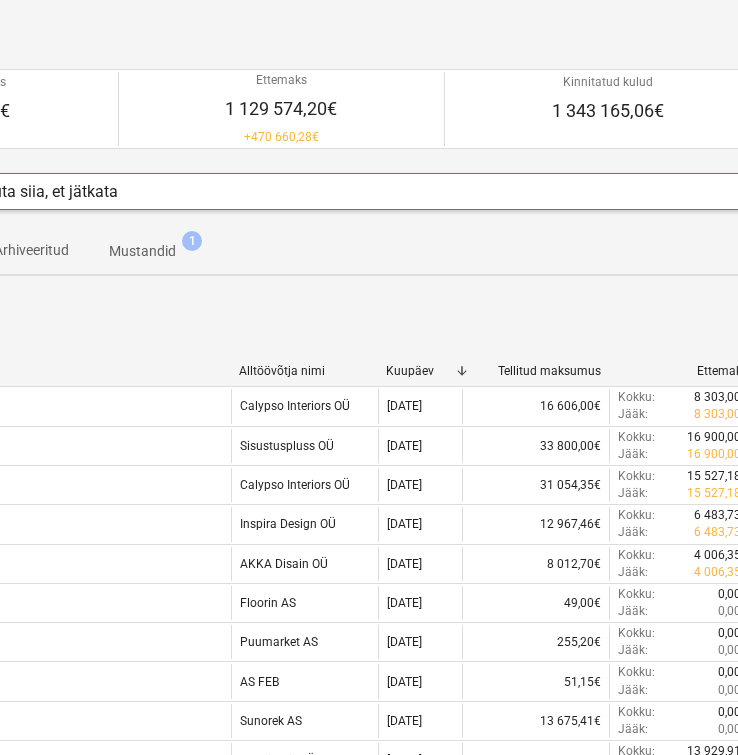 scroll, scrollTop: 119, scrollLeft: 239, axis: both 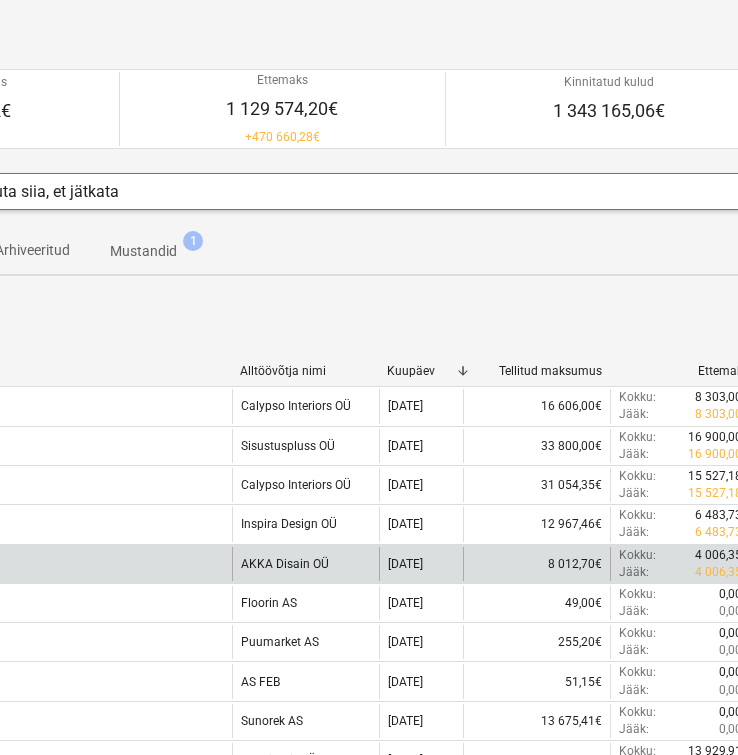 click on "AKKA Disain OÜ" at bounding box center [305, 564] 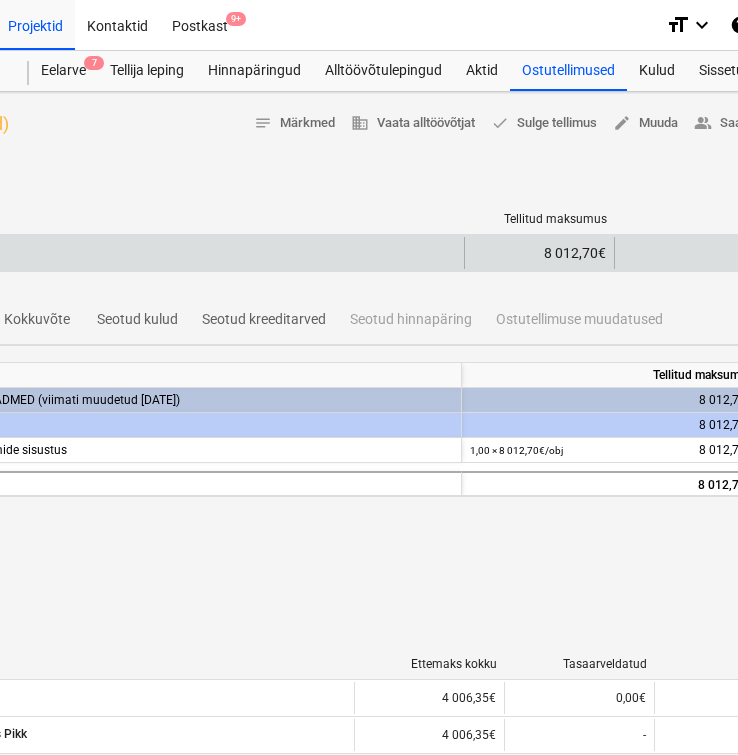 scroll, scrollTop: 0, scrollLeft: 0, axis: both 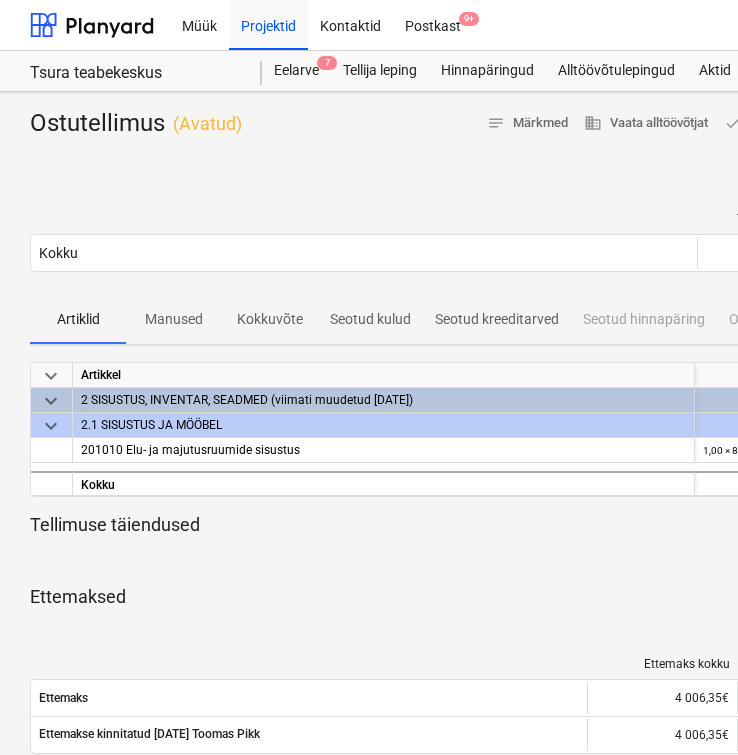 click on "Kokkuvõte" at bounding box center [270, 319] 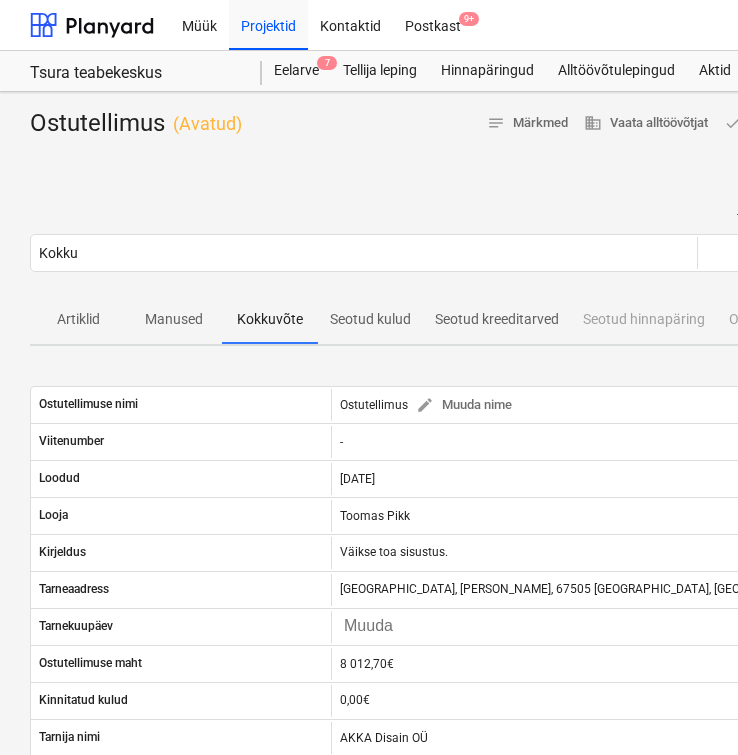 click on "Seotud kulud" at bounding box center [370, 319] 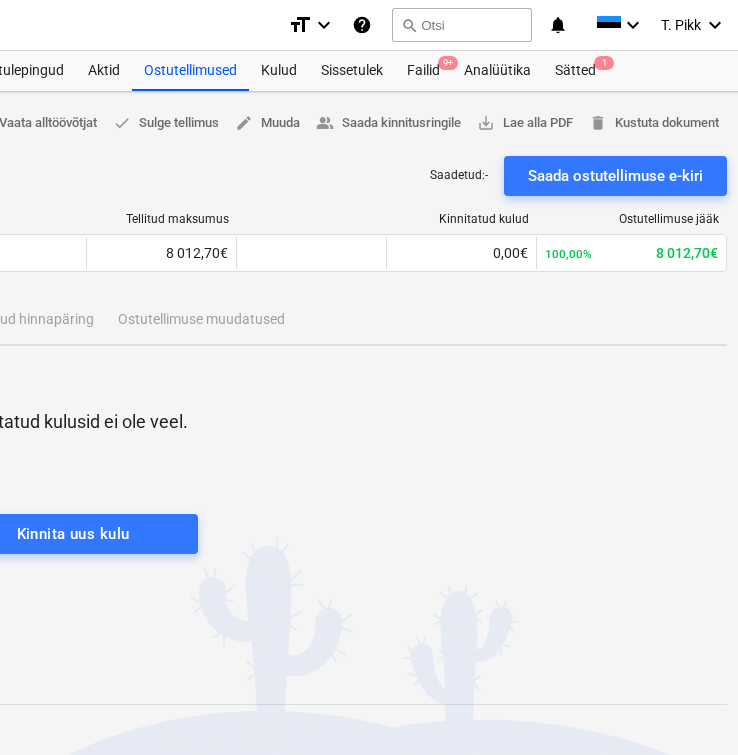 scroll, scrollTop: 0, scrollLeft: 630, axis: horizontal 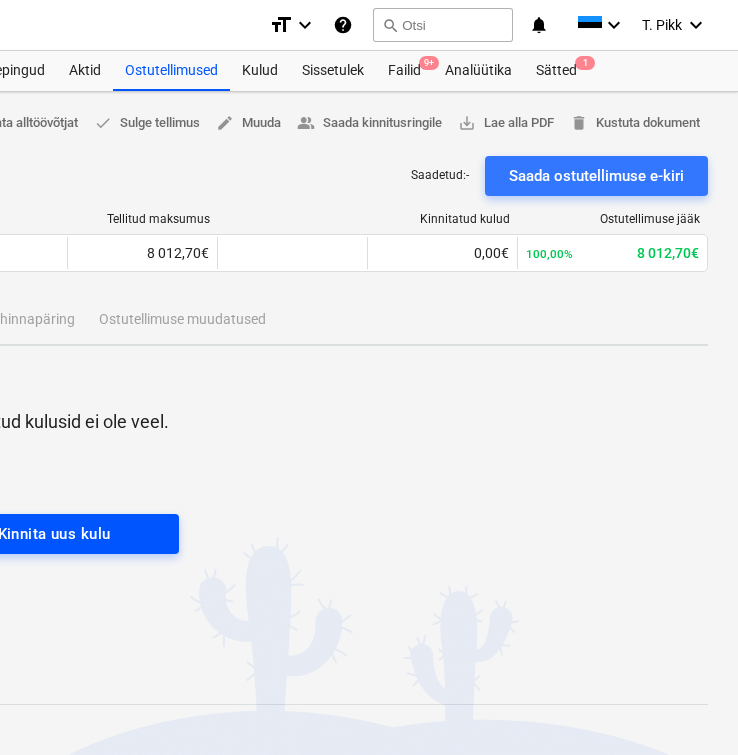 click on "Kinnita uus kulu" at bounding box center (54, 534) 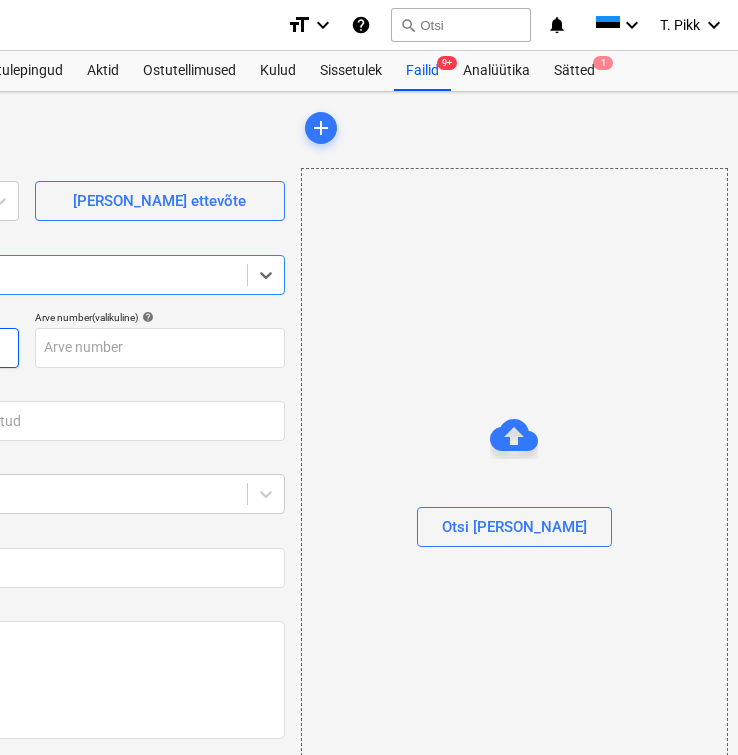 scroll, scrollTop: 0, scrollLeft: 630, axis: horizontal 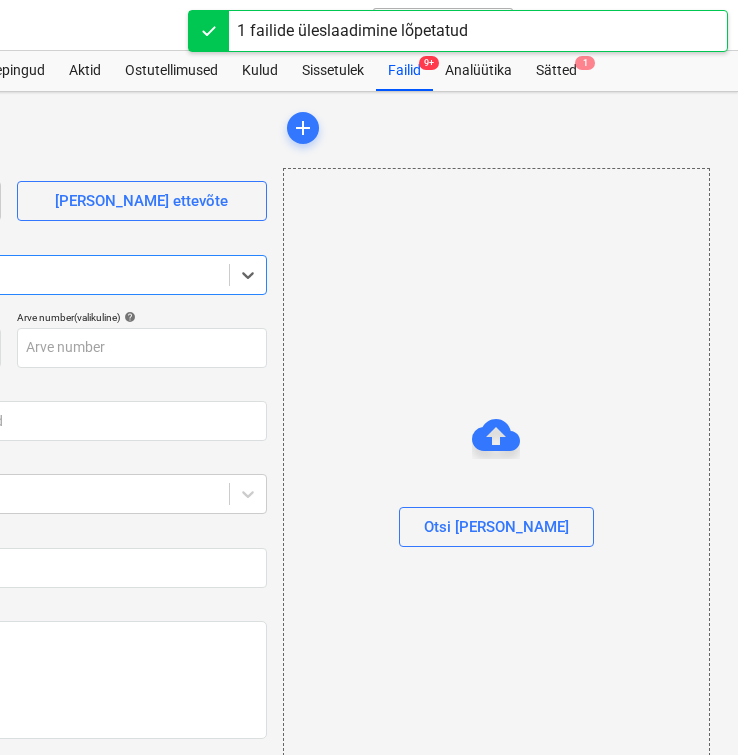 type on "Arve 2025.116 AKKA Disain OÜ.pdf" 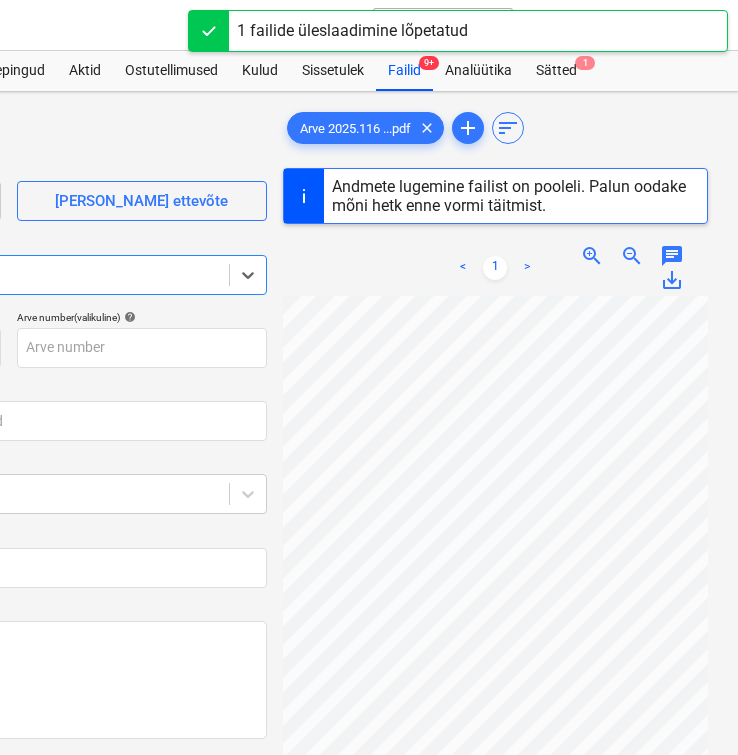 scroll, scrollTop: 158, scrollLeft: 0, axis: vertical 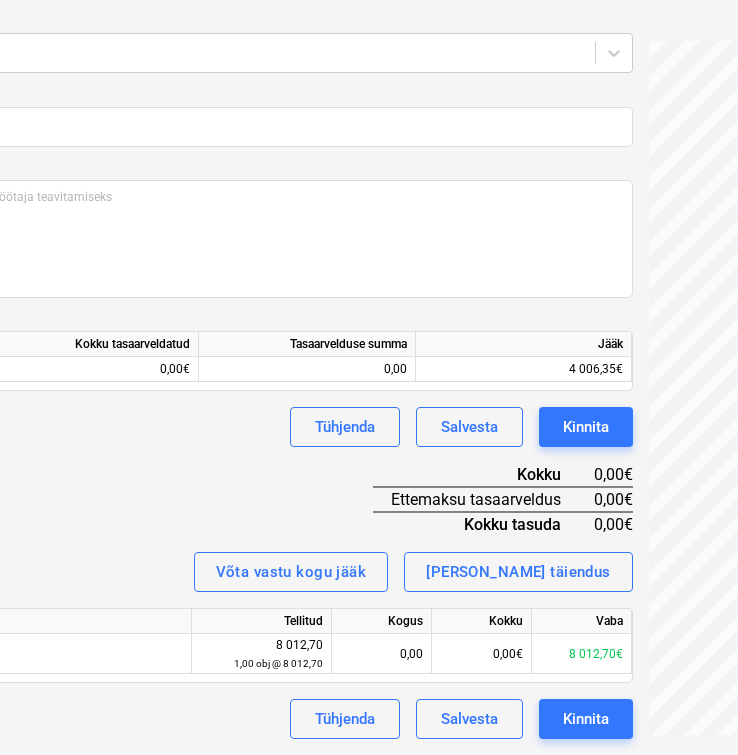 type on "[DATE]" 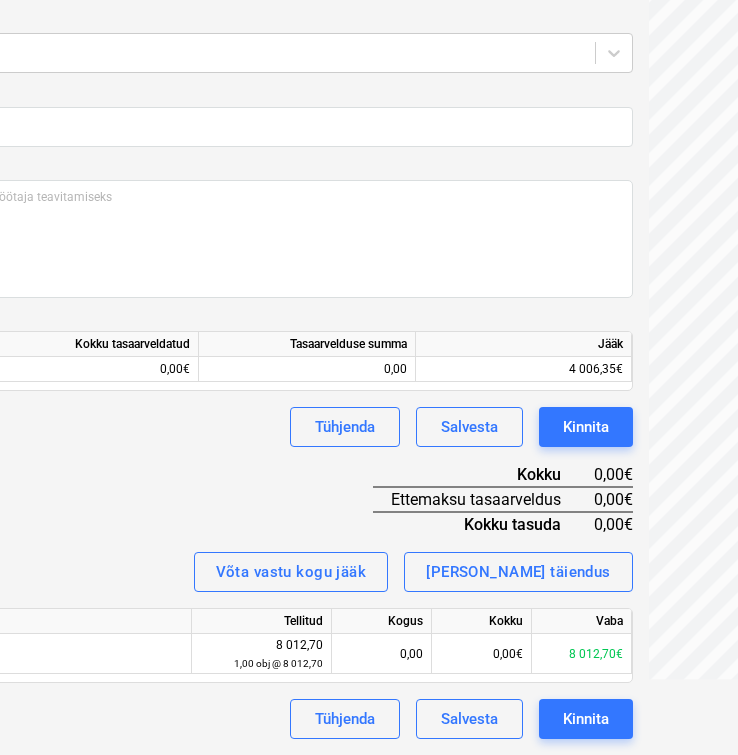 scroll, scrollTop: 441, scrollLeft: 265, axis: both 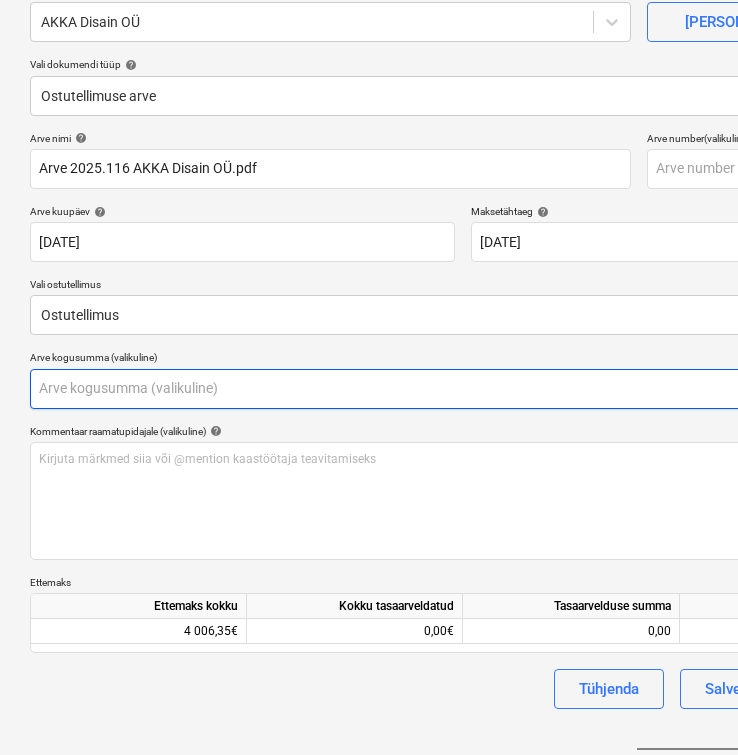 click at bounding box center (463, 389) 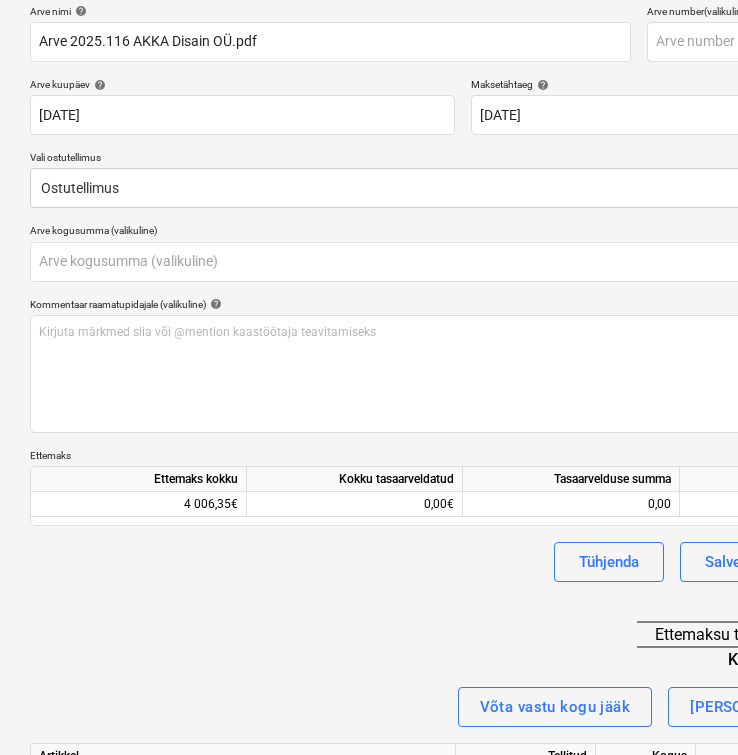 scroll, scrollTop: 237, scrollLeft: 0, axis: vertical 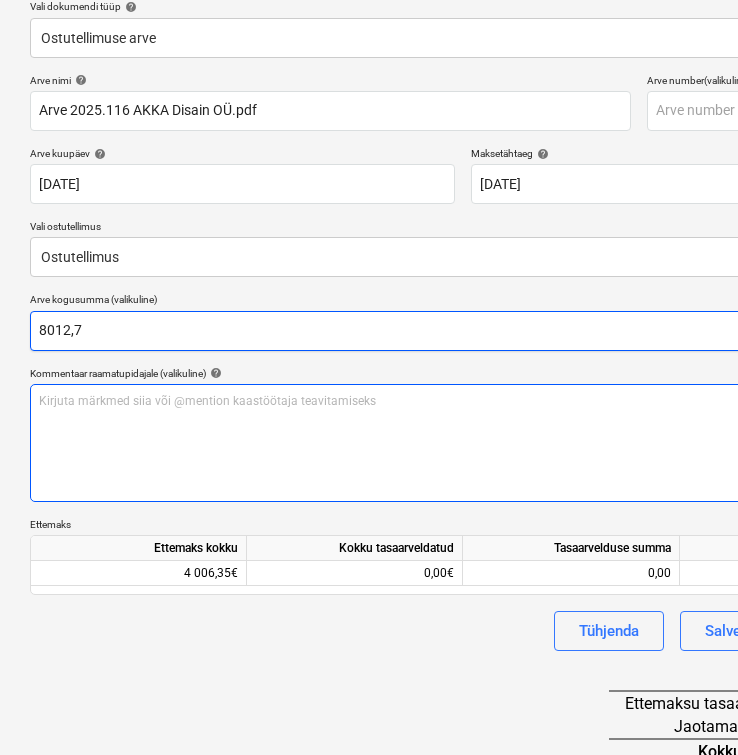 type on "8012,7" 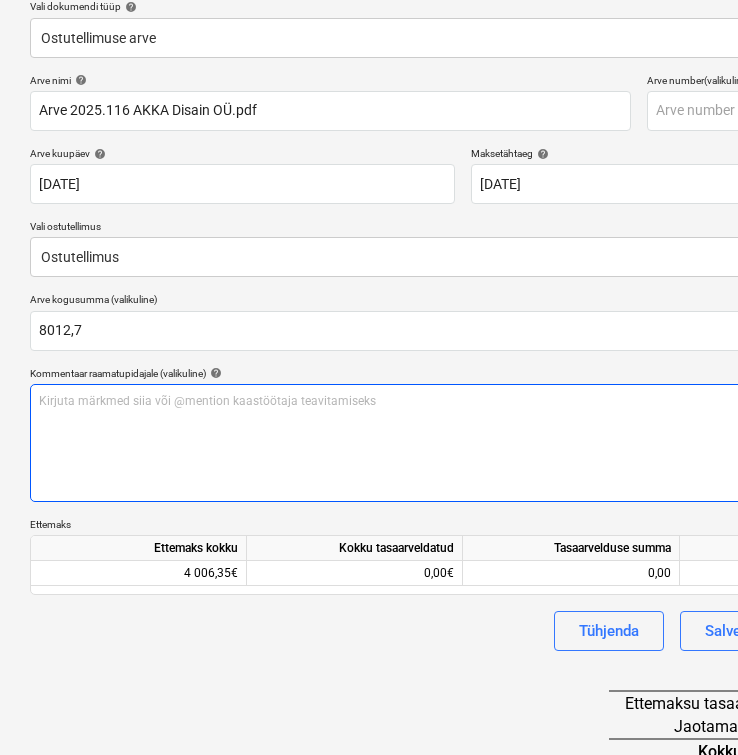 click on "Kirjuta märkmed siia või @mention kaastöötaja teavitamiseks ﻿" at bounding box center [463, 443] 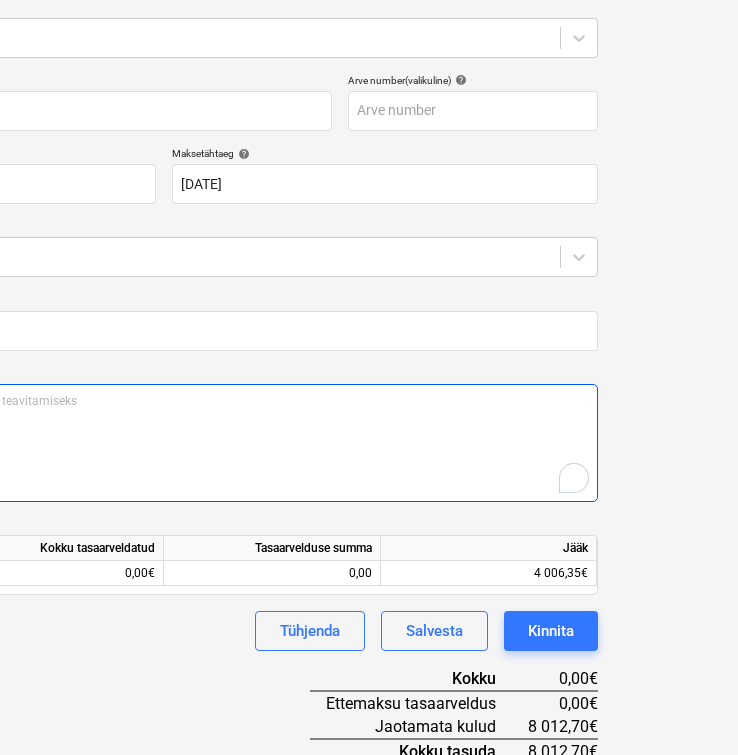 scroll, scrollTop: 237, scrollLeft: 270, axis: both 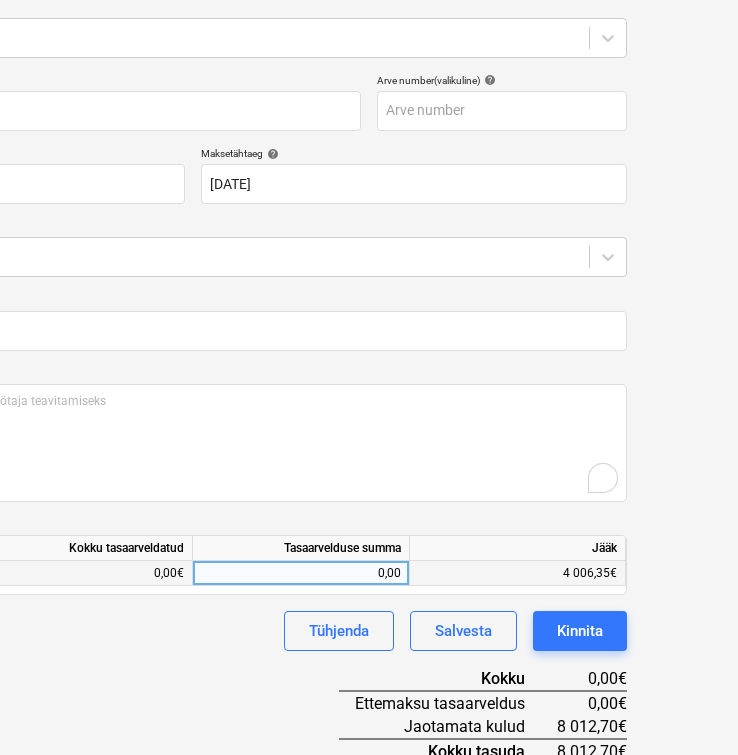 click on "0,00" at bounding box center [301, 573] 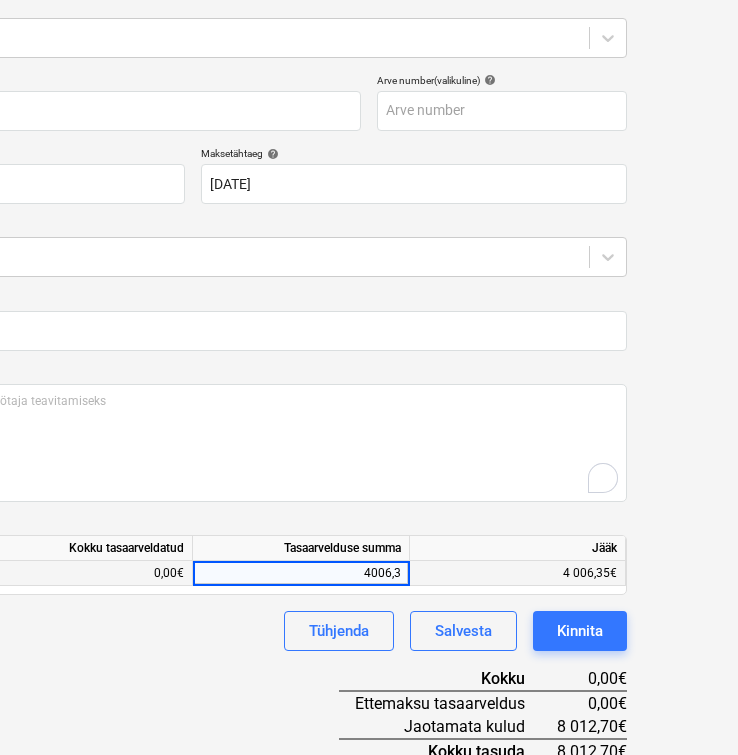 type on "4006,35" 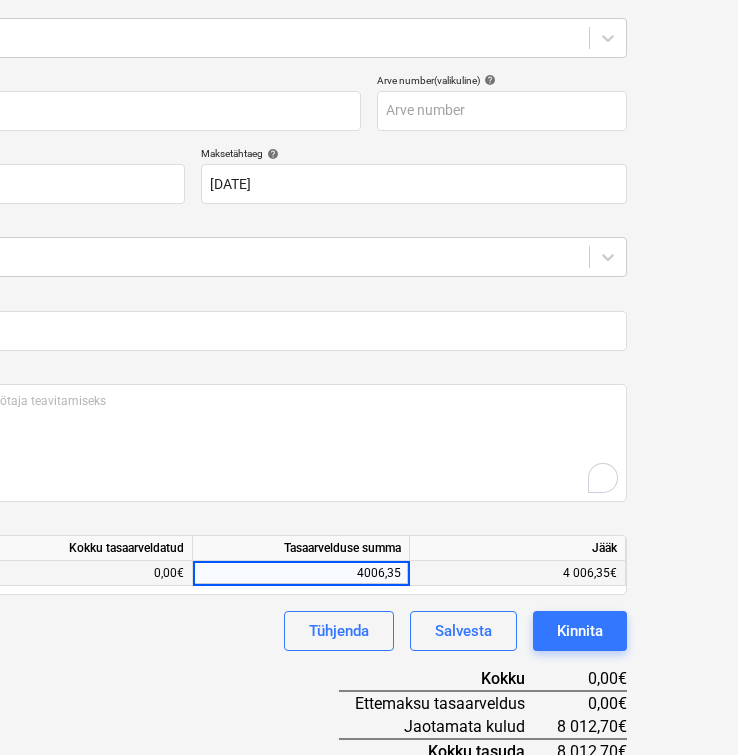 click on "4 006,35€" at bounding box center [518, 573] 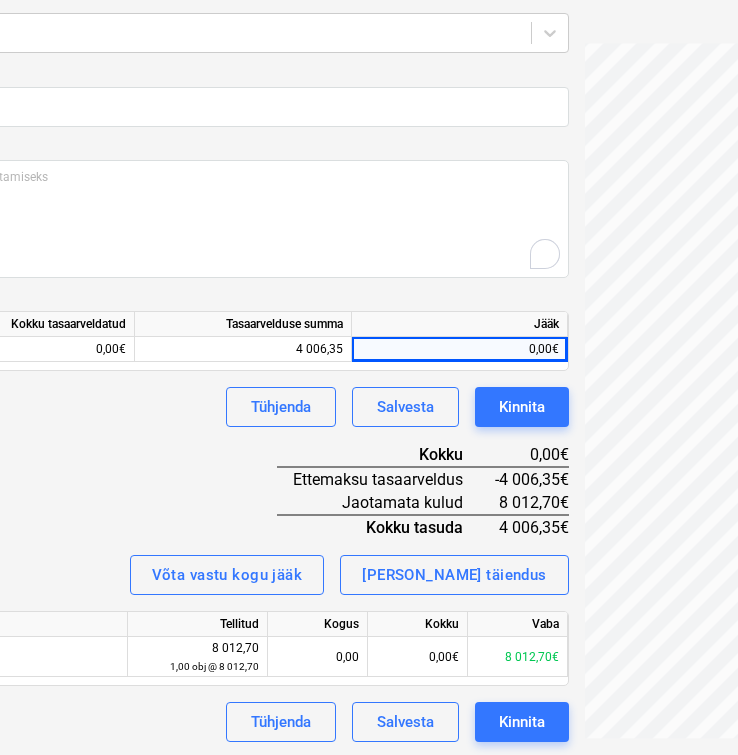 scroll, scrollTop: 461, scrollLeft: 319, axis: both 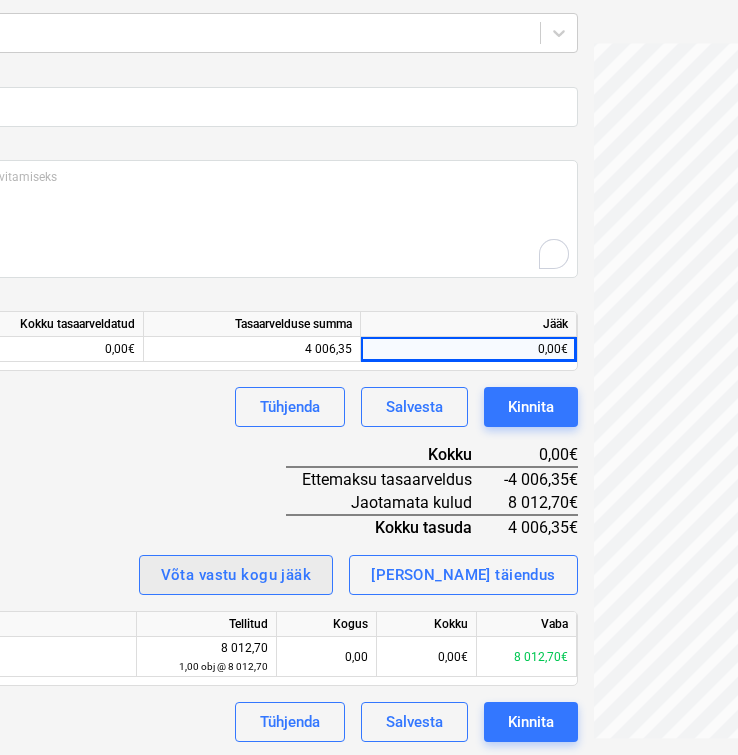 click on "Võta vastu kogu jääk" at bounding box center (236, 575) 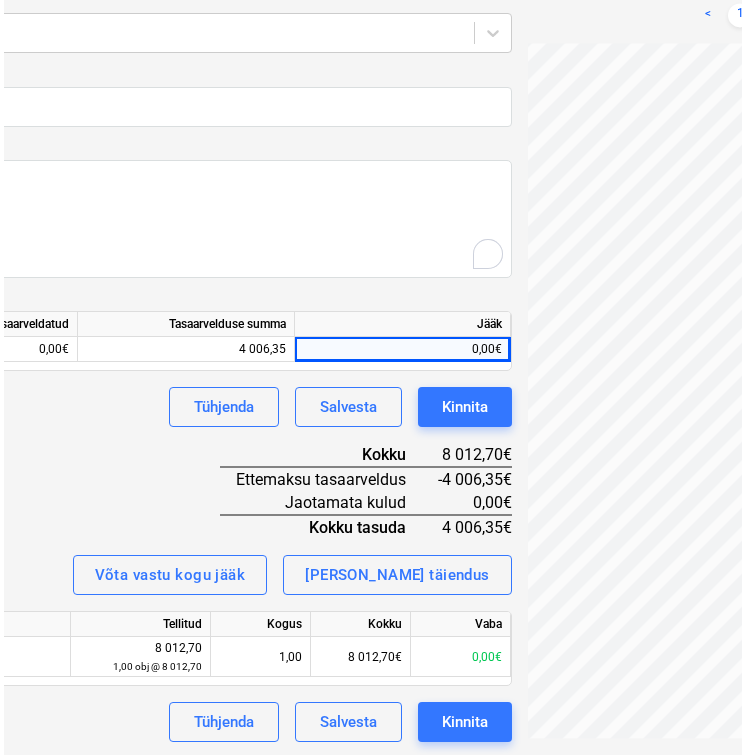 scroll, scrollTop: 461, scrollLeft: 410, axis: both 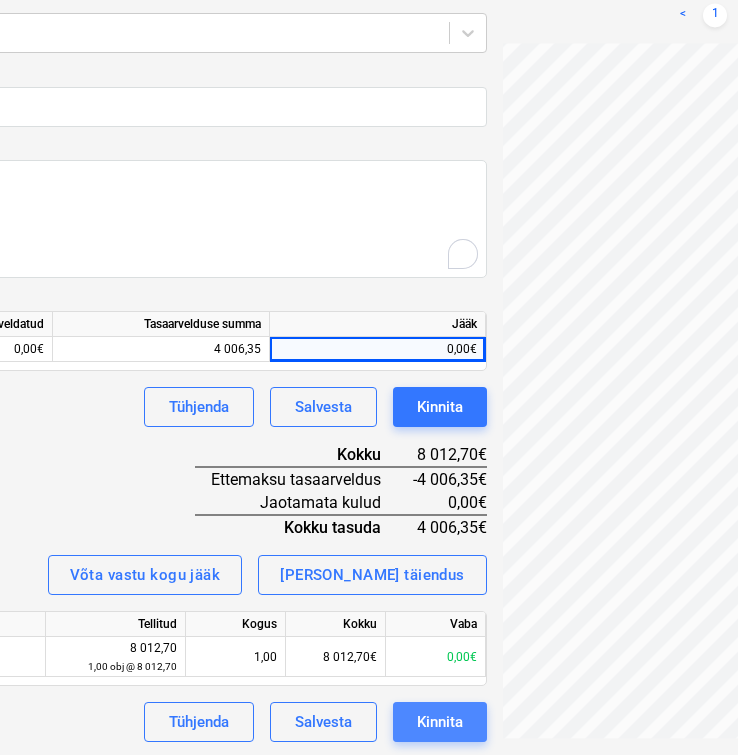 click on "Kinnita" at bounding box center (440, 722) 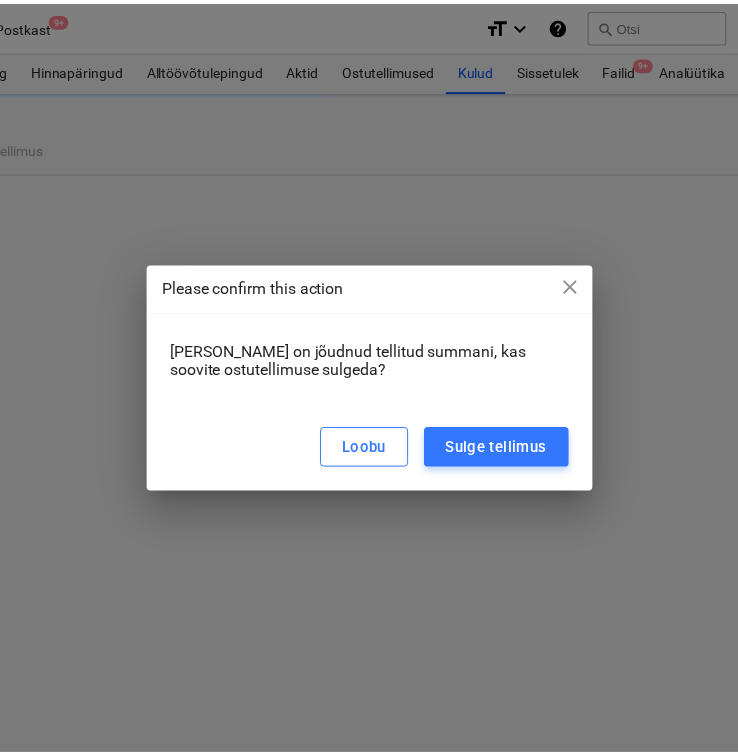 scroll, scrollTop: 0, scrollLeft: 410, axis: horizontal 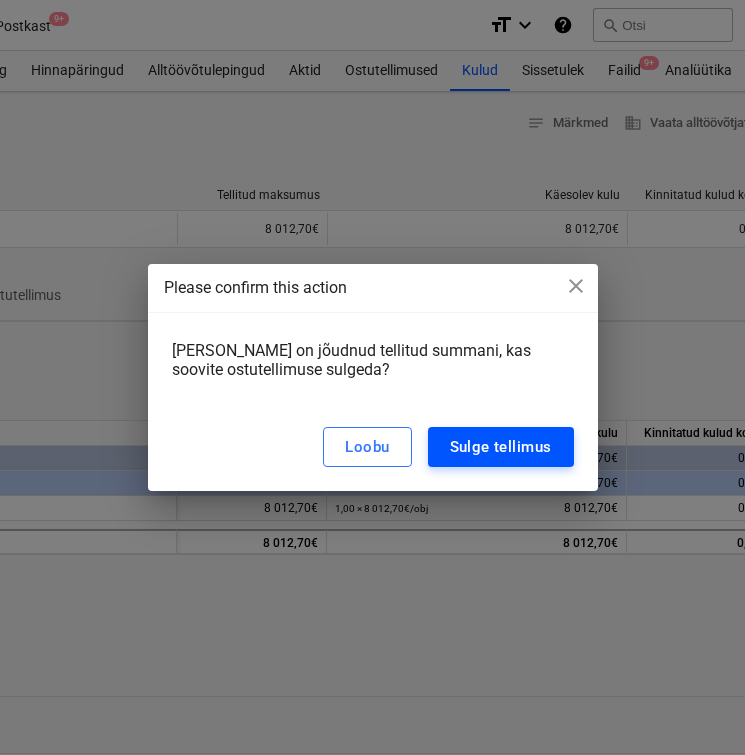 click on "Sulge tellimus" at bounding box center (501, 447) 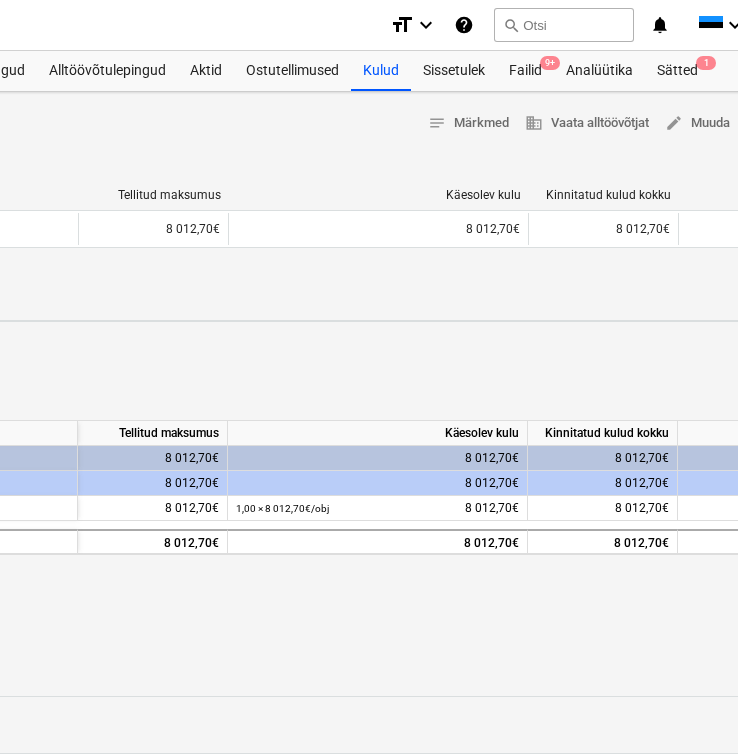 scroll, scrollTop: 0, scrollLeft: 630, axis: horizontal 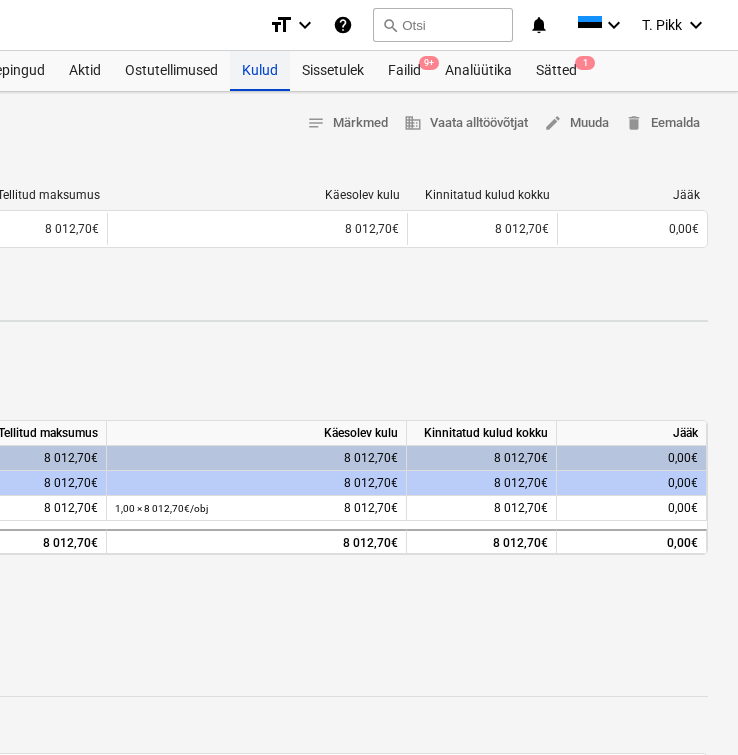 click on "Kulud" at bounding box center (260, 71) 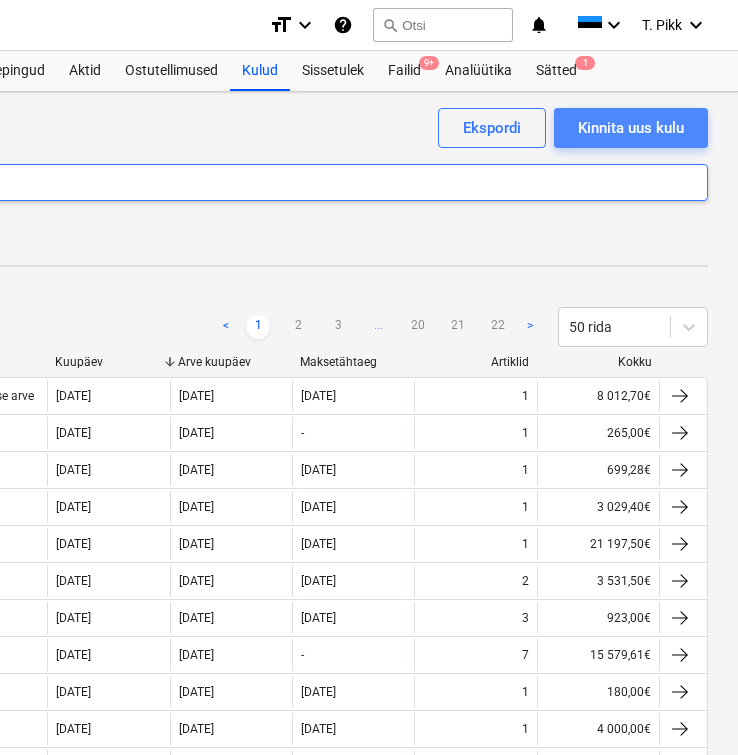 click on "Kinnita uus kulu" at bounding box center [631, 128] 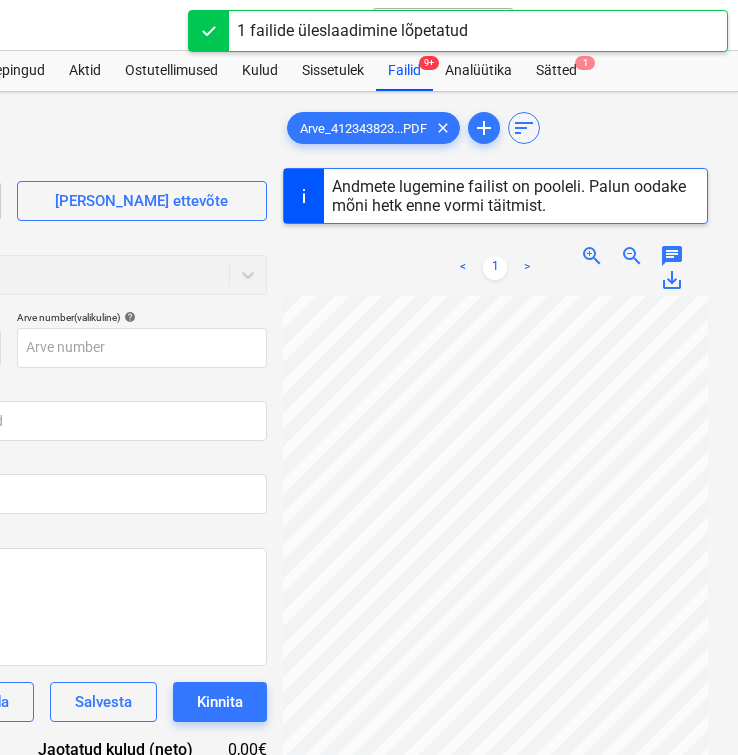 type on "2241300611" 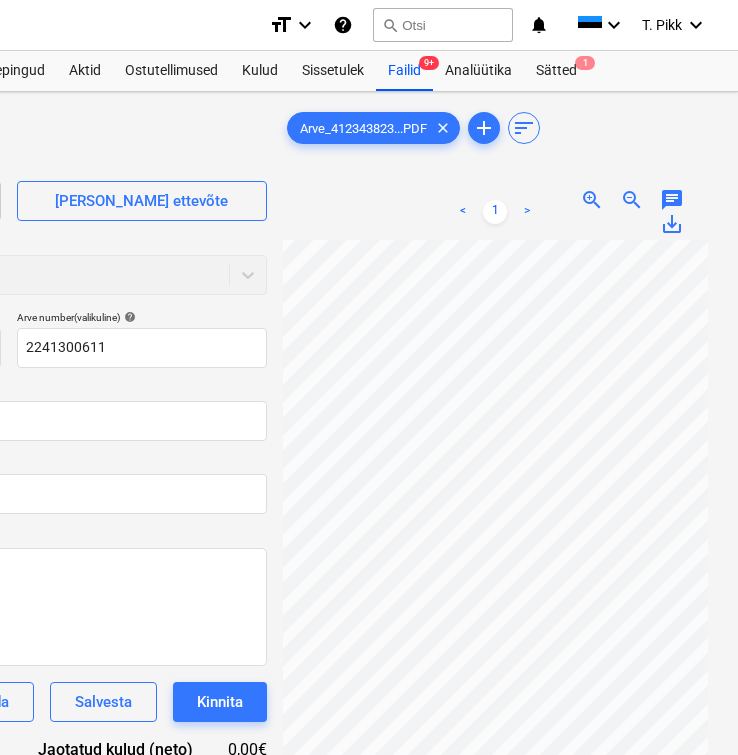 scroll, scrollTop: 158, scrollLeft: 181, axis: both 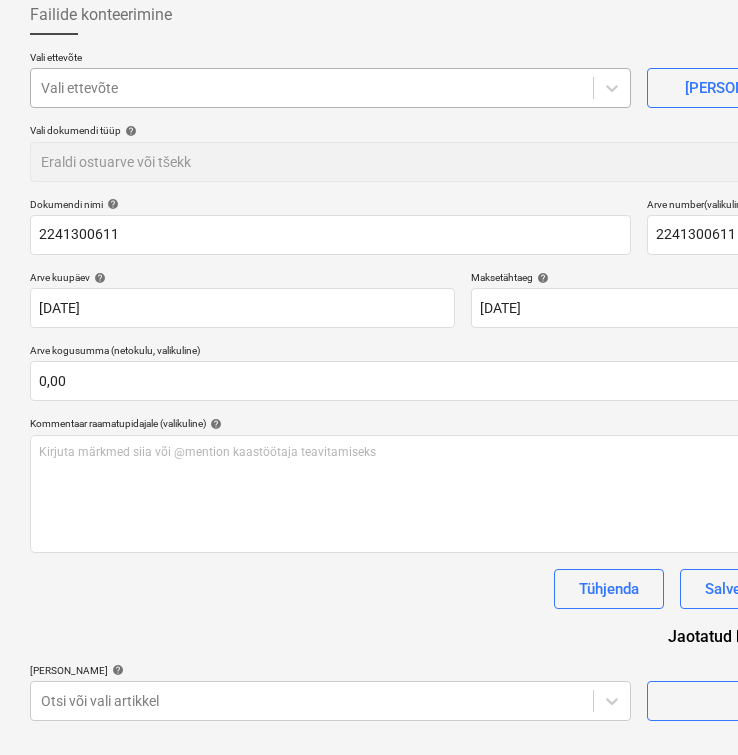 click on "Vali ettevõte" at bounding box center [330, 88] 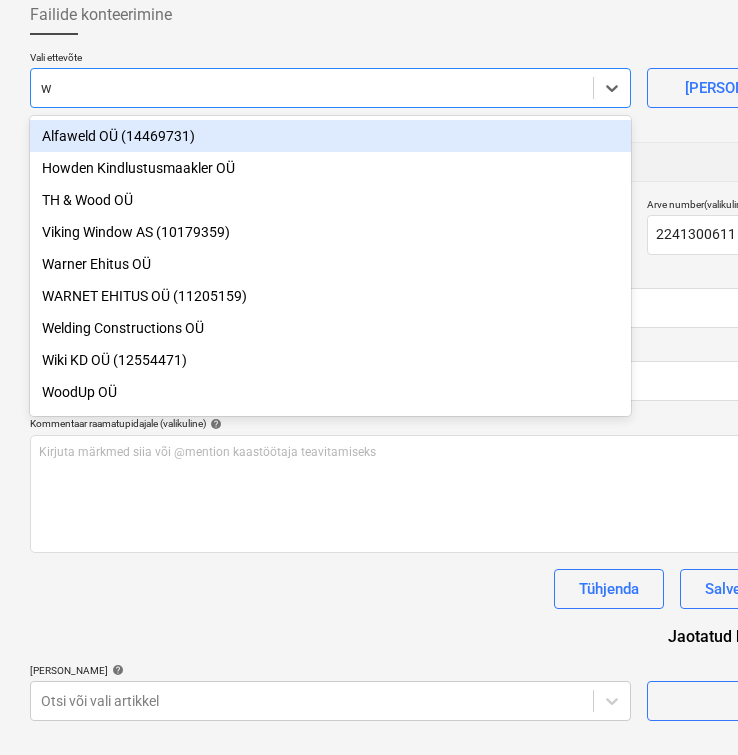 type on "wü" 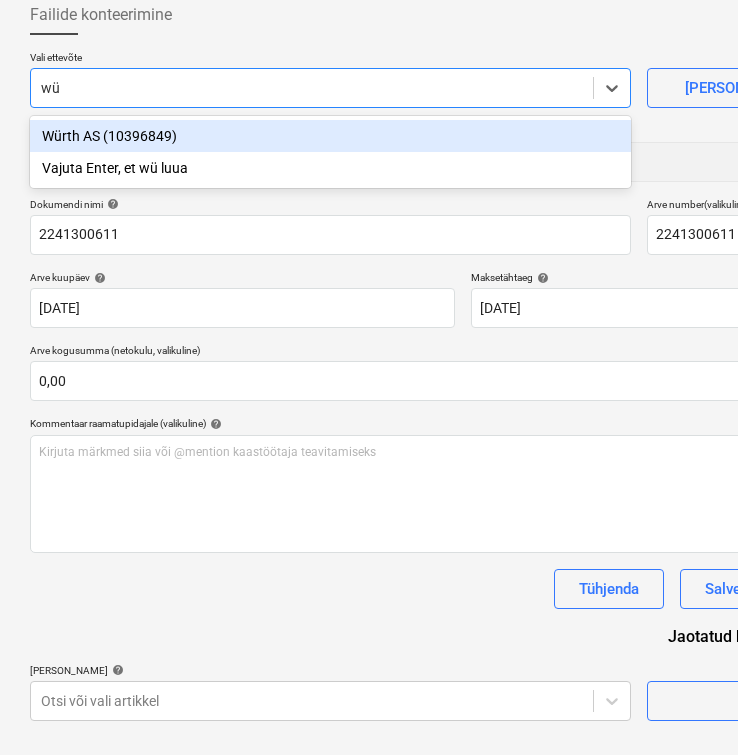 click on "Würth AS (10396849)" at bounding box center (330, 136) 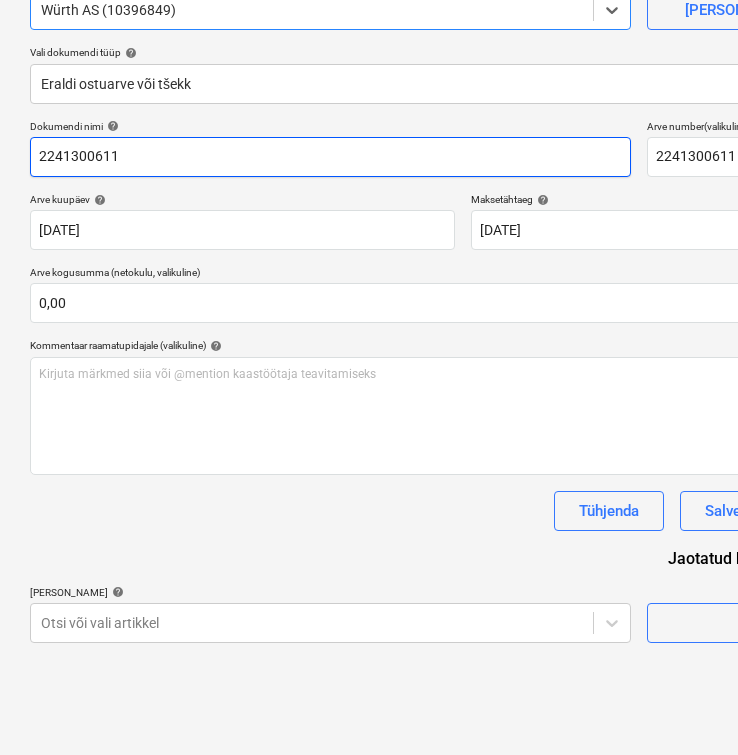 scroll, scrollTop: 200, scrollLeft: 0, axis: vertical 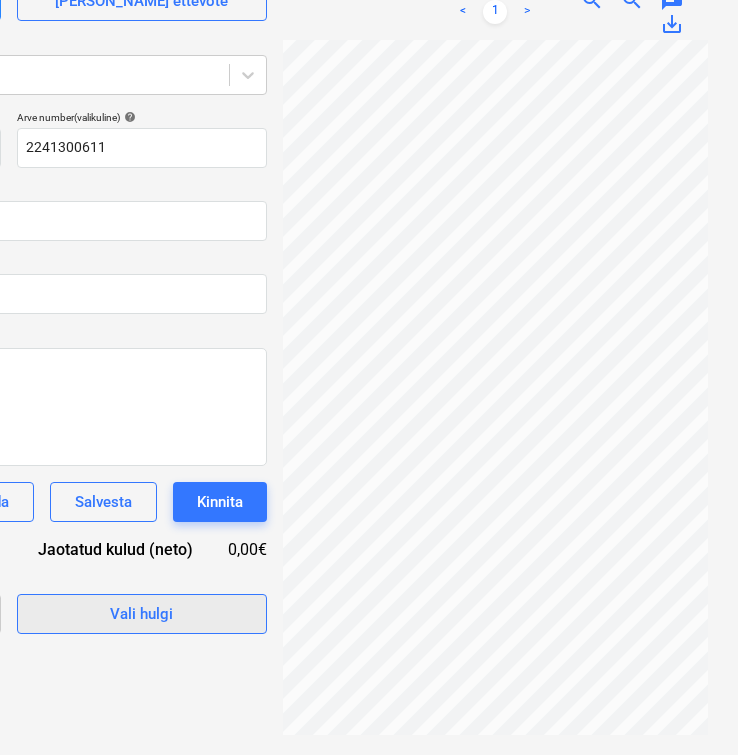 click on "Vali hulgi" at bounding box center [141, 614] 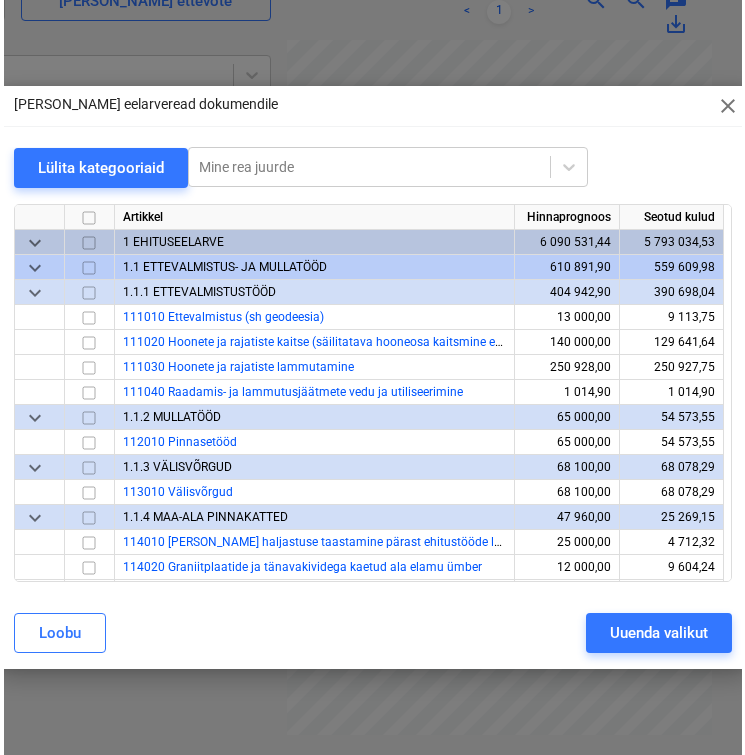 scroll, scrollTop: 200, scrollLeft: 623, axis: both 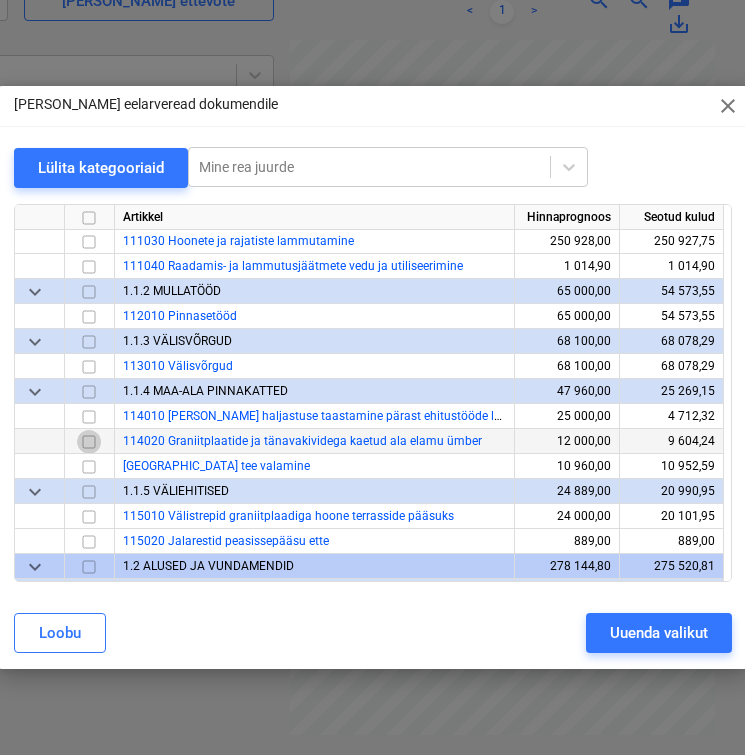 click at bounding box center (89, 441) 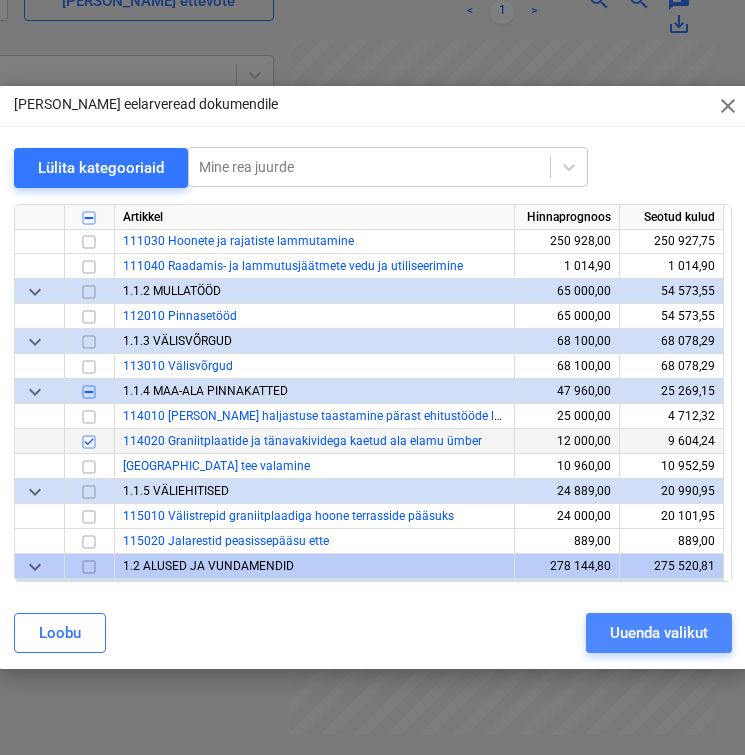 click on "Uuenda valikut" at bounding box center [659, 633] 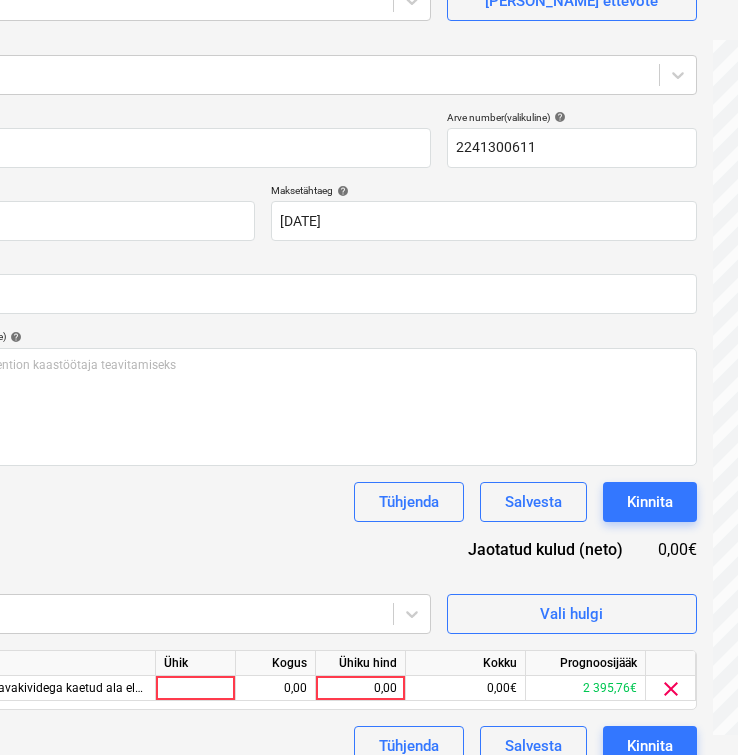 scroll, scrollTop: 200, scrollLeft: 0, axis: vertical 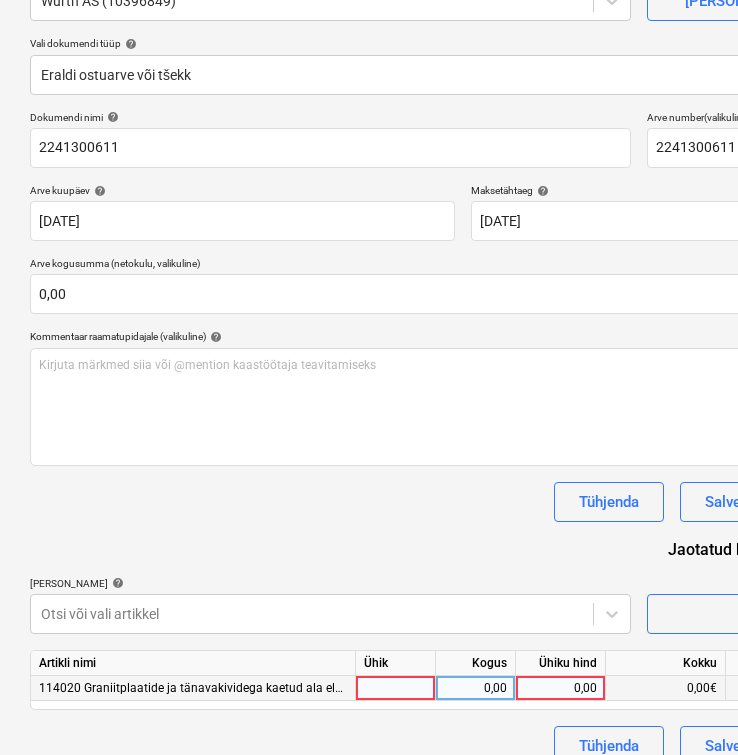 click at bounding box center (396, 688) 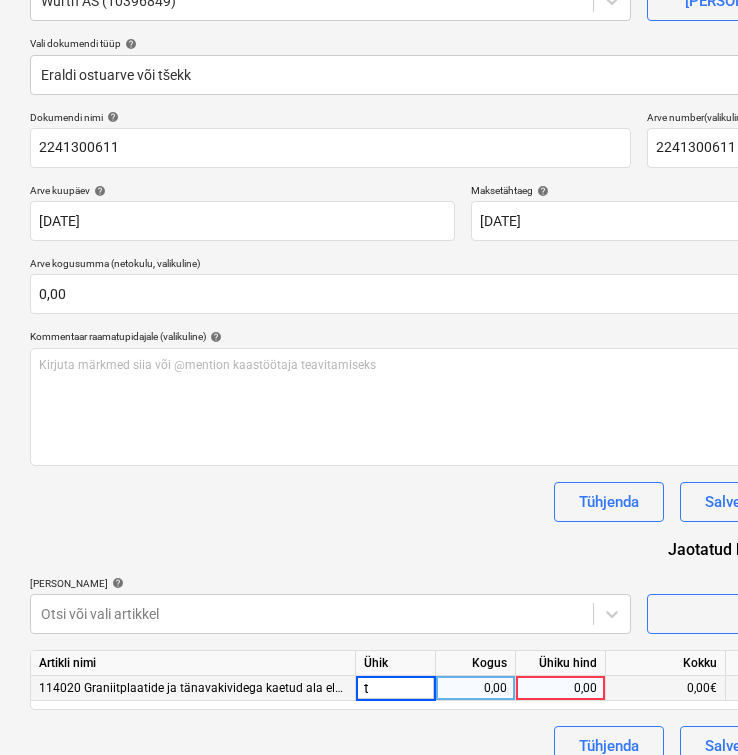 type on "tk" 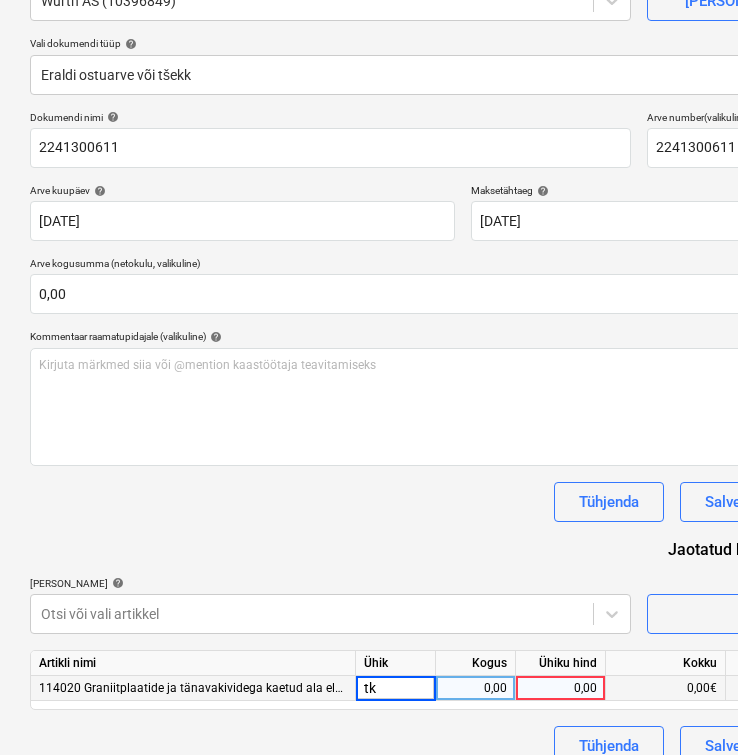 click on "0,00" at bounding box center (475, 688) 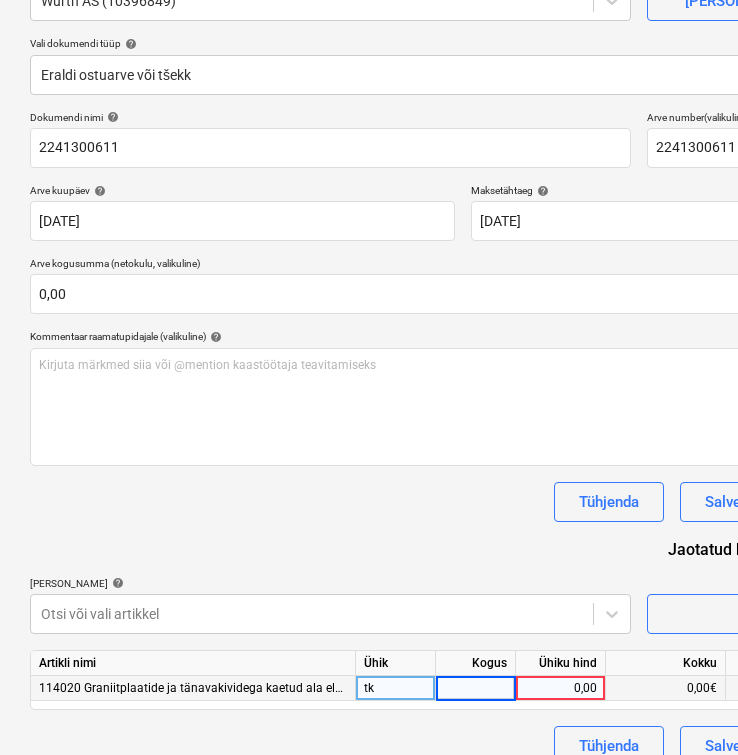 type on "1" 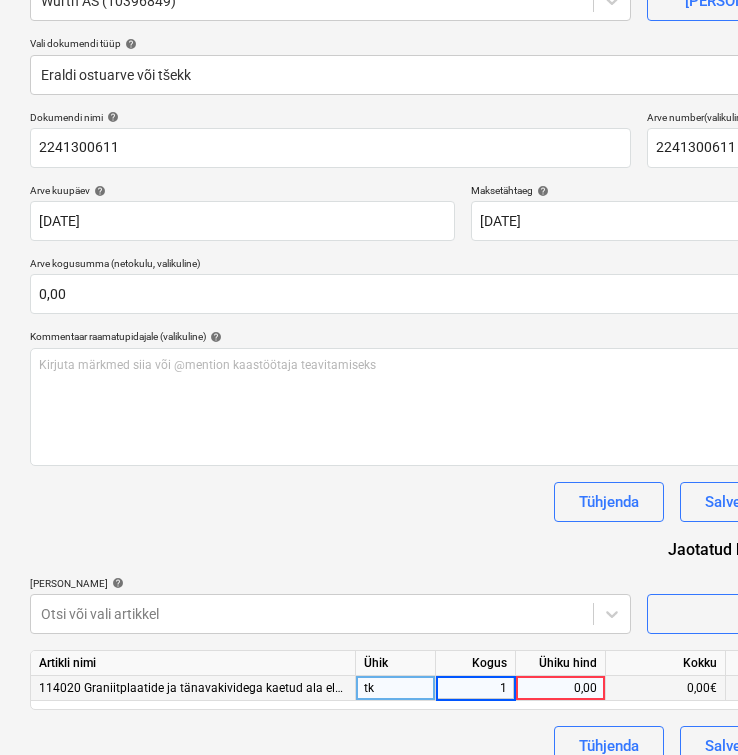 click on "0,00" at bounding box center [560, 688] 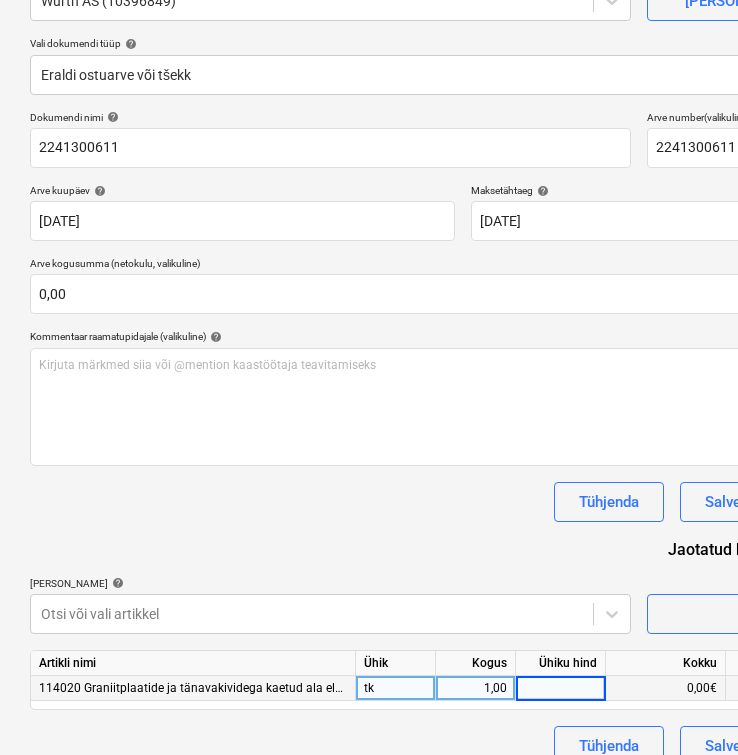 scroll, scrollTop: 0, scrollLeft: 0, axis: both 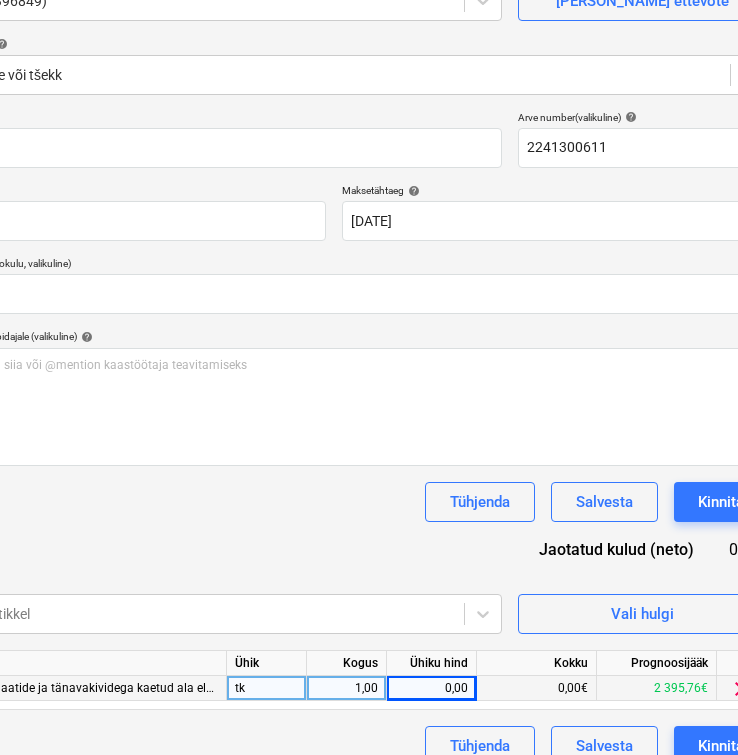 click on "0,00" at bounding box center (431, 688) 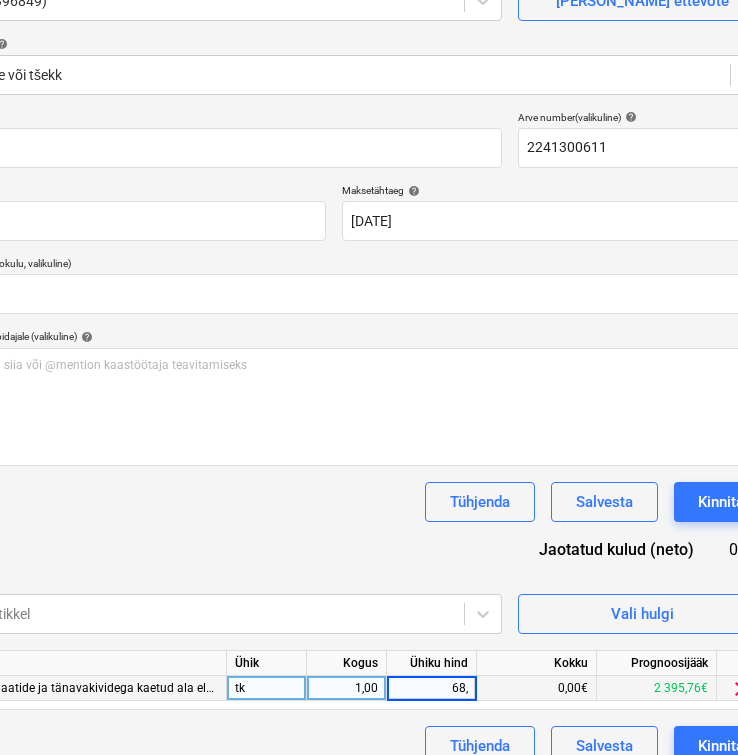 type on "68,8" 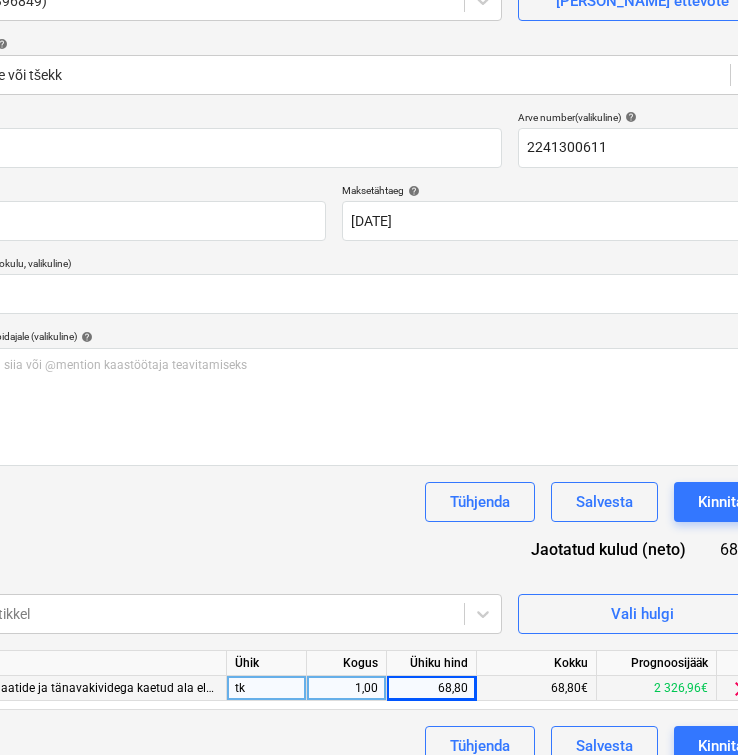 click on "Dokumendi nimi help 2241300611 Arve number  (valikuline) help 2241300611 Arve kuupäev help [DATE] 08.07.2025 Press the down arrow key to interact with the calendar and
select a date. Press the question mark key to get the keyboard shortcuts for changing dates. Maksetähtaeg help [DATE] [DATE] Press the down arrow key to interact with the calendar and
select a date. Press the question mark key to get the keyboard shortcuts for changing dates. Arve kogusumma (netokulu, valikuline) 0,00 Kommentaar raamatupidajale (valikuline) help Kirjuta märkmed siia või @mention kaastöötaja teavitamiseks ﻿ Tühjenda Salvesta Kinnita Jaotatud kulud (neto) 68,80€ [PERSON_NAME] artiklid help Otsi või vali artikkel Vali hulgi Artikli nimi Ühik Kogus Ühiku hind Kokku Prognoosijääk 114020 Graniitplaatide ja tänavakividega kaetud ala elamu ümber tk 1,00 68,80 68,80€ 2 326,96€ clear Tühjenda Salvesta Kinnita" at bounding box center [334, 438] 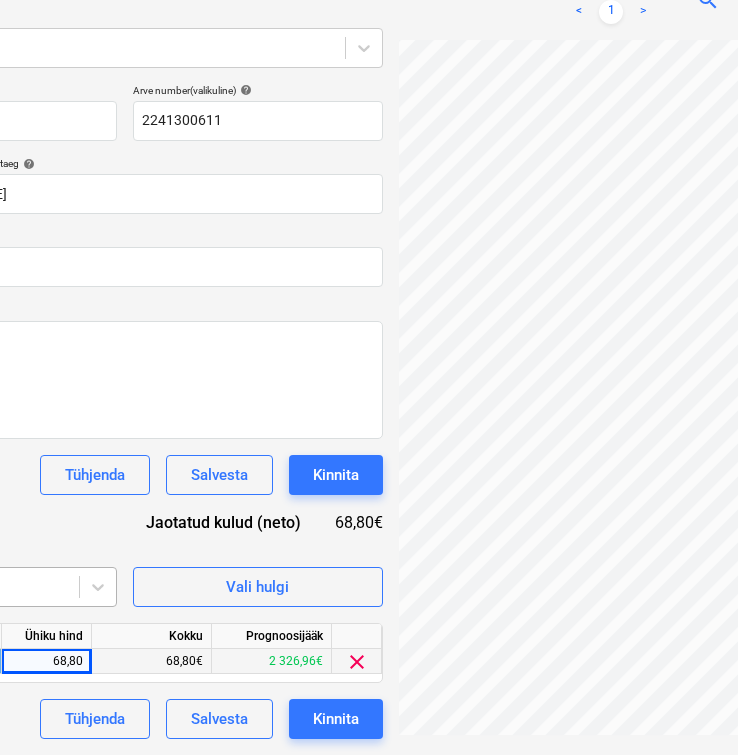 scroll, scrollTop: 227, scrollLeft: 630, axis: both 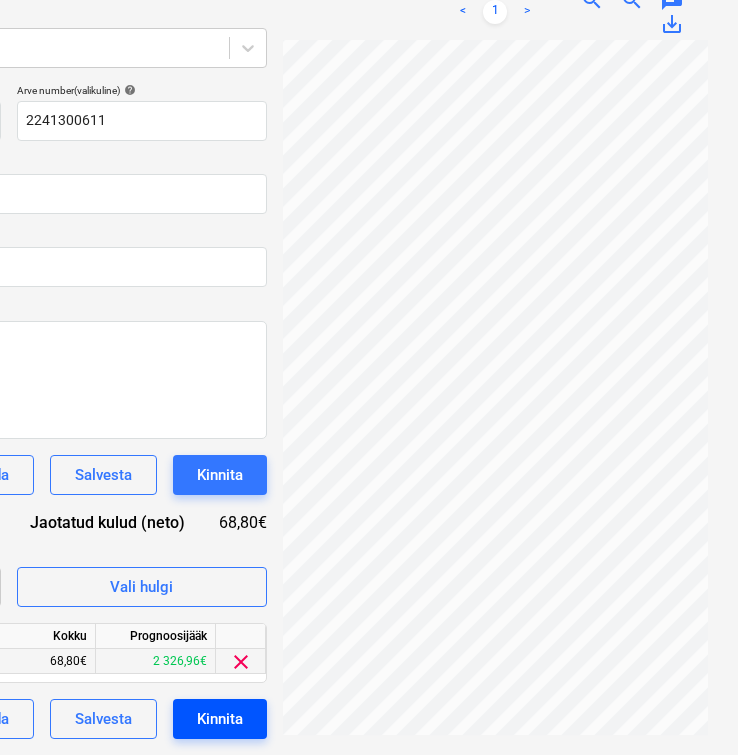 click on "Kinnita" at bounding box center (220, 719) 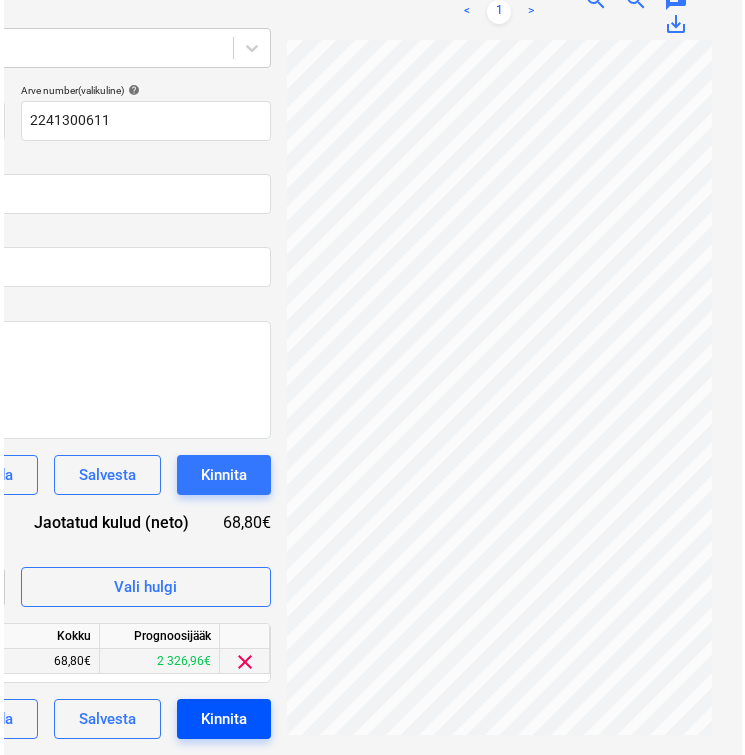 scroll, scrollTop: 227, scrollLeft: 623, axis: both 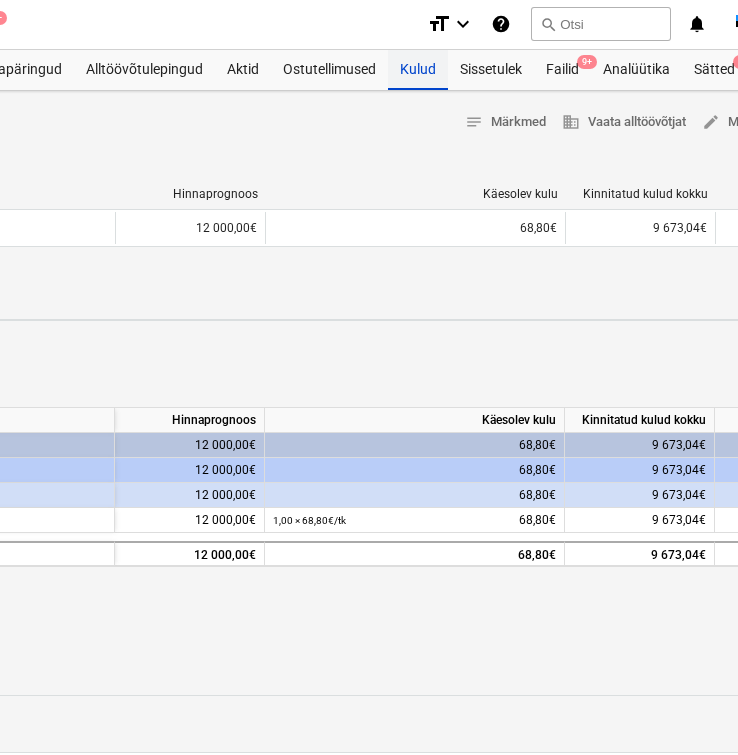 click on "Kulud" at bounding box center [418, 70] 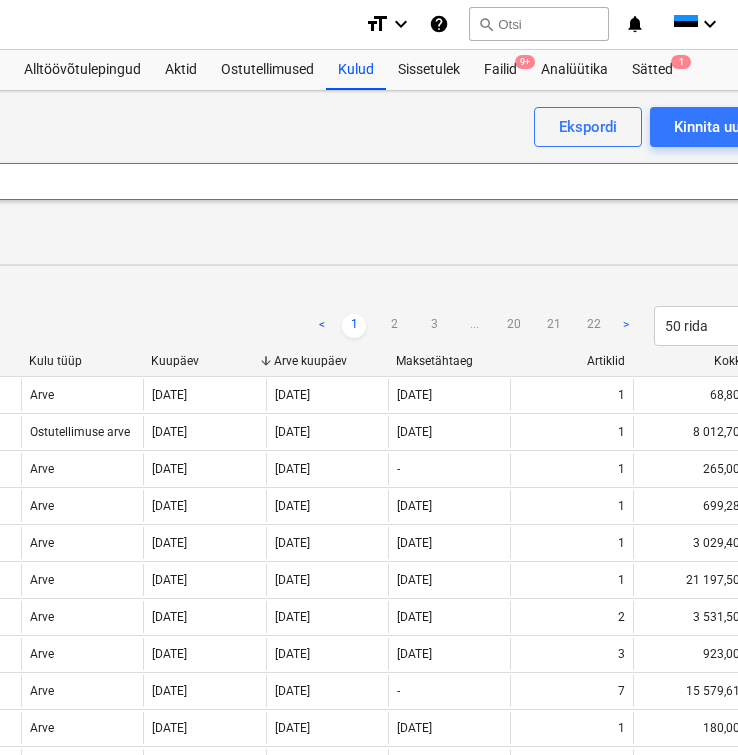 scroll, scrollTop: 1, scrollLeft: 630, axis: both 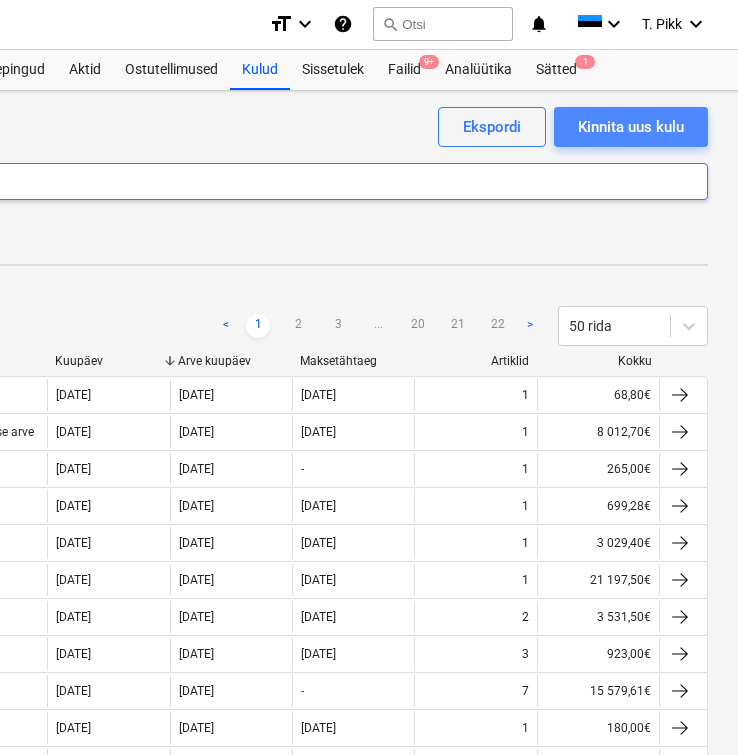 click on "Kinnita uus kulu" at bounding box center [631, 127] 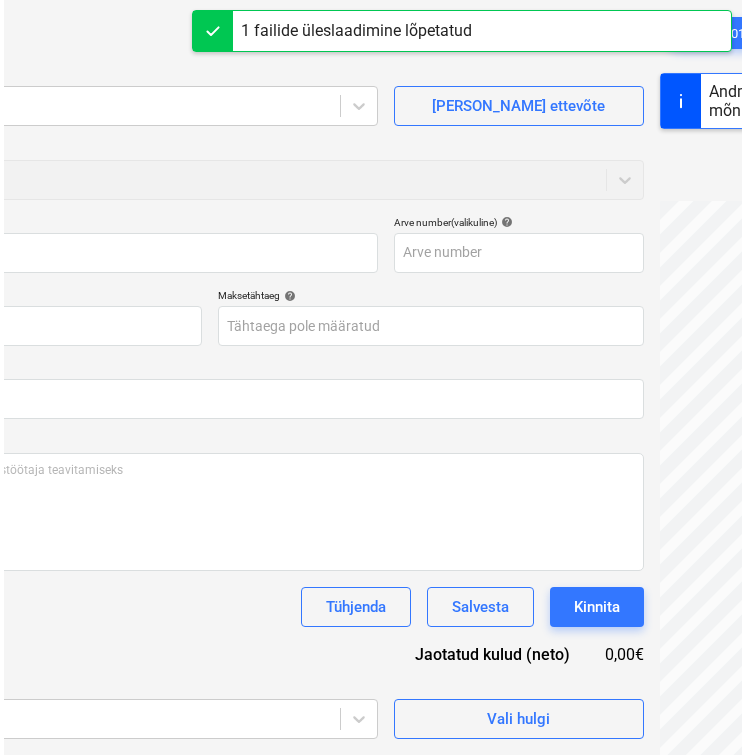 scroll, scrollTop: 95, scrollLeft: 424, axis: both 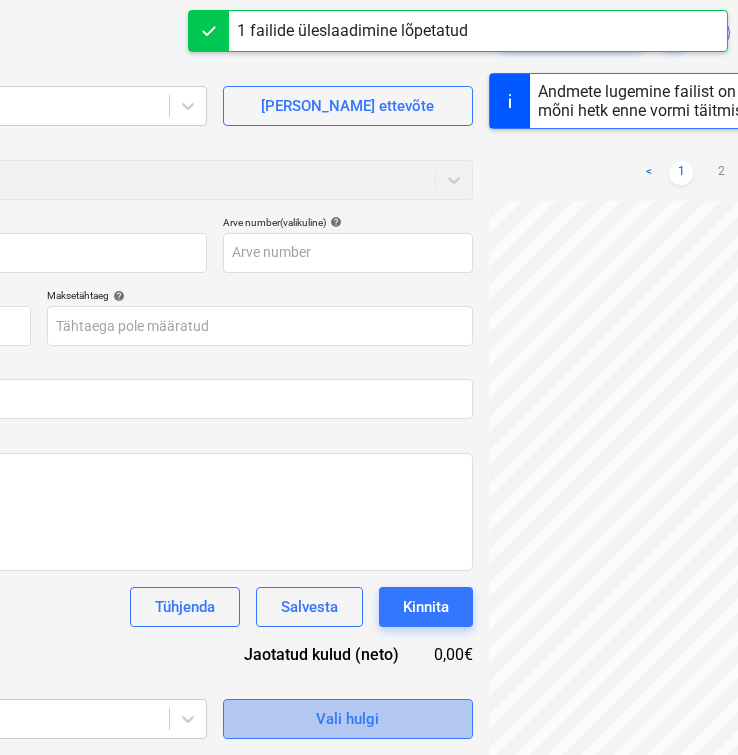 click on "Vali hulgi" at bounding box center [347, 719] 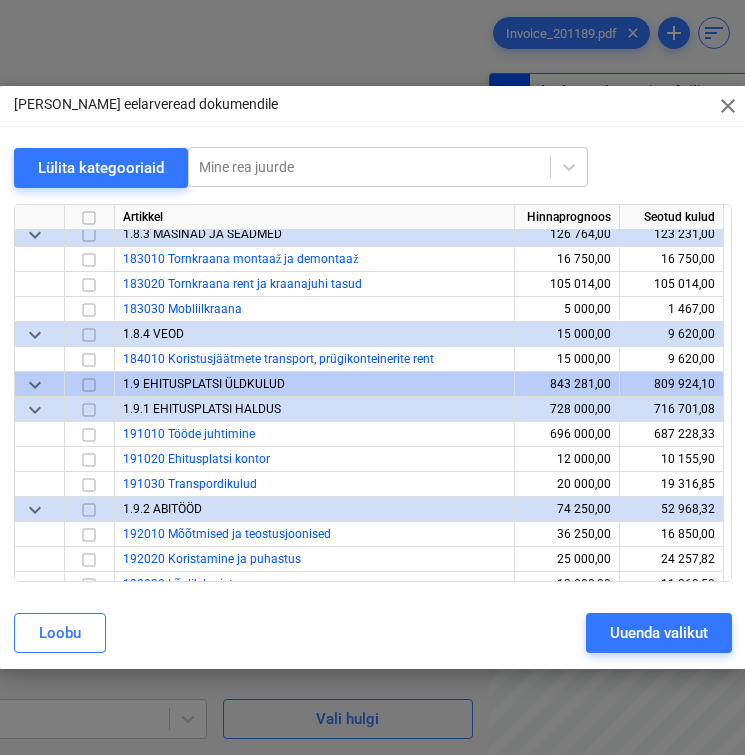 scroll, scrollTop: 3670, scrollLeft: 0, axis: vertical 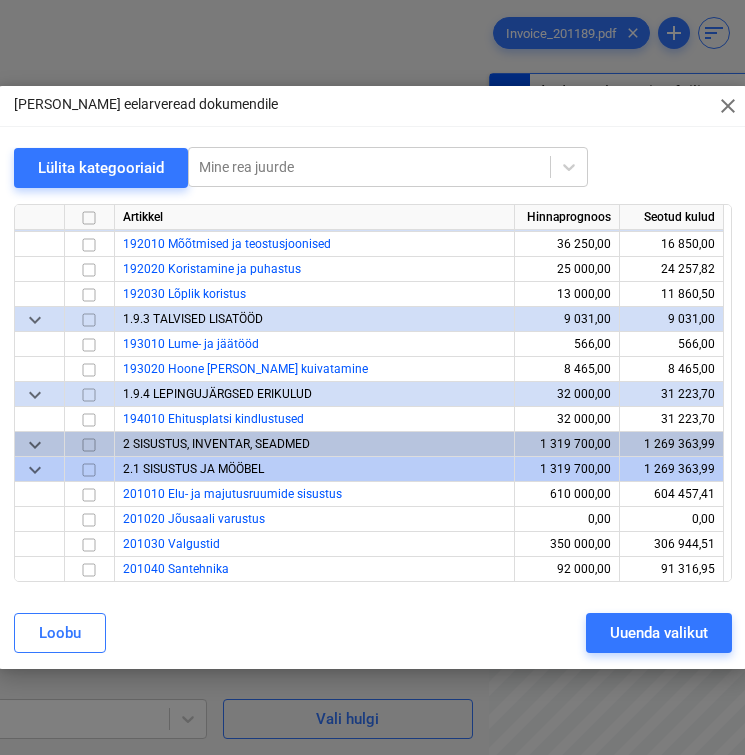 type on "201189" 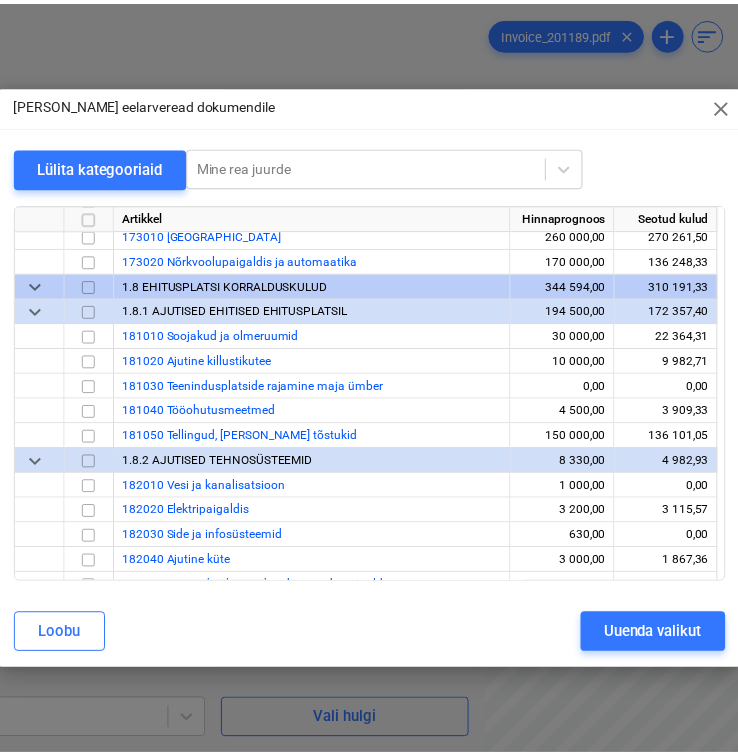 scroll, scrollTop: 3154, scrollLeft: 0, axis: vertical 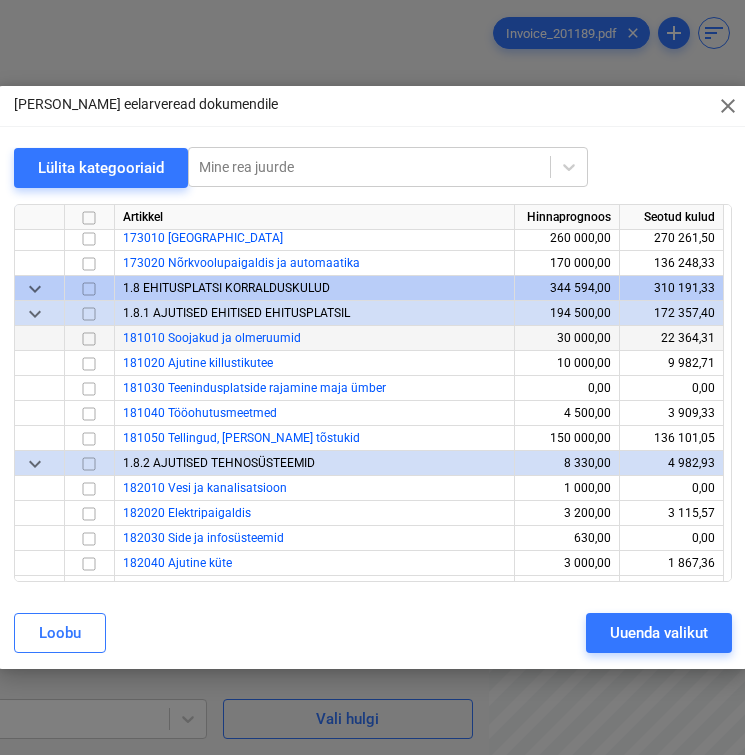 click at bounding box center [89, 338] 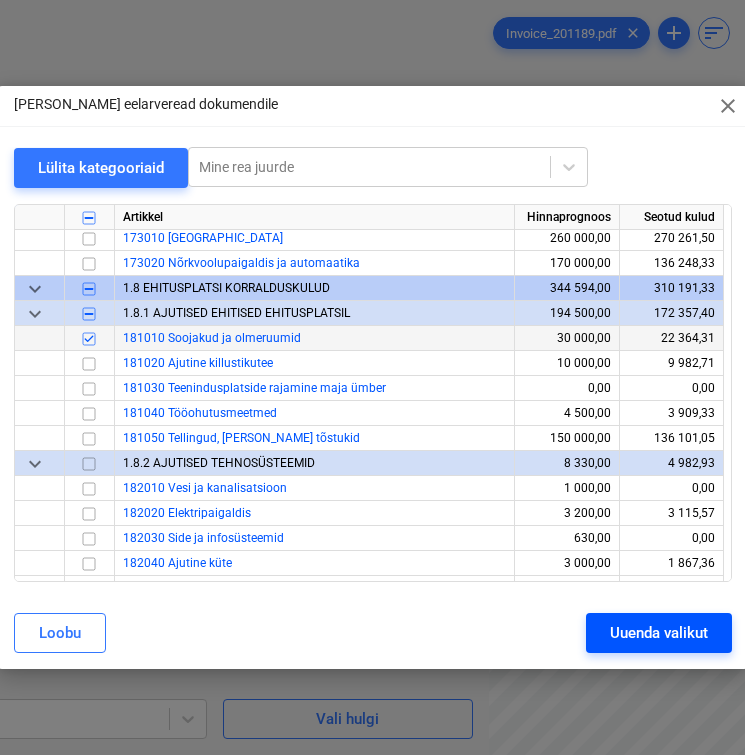 click on "Uuenda valikut" at bounding box center [659, 633] 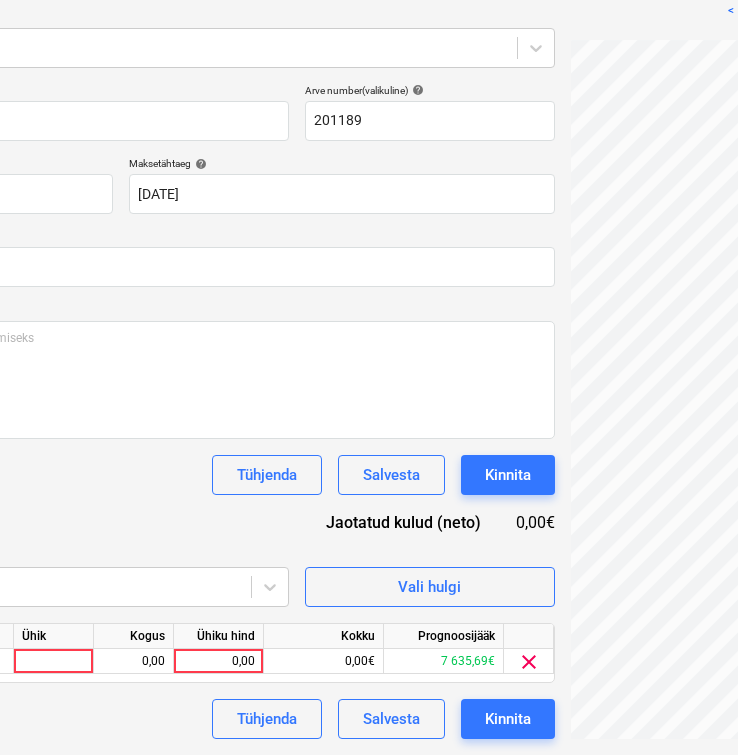 scroll, scrollTop: 227, scrollLeft: 348, axis: both 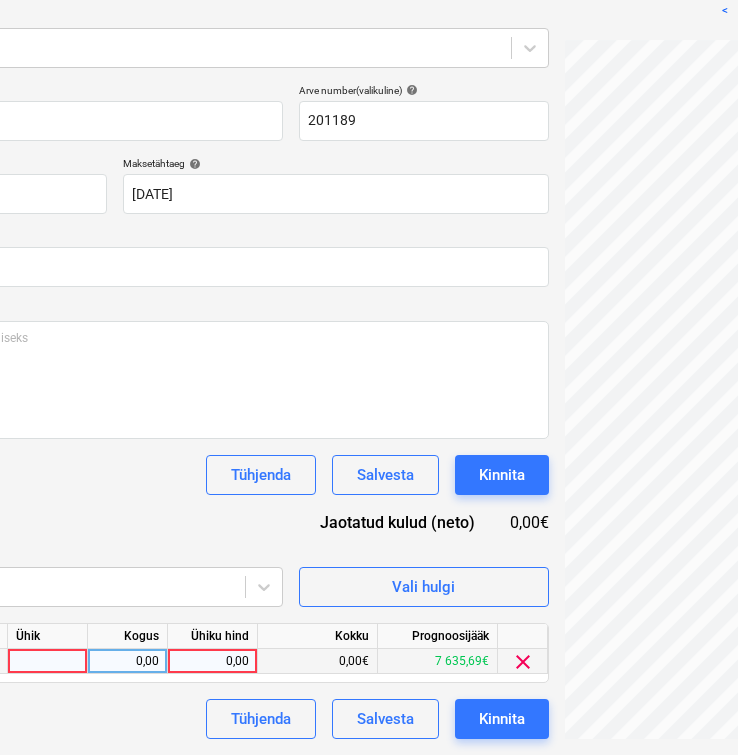 click at bounding box center (48, 661) 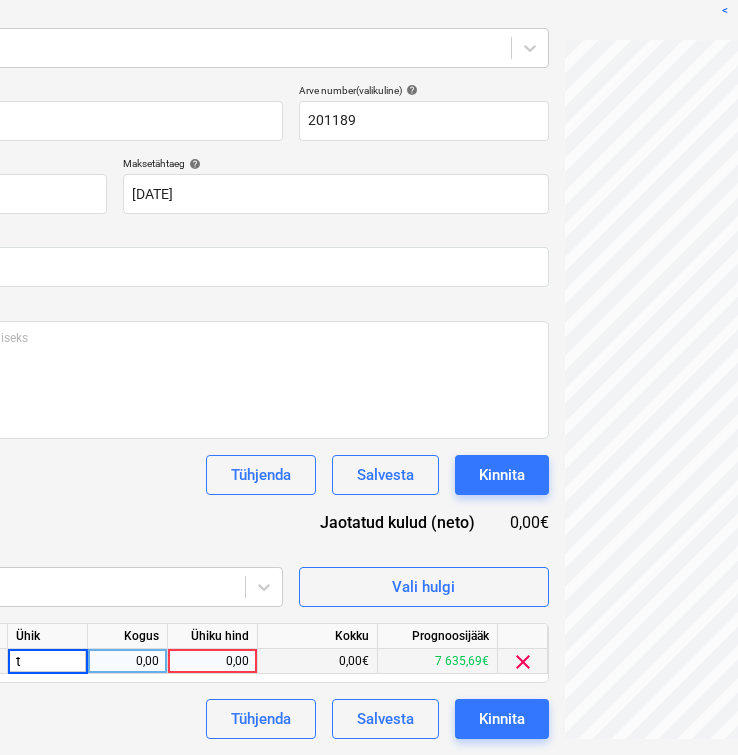 type on "tk" 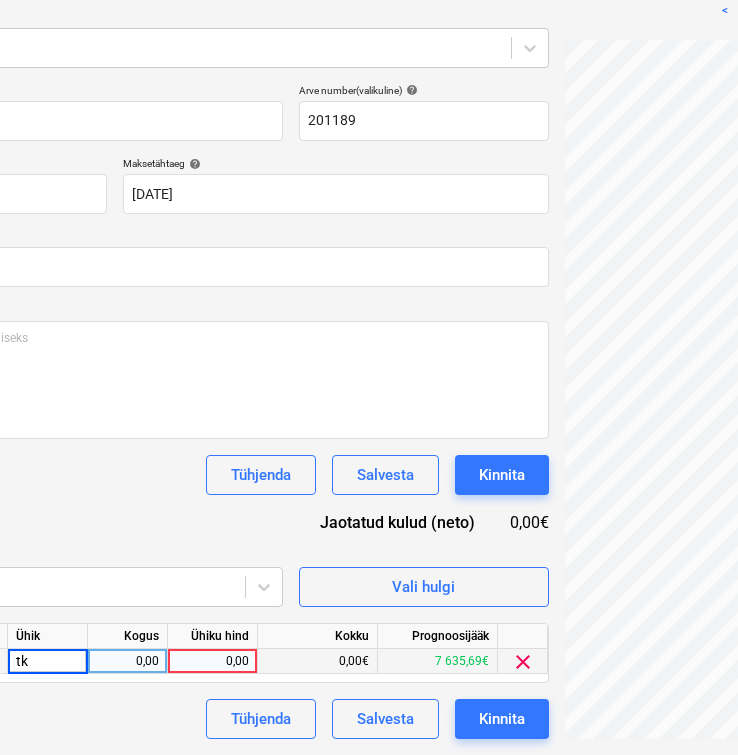 click on "0,00" at bounding box center [127, 661] 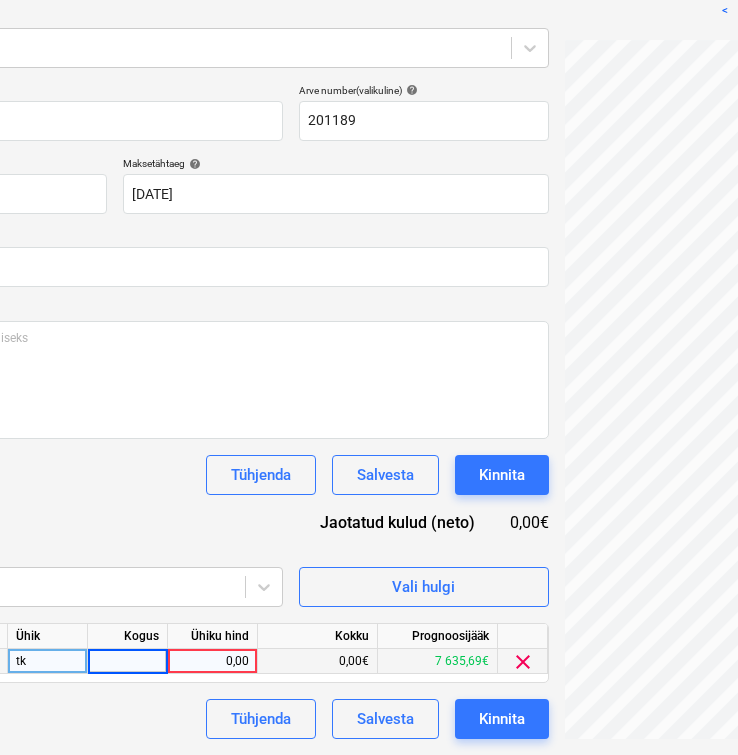 type on "1" 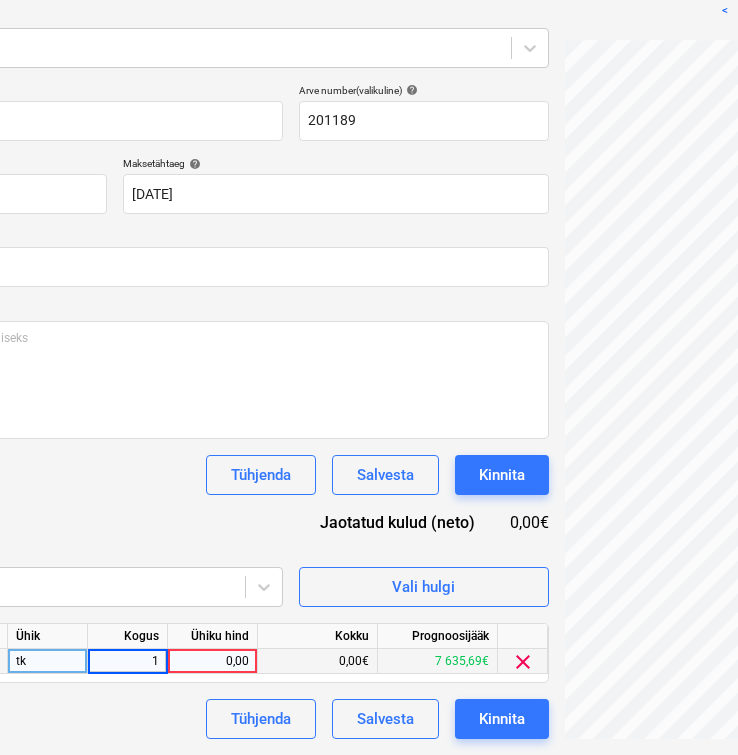 click on "0,00" at bounding box center (212, 661) 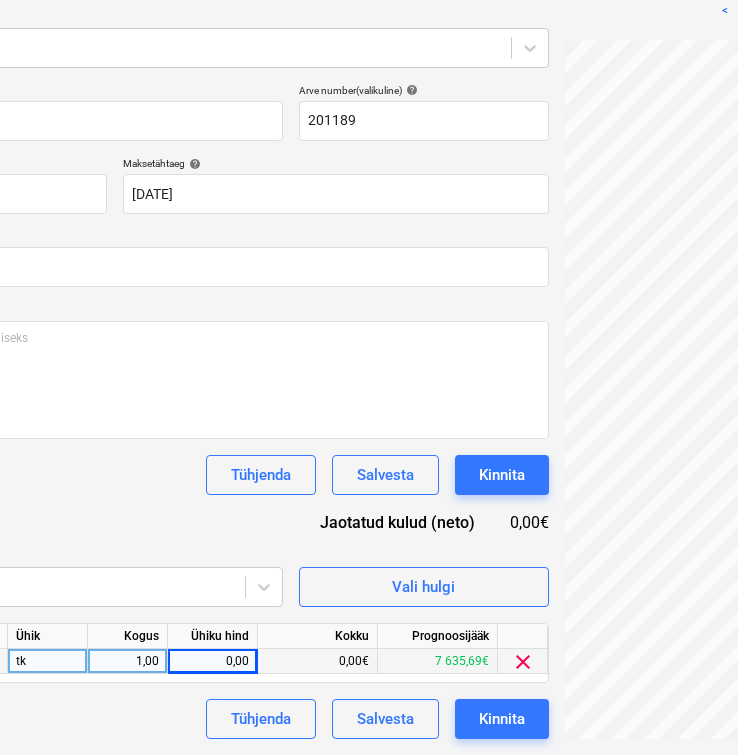 click on "0,00" at bounding box center [212, 661] 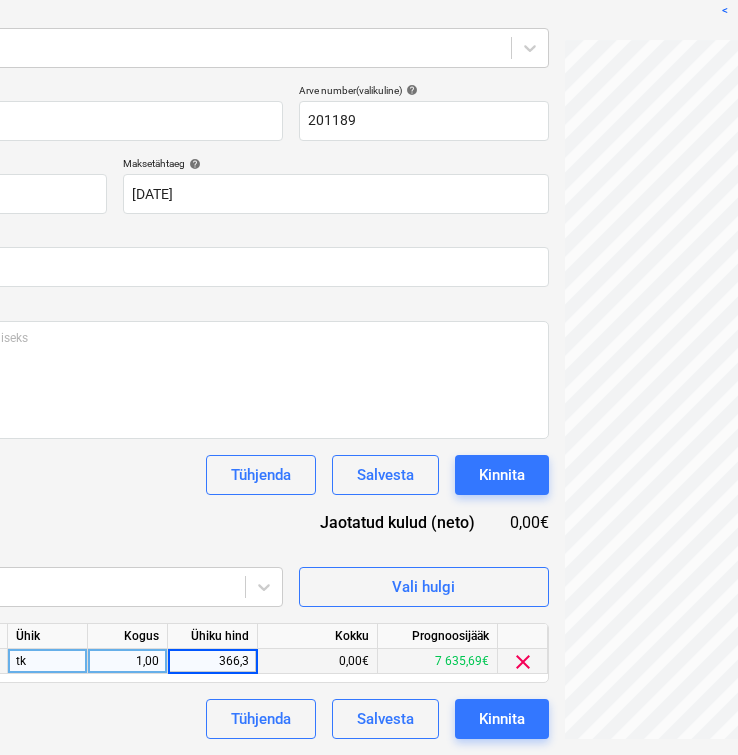 type on "366,31" 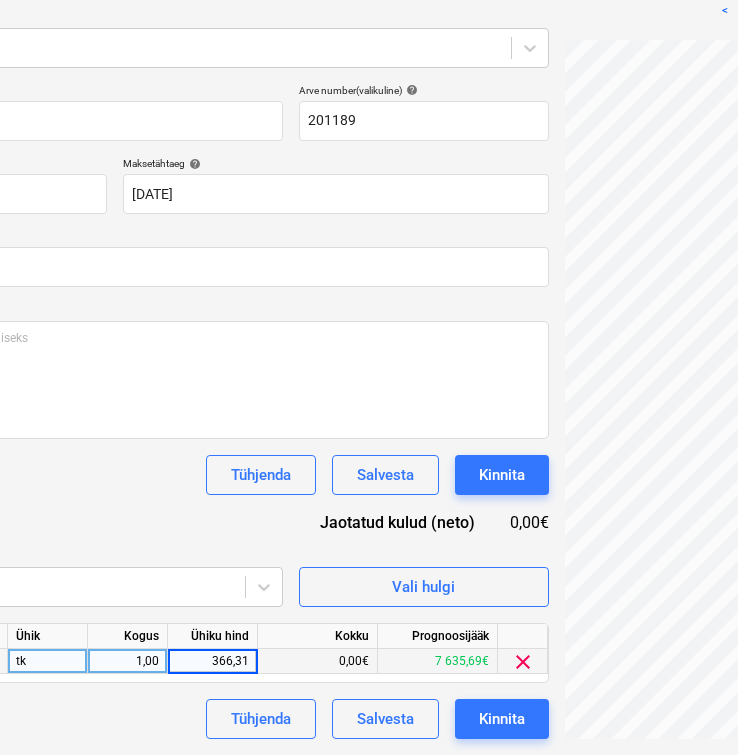 click on "0,00€" at bounding box center [318, 661] 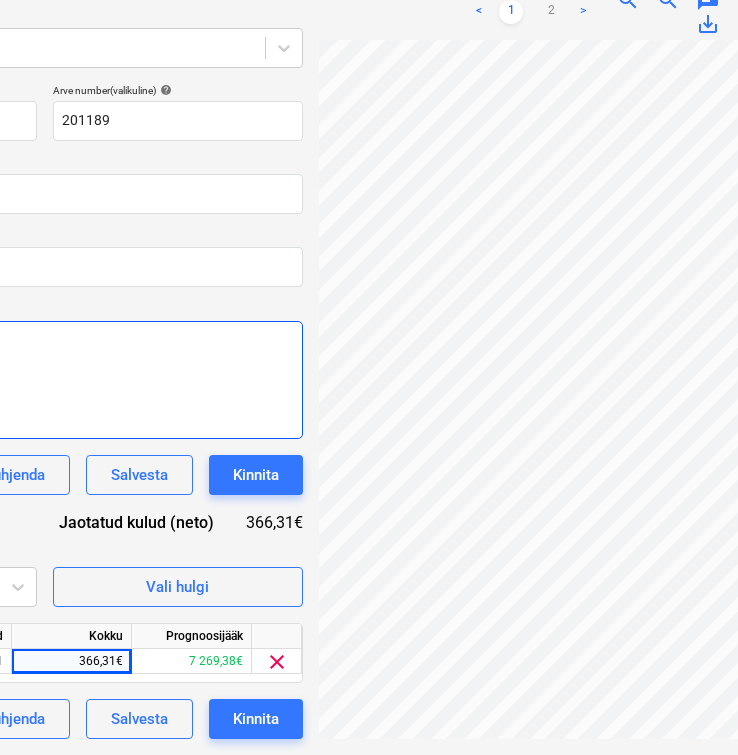 scroll, scrollTop: 227, scrollLeft: 630, axis: both 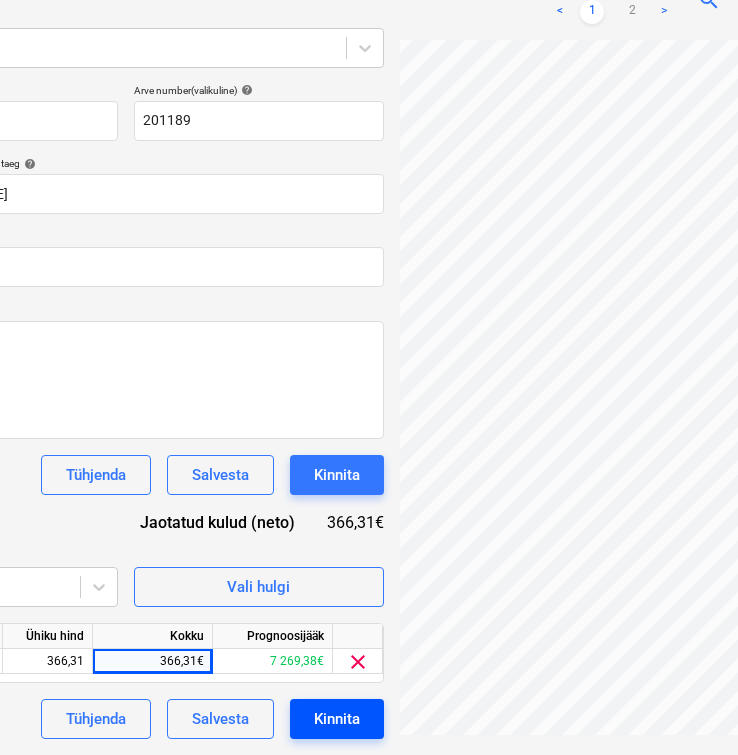 click on "Kinnita" at bounding box center [337, 719] 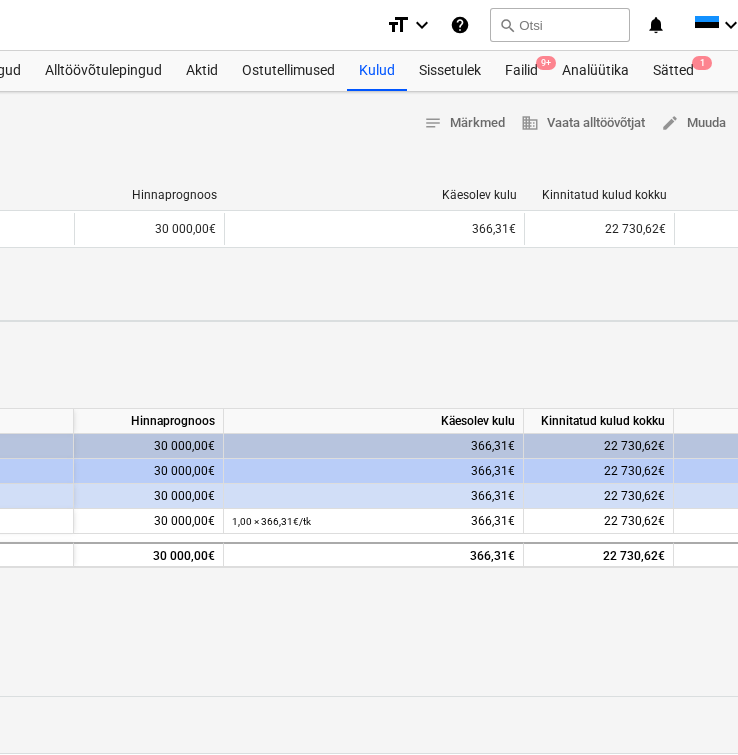 scroll, scrollTop: 0, scrollLeft: 630, axis: horizontal 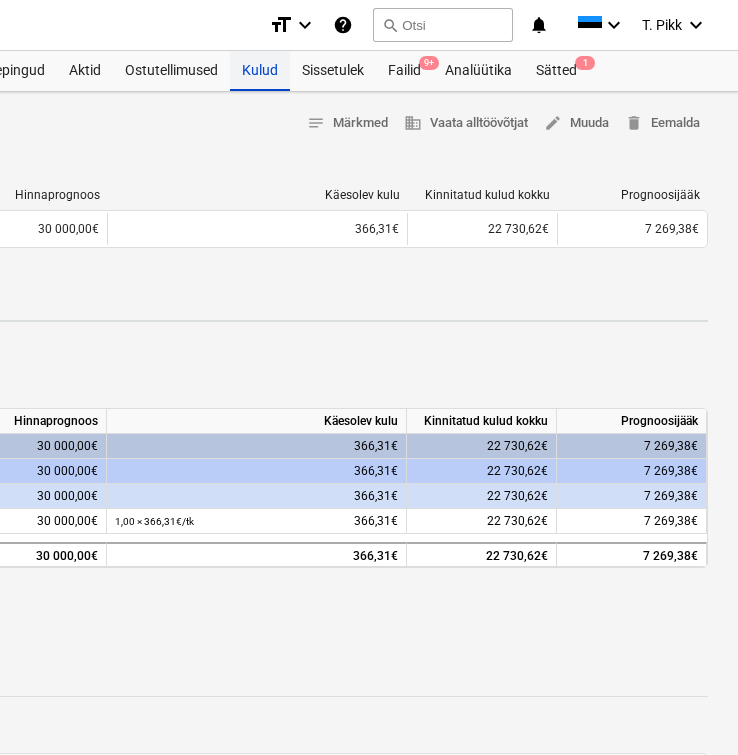 click on "Kulud" at bounding box center [260, 71] 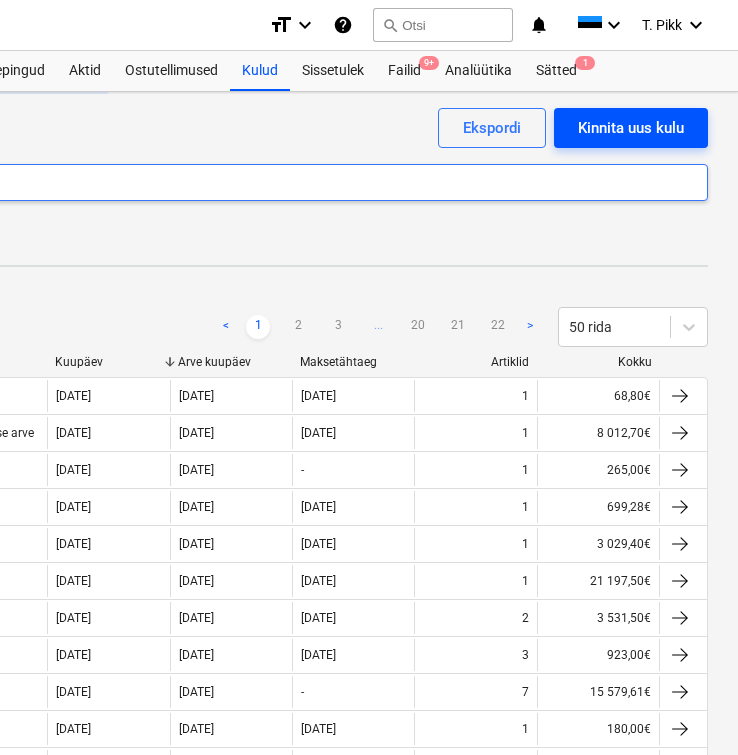 click on "Kinnita uus kulu" at bounding box center [631, 128] 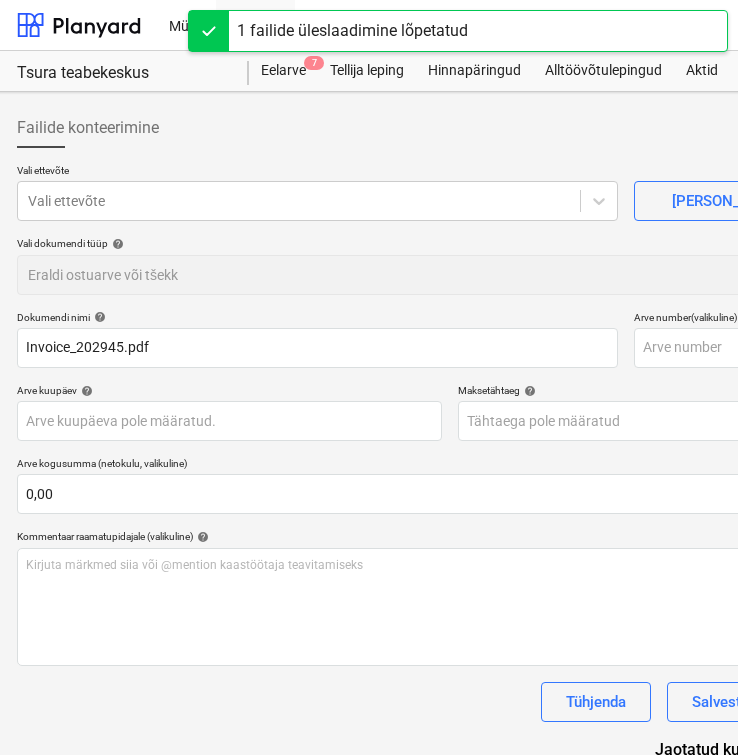 scroll, scrollTop: 0, scrollLeft: 0, axis: both 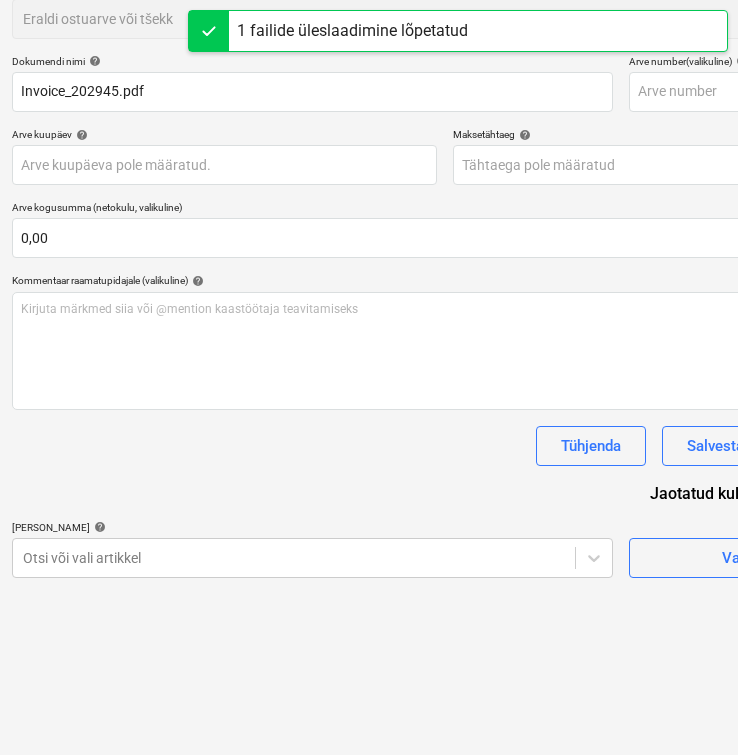 type on "202945" 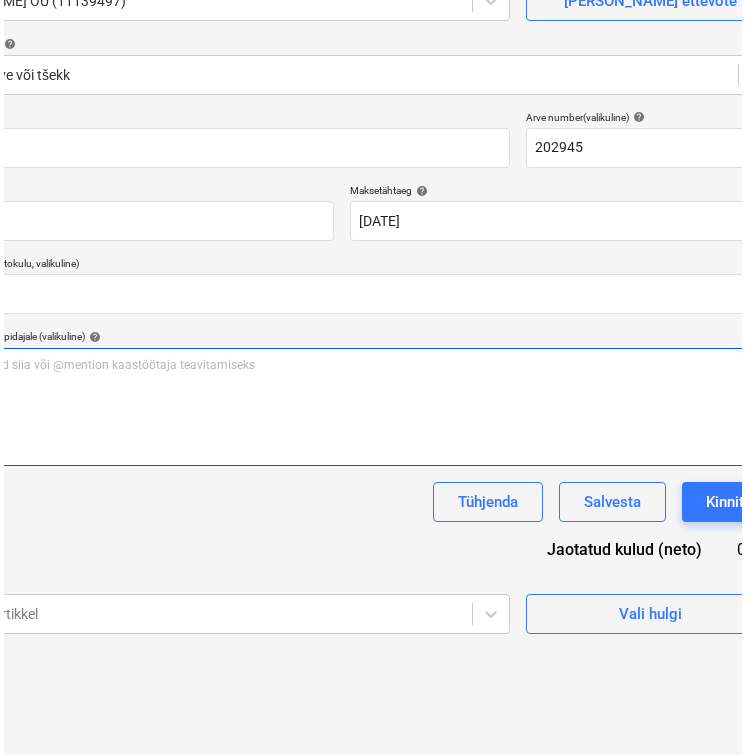 scroll, scrollTop: 200, scrollLeft: 144, axis: both 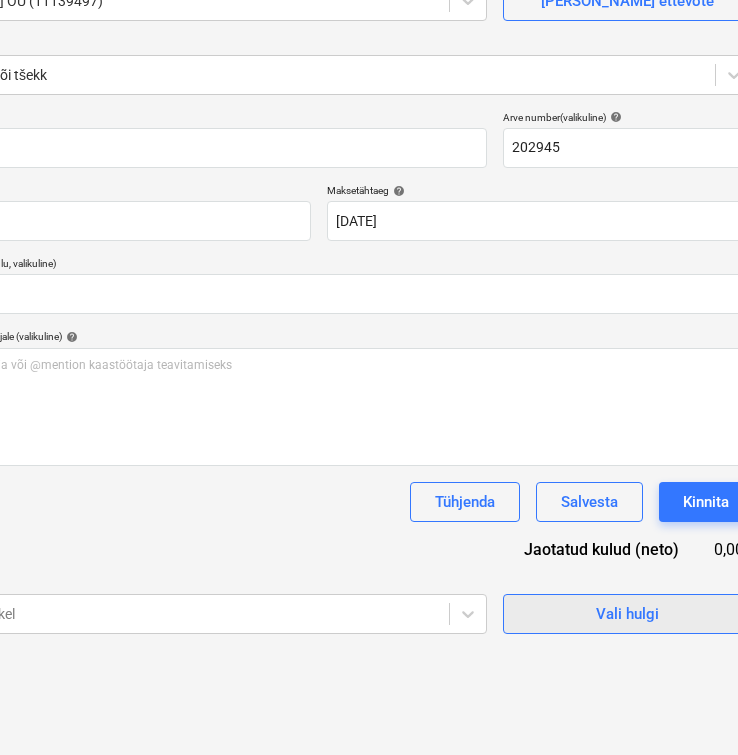 click on "Vali hulgi" at bounding box center (628, 614) 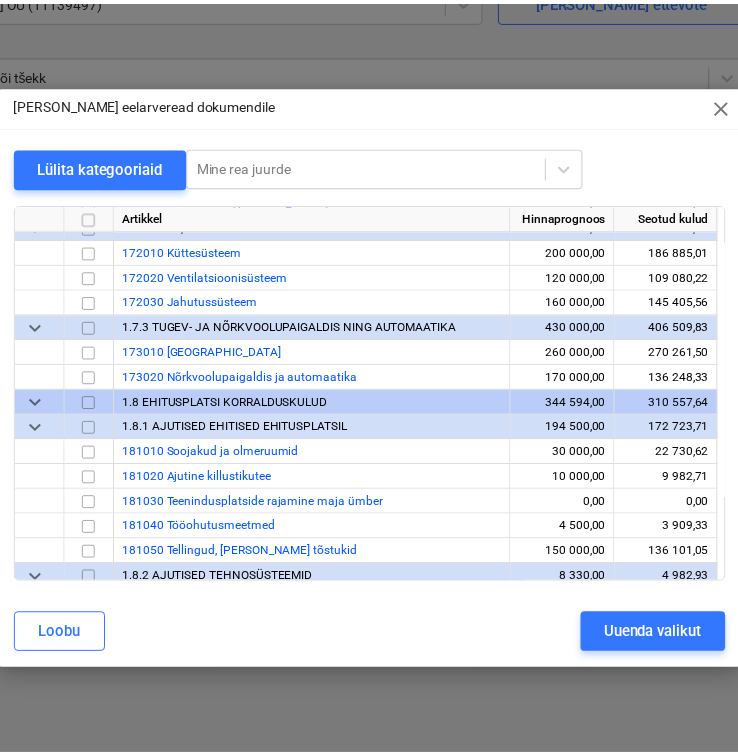 scroll, scrollTop: 3055, scrollLeft: 0, axis: vertical 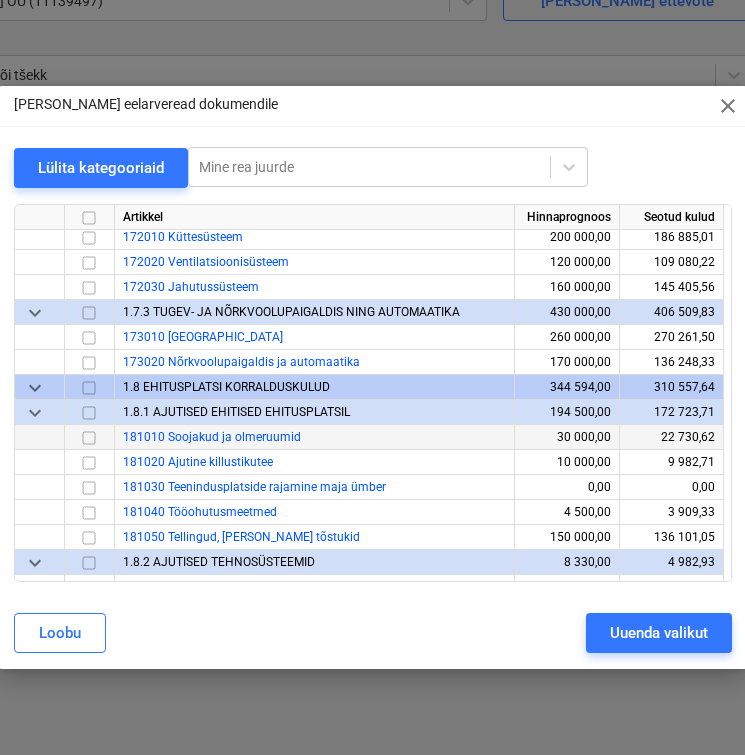 click at bounding box center [89, 437] 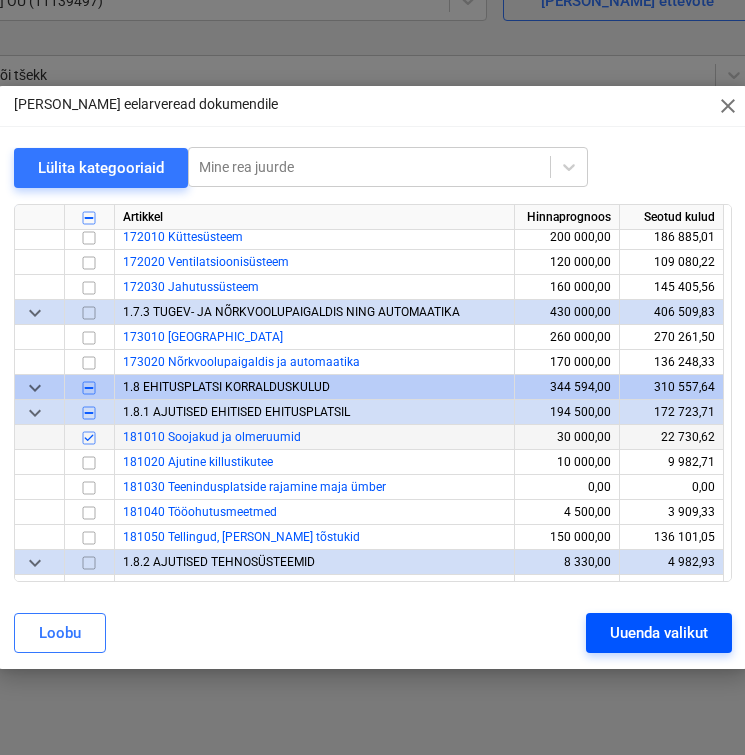 click on "Uuenda valikut" at bounding box center (659, 633) 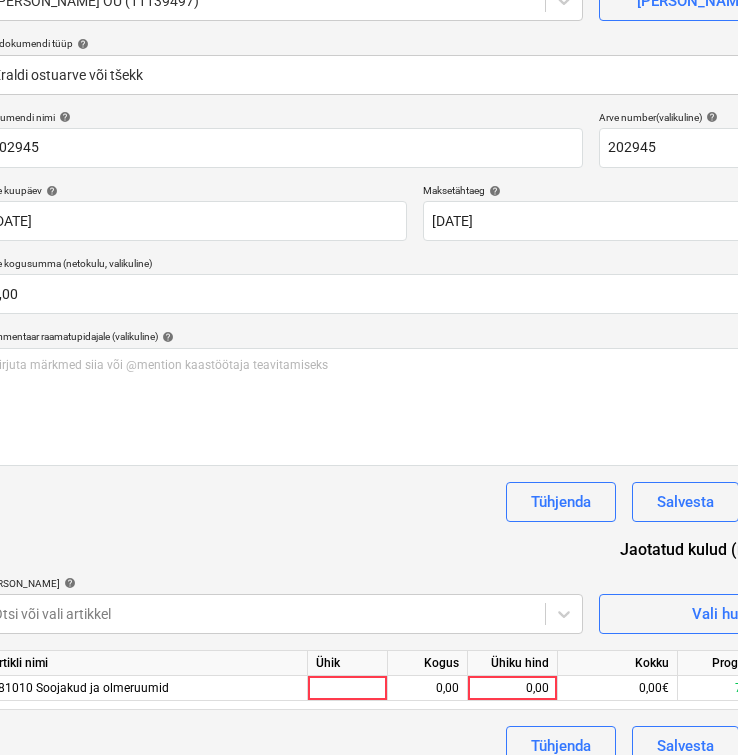 scroll, scrollTop: 200, scrollLeft: 0, axis: vertical 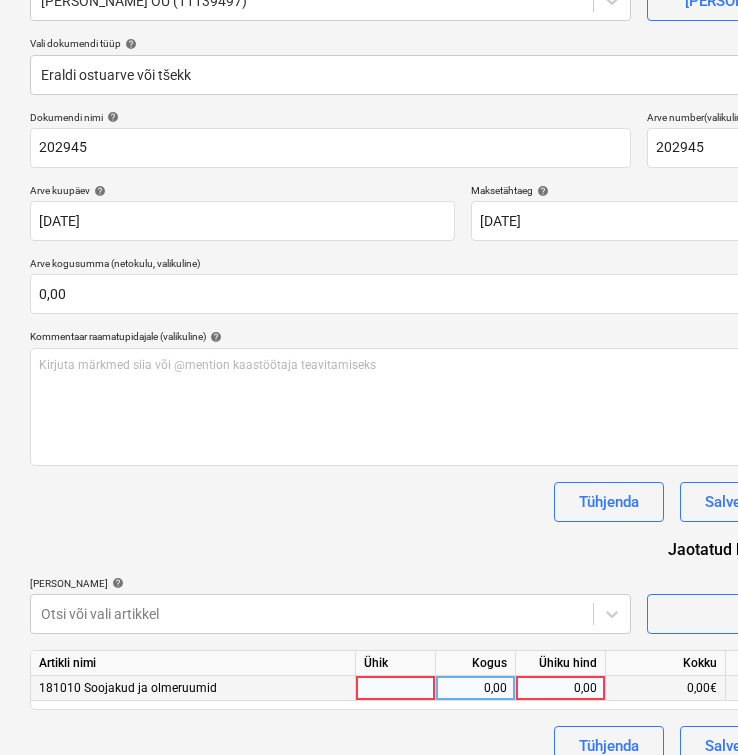 click at bounding box center [396, 688] 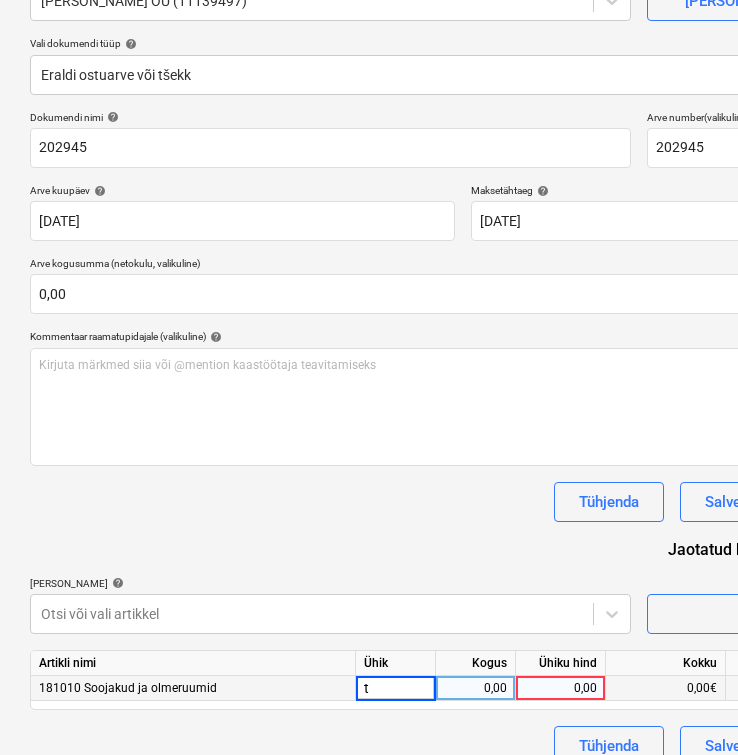 type on "tk" 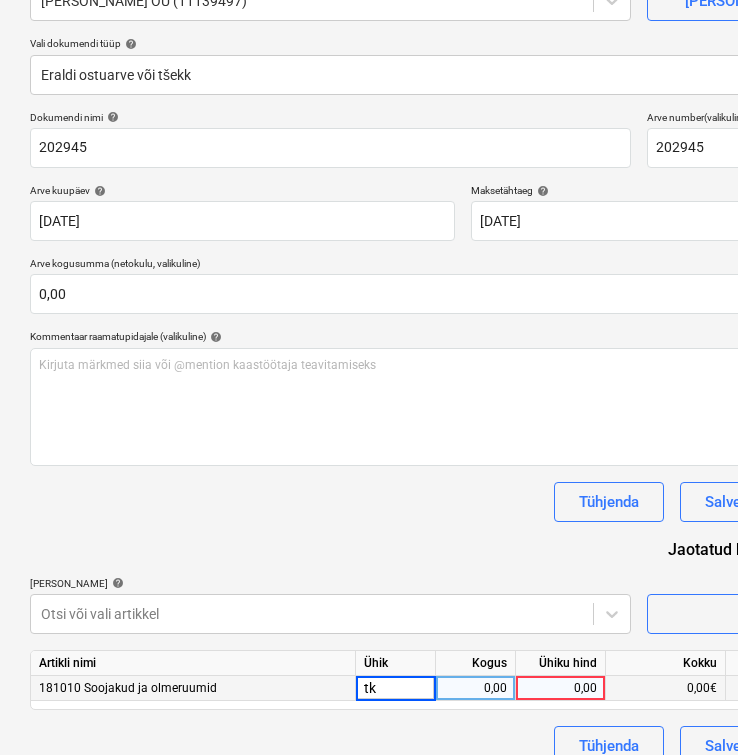 click on "0,00" at bounding box center [475, 688] 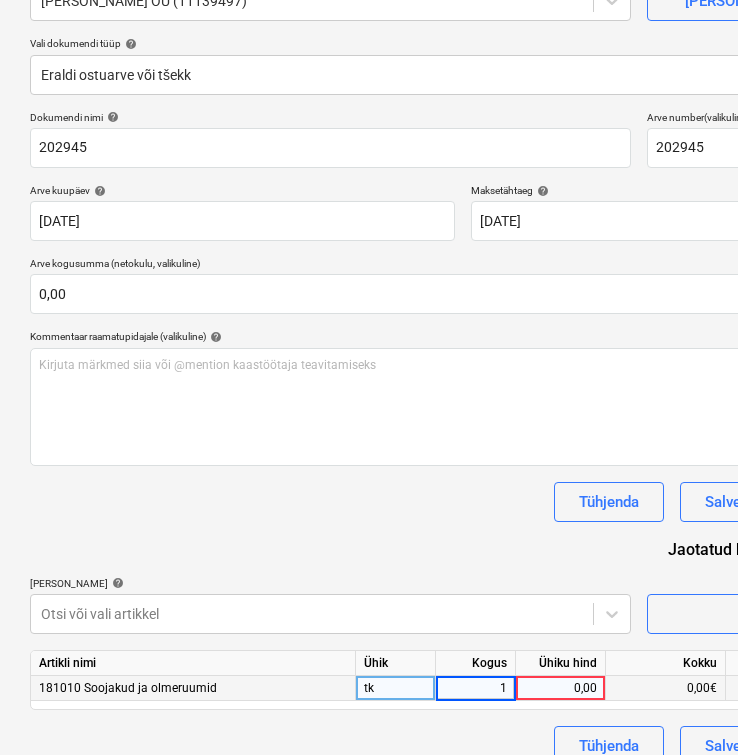 click on "0,00" at bounding box center [560, 688] 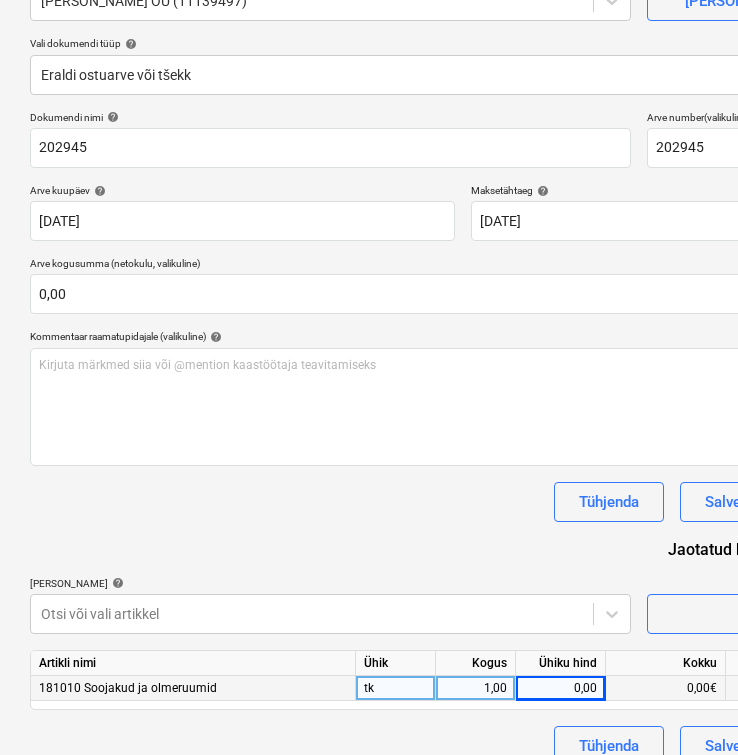 click on "0,00" at bounding box center (560, 688) 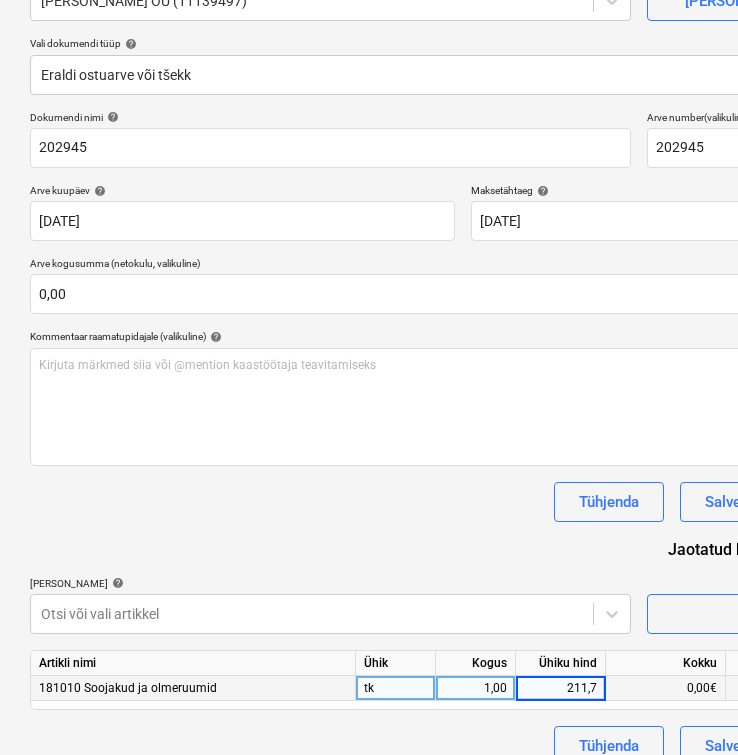 type on "211,75" 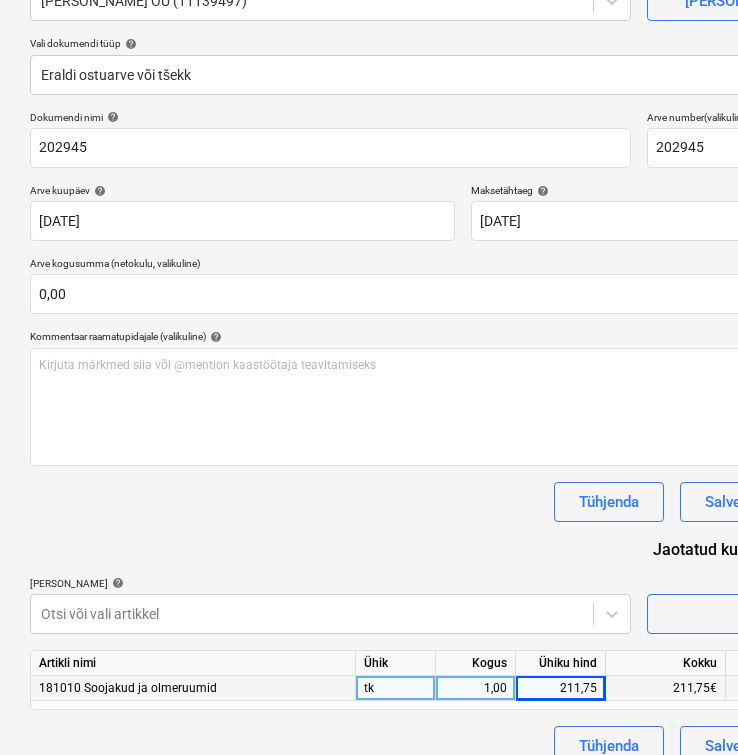 click on "Dokumendi nimi help 202945 Arve number  (valikuline) help 202945 Arve kuupäev help [DATE] 16.07.2025 Press the down arrow key to interact with the calendar and
select a date. Press the question mark key to get the keyboard shortcuts for changing dates. Maksetähtaeg help [DATE] [DATE] Press the down arrow key to interact with the calendar and
select a date. Press the question mark key to get the keyboard shortcuts for changing dates. Arve kogusumma (netokulu, valikuline) 0,00 Kommentaar raamatupidajale (valikuline) help Kirjuta märkmed siia või @mention kaastöötaja teavitamiseks ﻿ Tühjenda Salvesta Kinnita Jaotatud kulud (neto) 211,75€ [PERSON_NAME] artiklid help Otsi või vali artikkel Vali hulgi Artikli nimi Ühik Kogus Ühiku hind Kokku Prognoosijääk 181010 Soojakud ja olmeruumid tk 1,00 211,75 211,75€ 7 057,63€ clear Tühjenda Salvesta Kinnita" at bounding box center [463, 438] 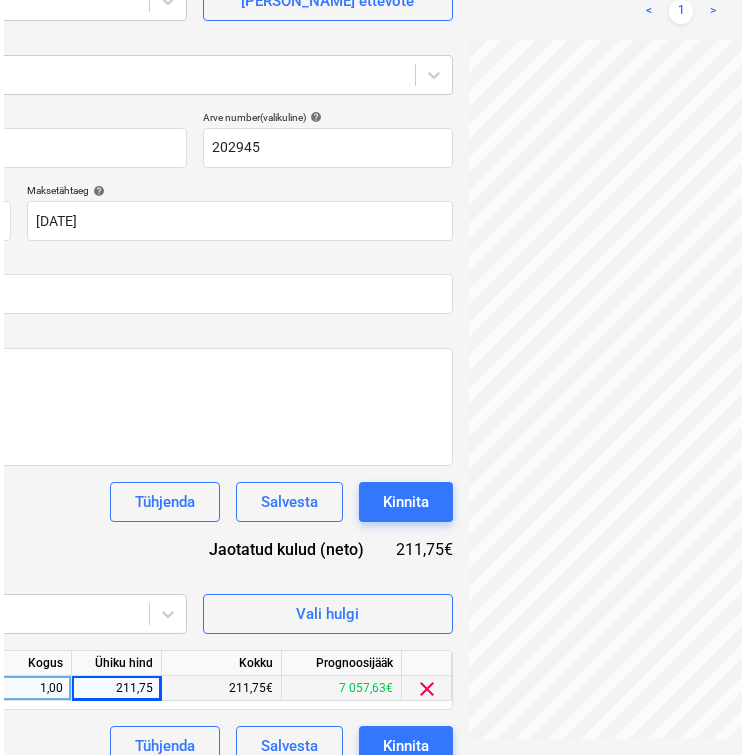 scroll, scrollTop: 227, scrollLeft: 448, axis: both 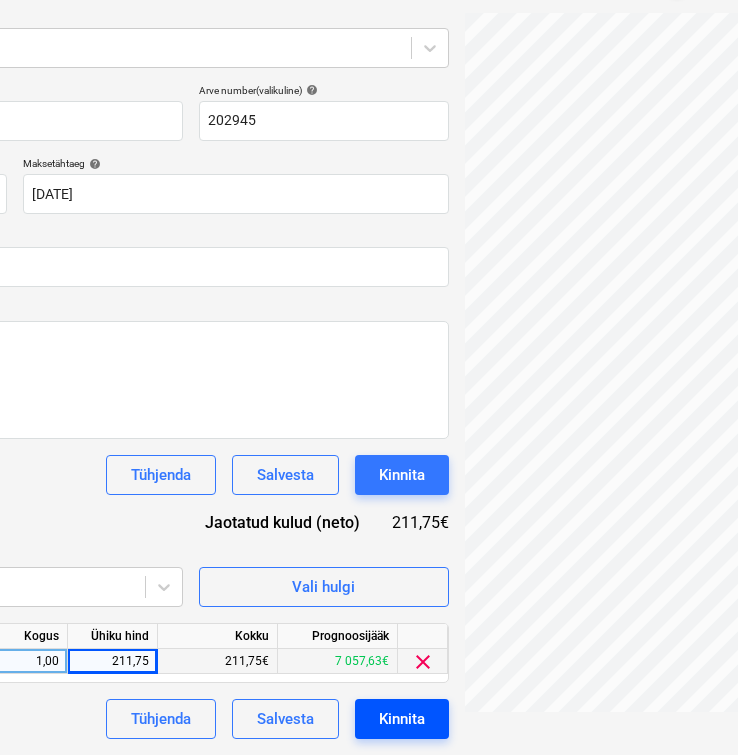 click on "Kinnita" at bounding box center [402, 719] 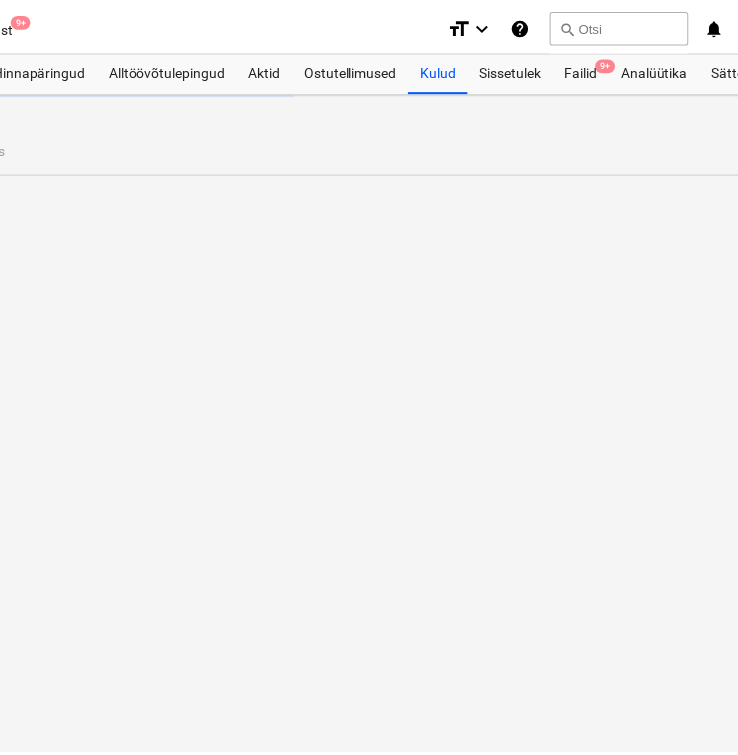 scroll, scrollTop: 0, scrollLeft: 448, axis: horizontal 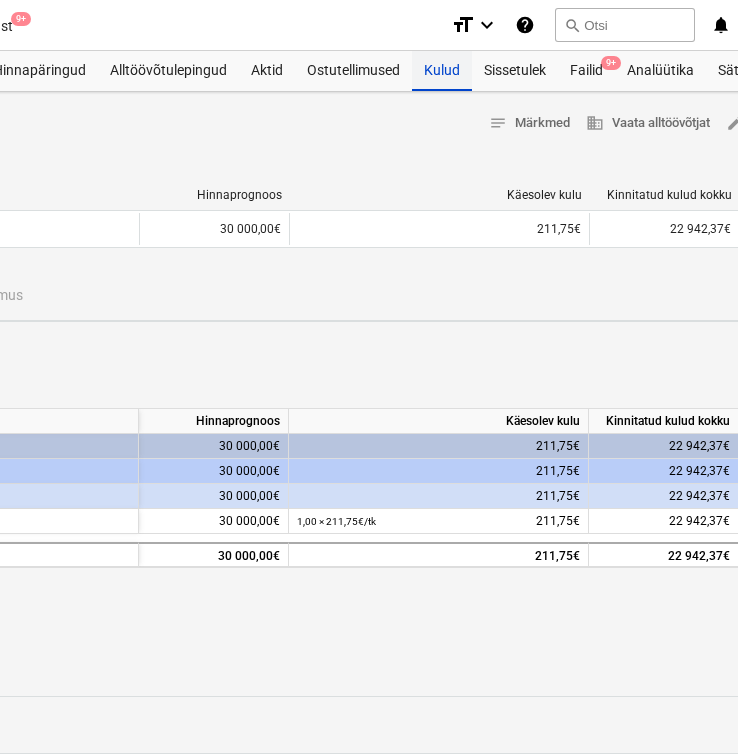 click on "Kulud" at bounding box center (442, 71) 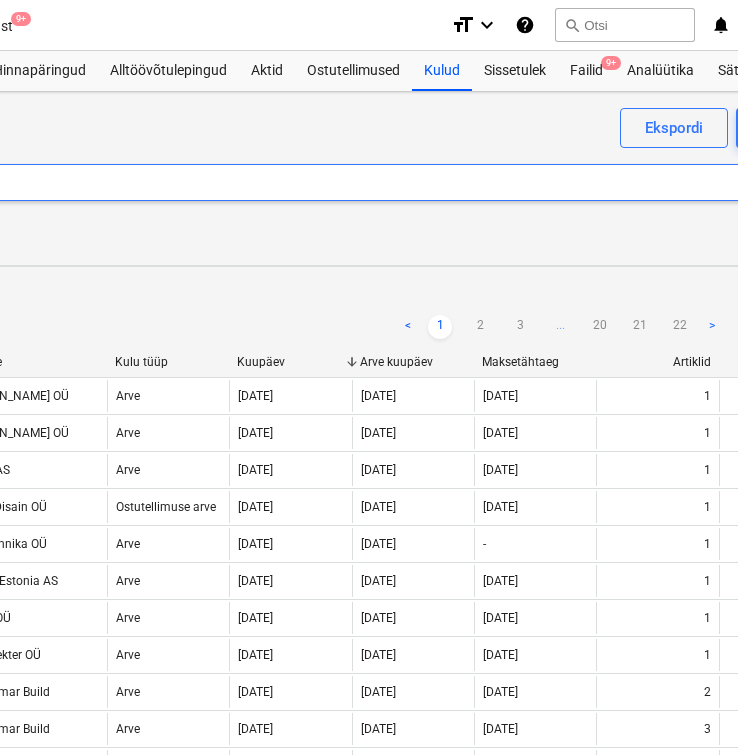 scroll, scrollTop: 0, scrollLeft: 630, axis: horizontal 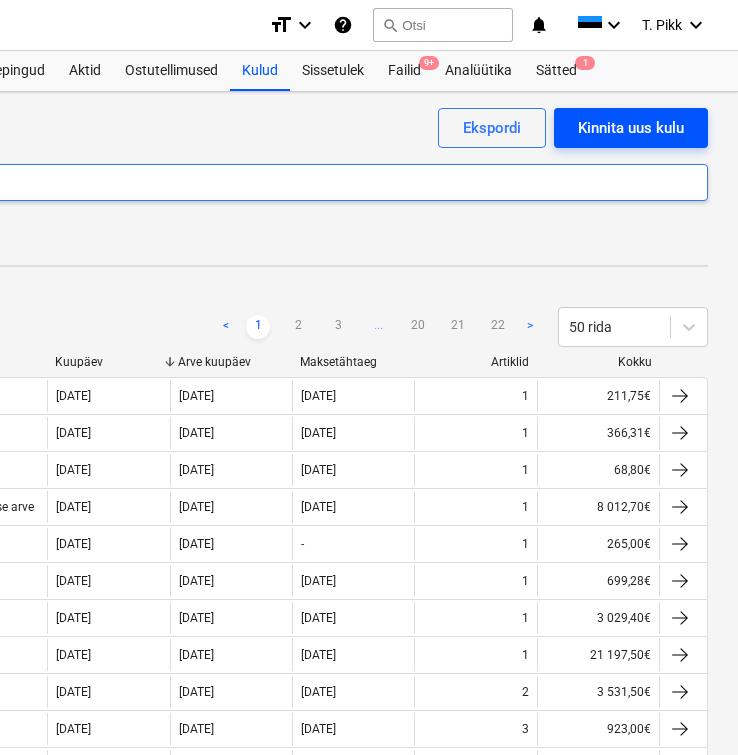 click on "Kinnita uus kulu" at bounding box center (631, 128) 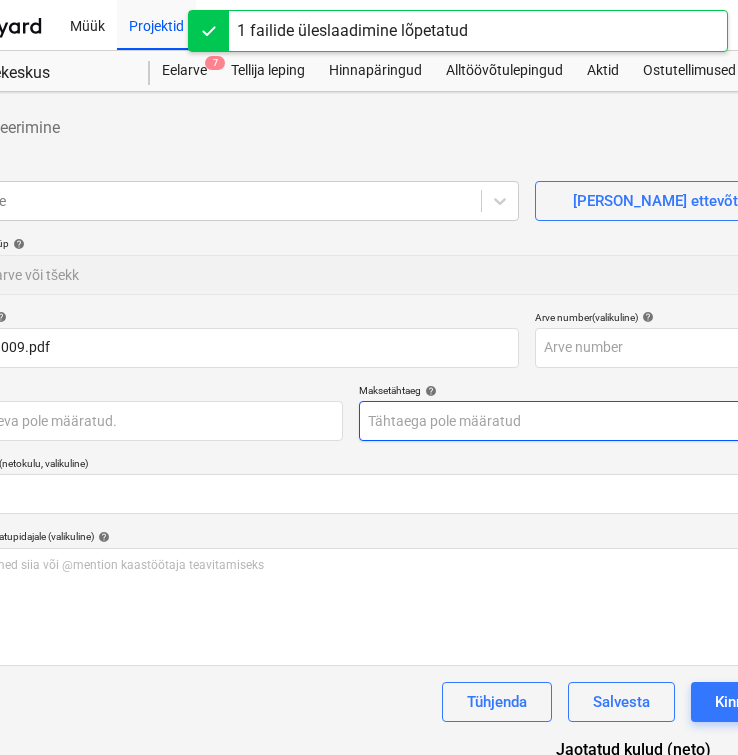 scroll, scrollTop: 0, scrollLeft: 0, axis: both 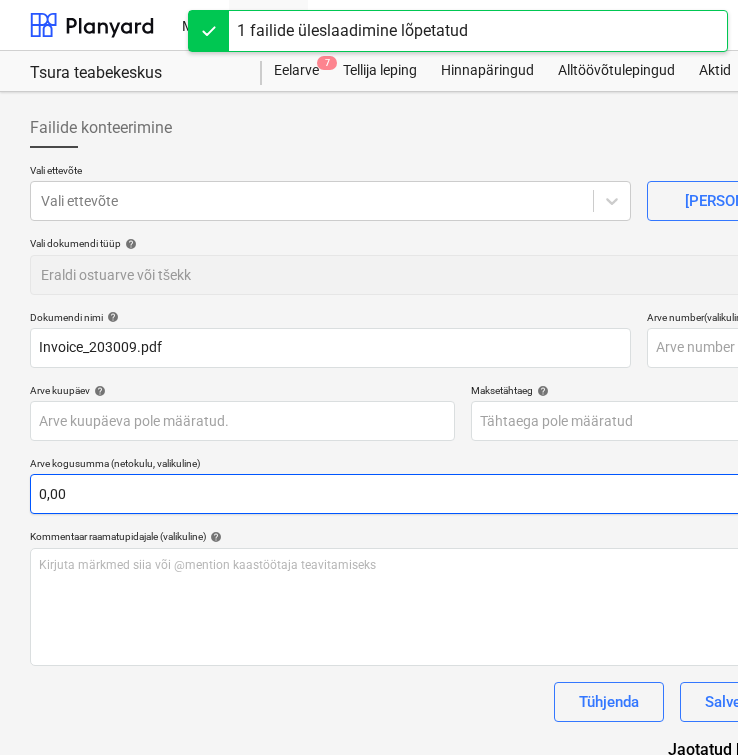 type on "203009" 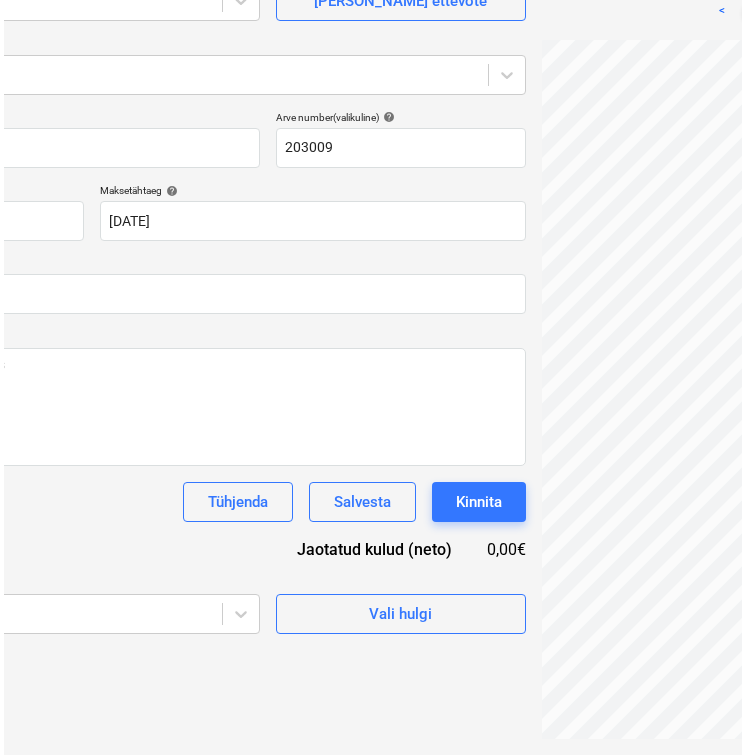 scroll, scrollTop: 200, scrollLeft: 343, axis: both 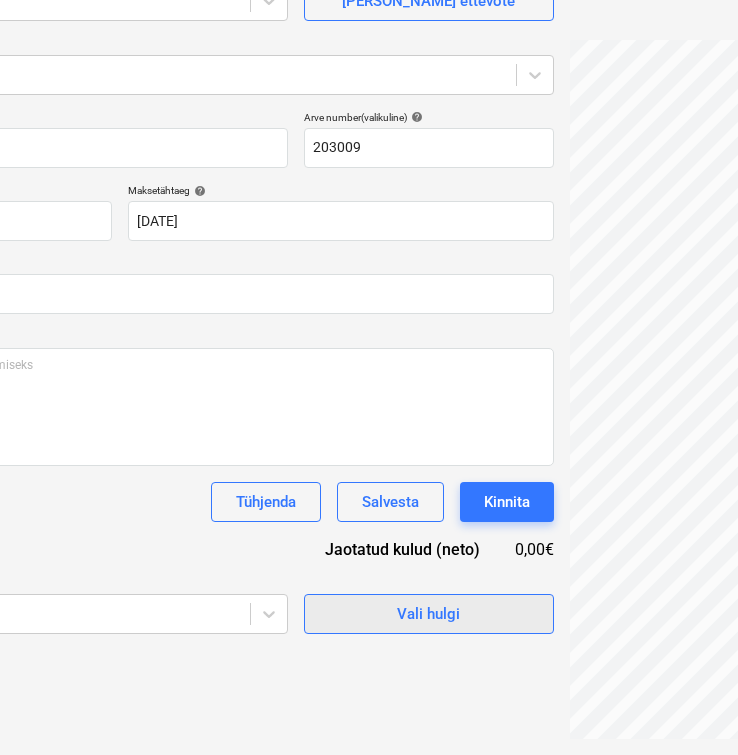 click on "Vali hulgi" at bounding box center [429, 614] 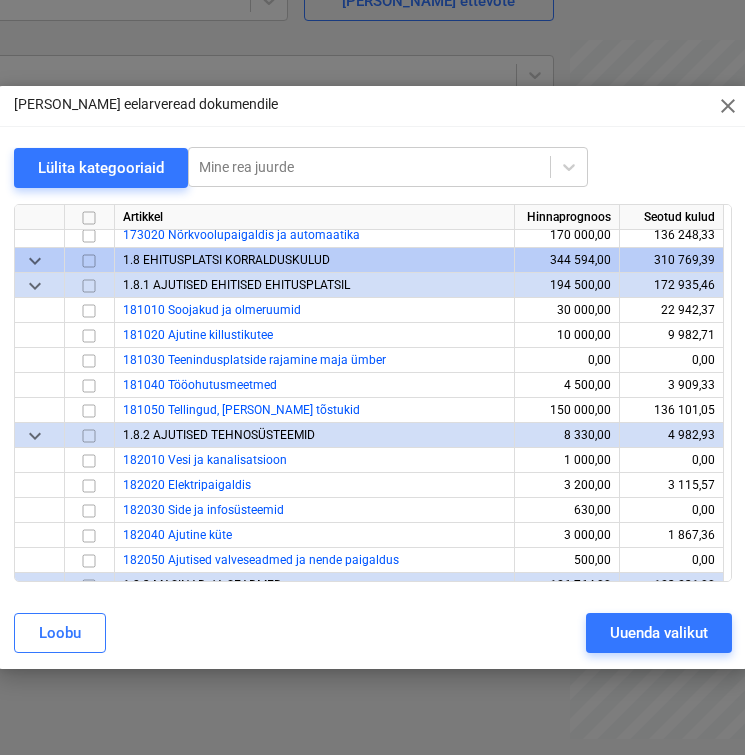 scroll, scrollTop: 3169, scrollLeft: 0, axis: vertical 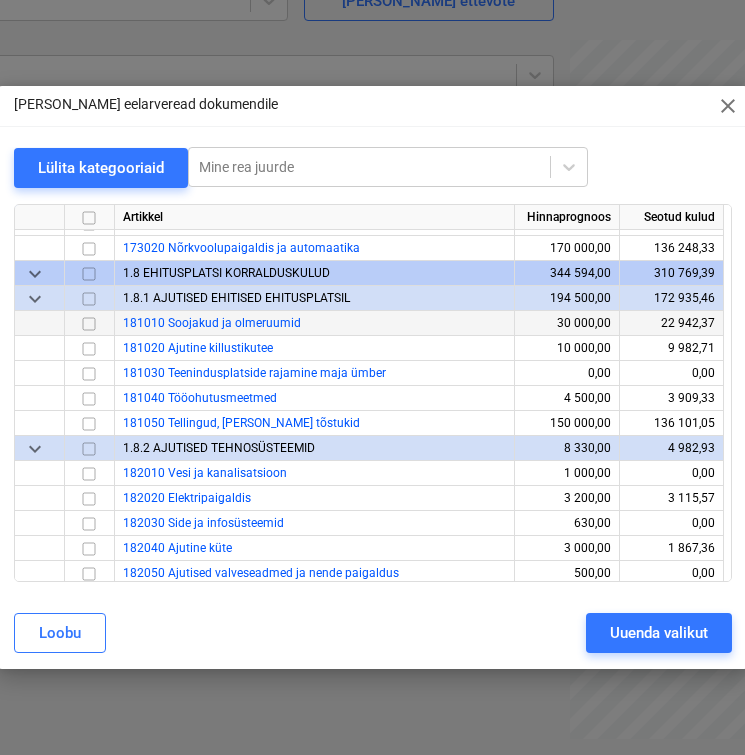 click at bounding box center (89, 323) 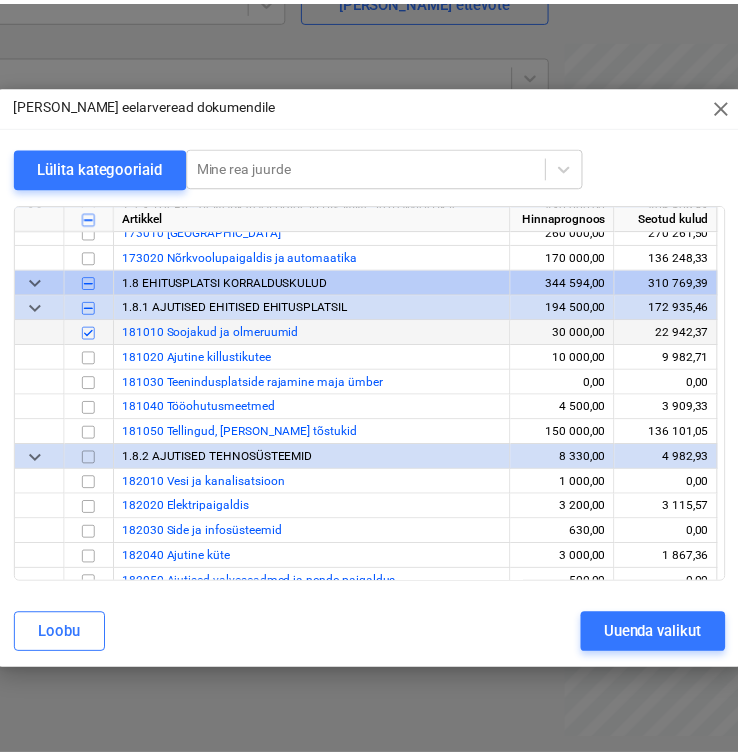 scroll, scrollTop: 3159, scrollLeft: 0, axis: vertical 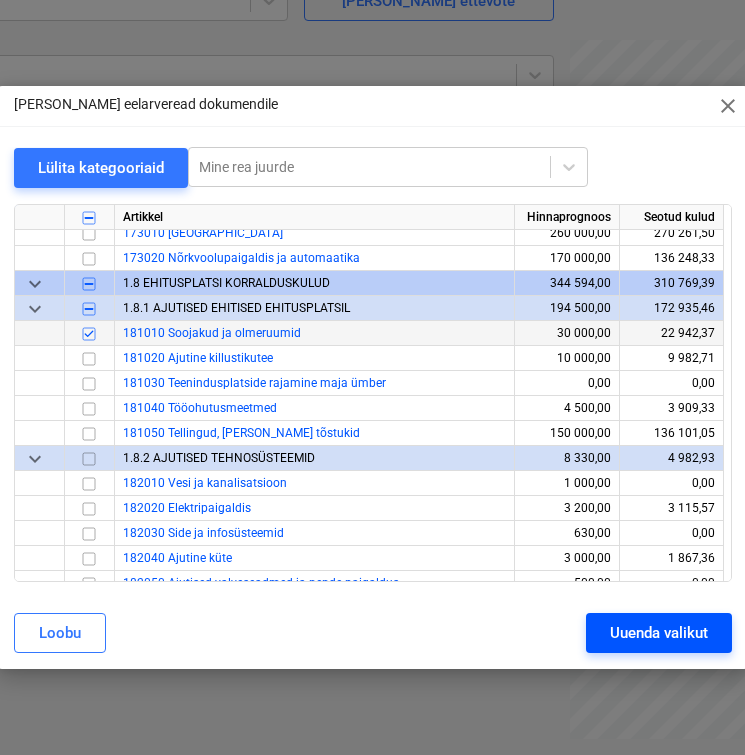 click on "Uuenda valikut" at bounding box center (659, 633) 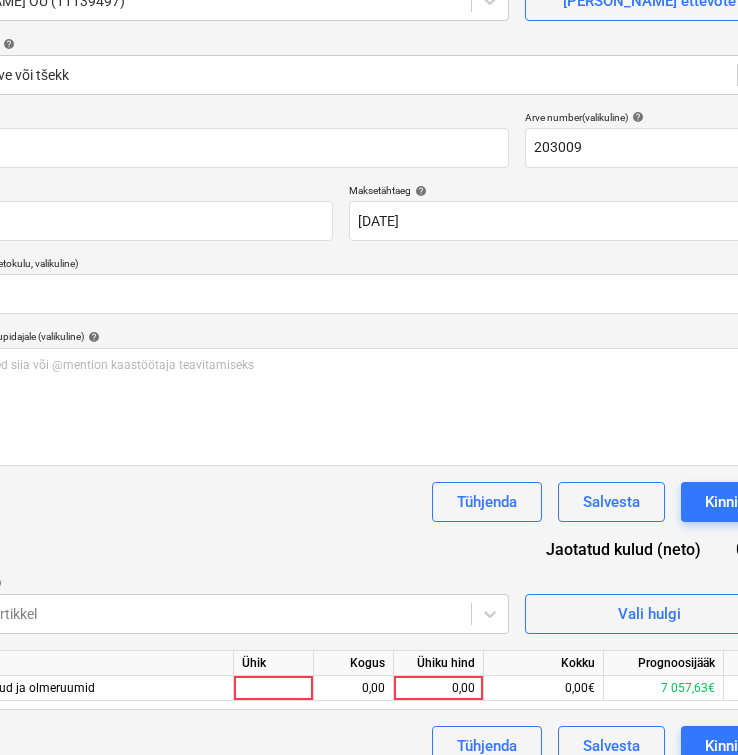 scroll, scrollTop: 200, scrollLeft: 0, axis: vertical 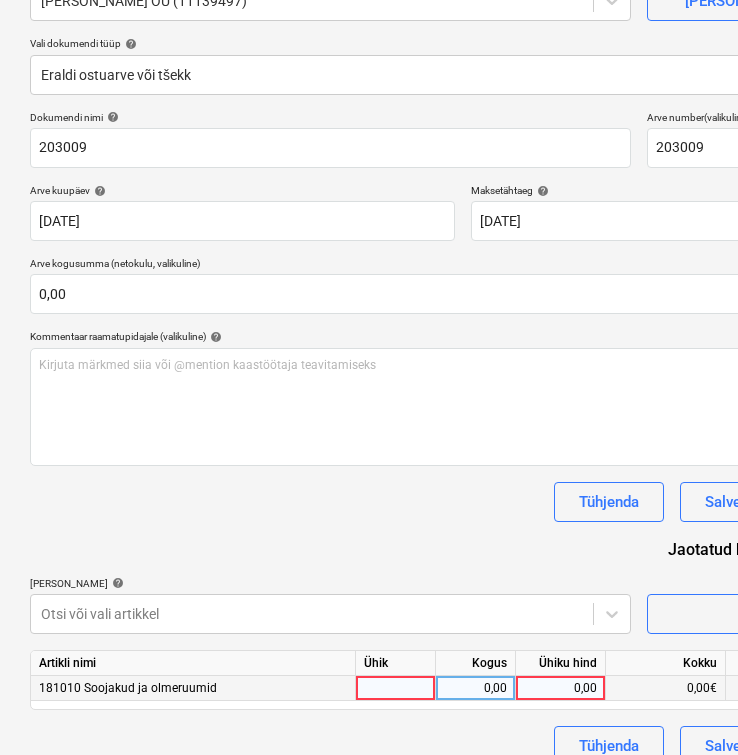 click at bounding box center [396, 688] 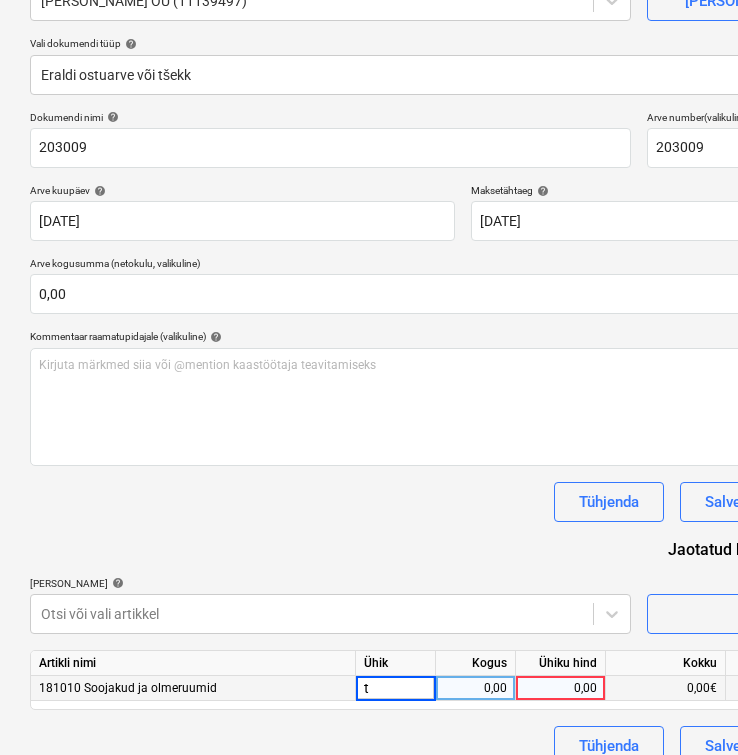 type on "tk" 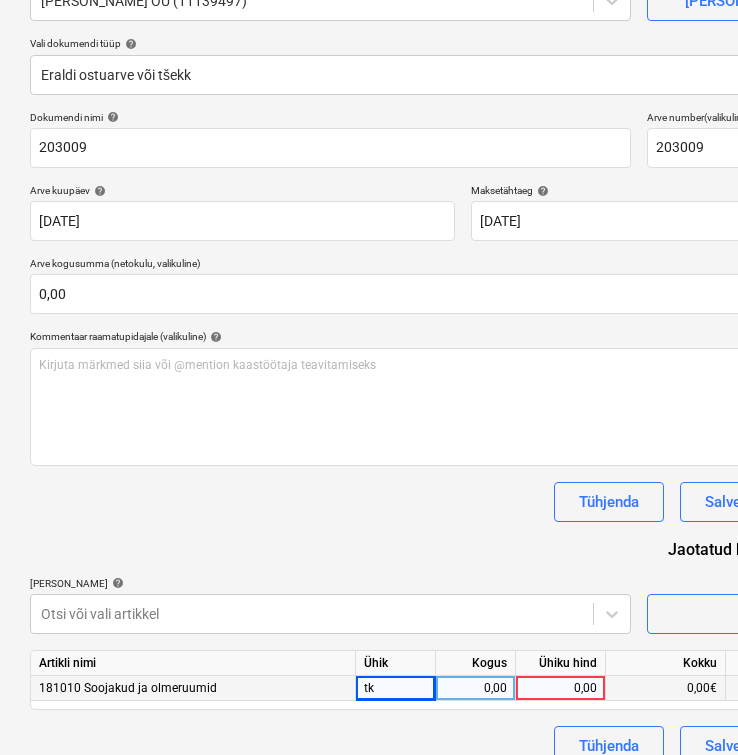 click on "0,00" at bounding box center [475, 688] 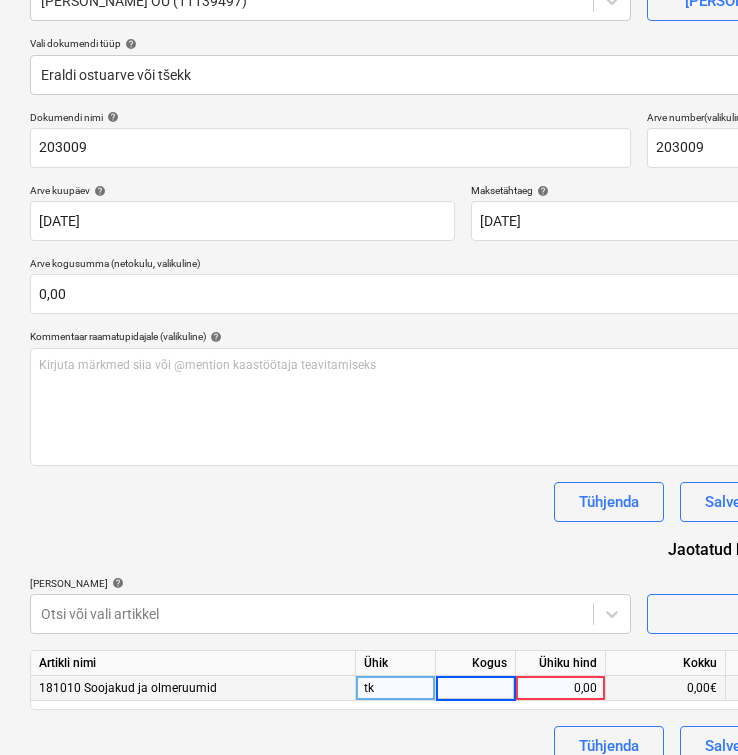 type on "1" 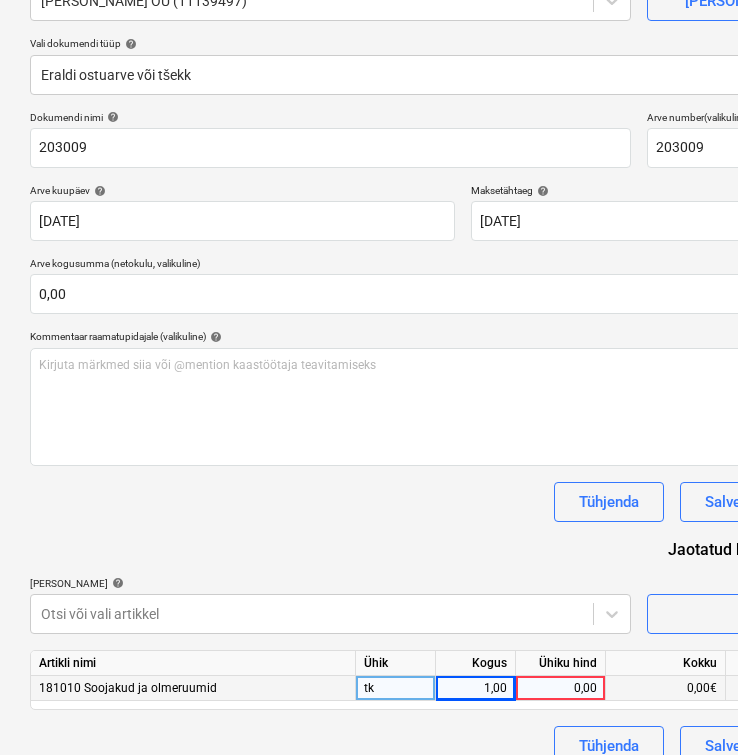 click on "0,00" at bounding box center (560, 688) 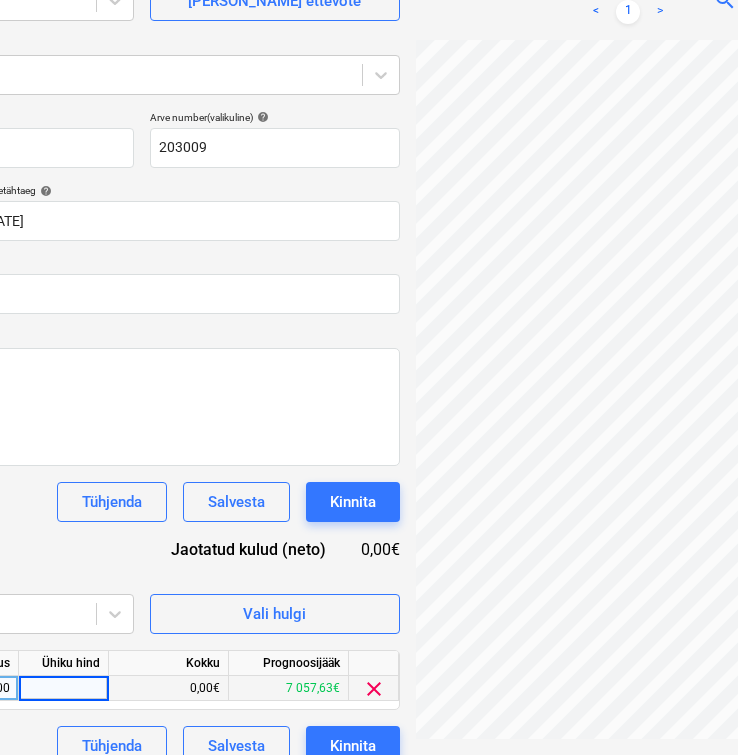 scroll, scrollTop: 200, scrollLeft: 261, axis: both 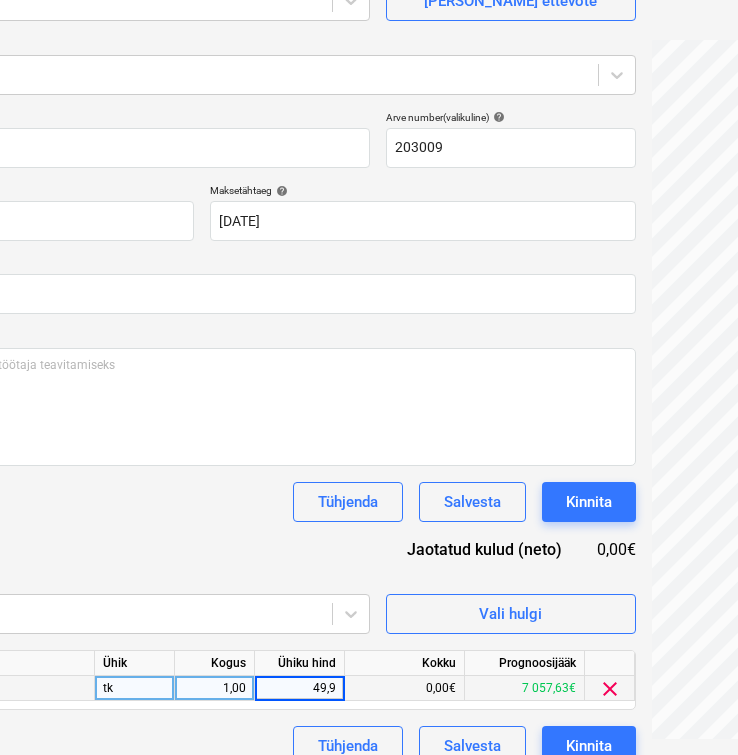 type on "49,95" 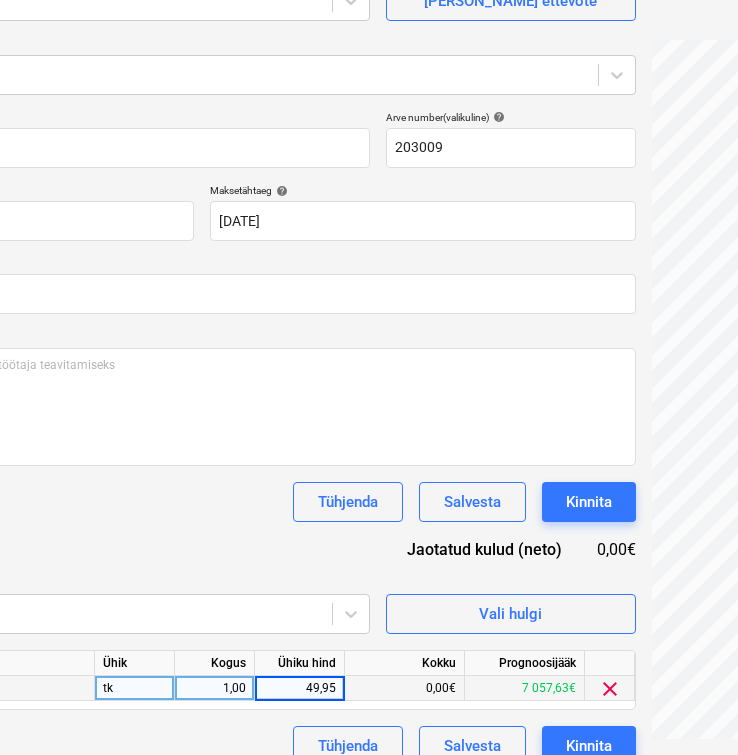click on "0,00€" at bounding box center (405, 688) 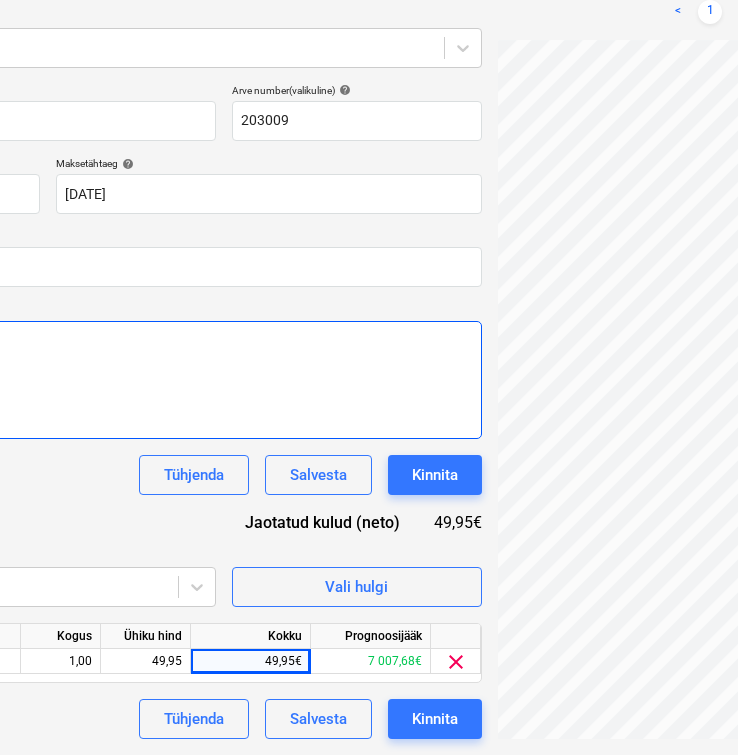 scroll, scrollTop: 227, scrollLeft: 630, axis: both 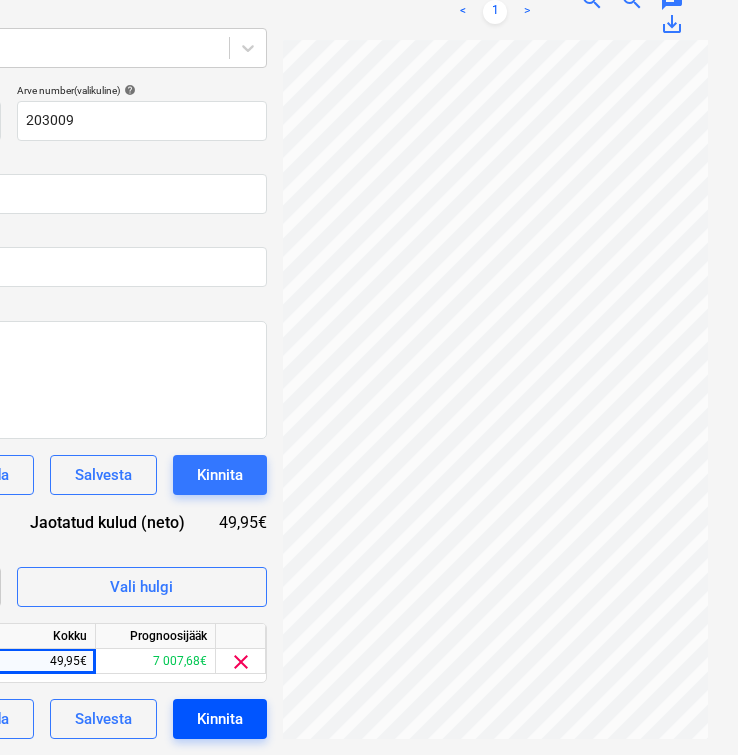 click on "Kinnita" at bounding box center (220, 719) 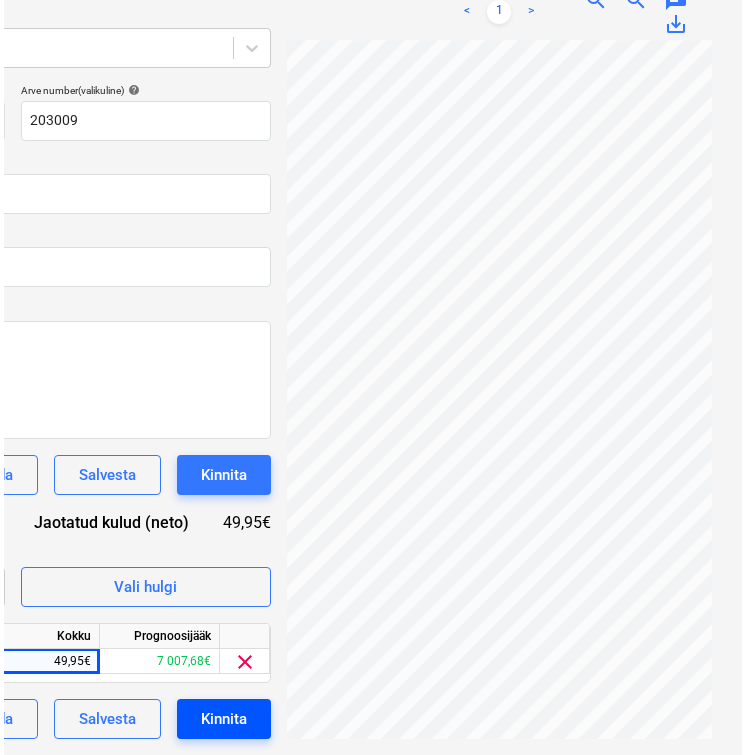 scroll, scrollTop: 227, scrollLeft: 623, axis: both 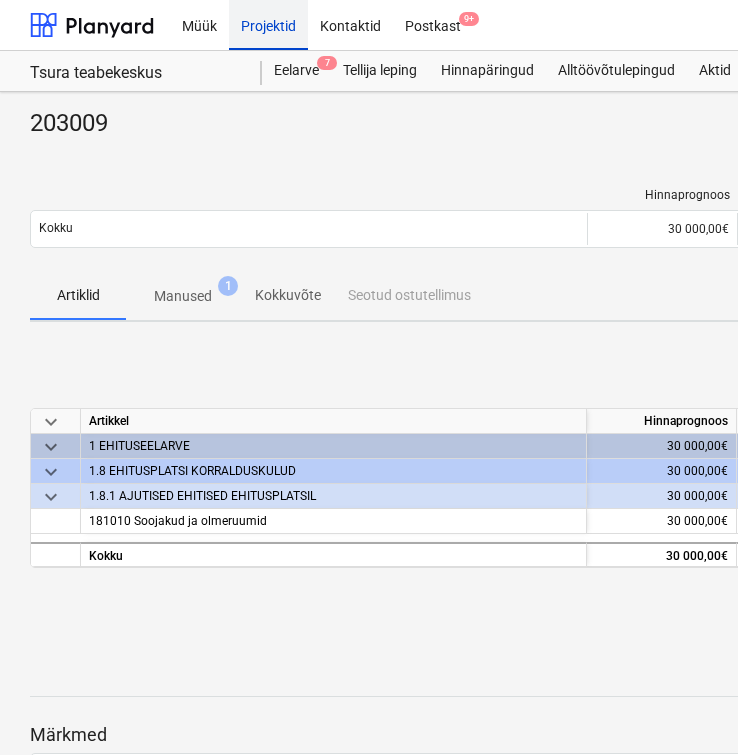 click on "Projektid" at bounding box center (268, 24) 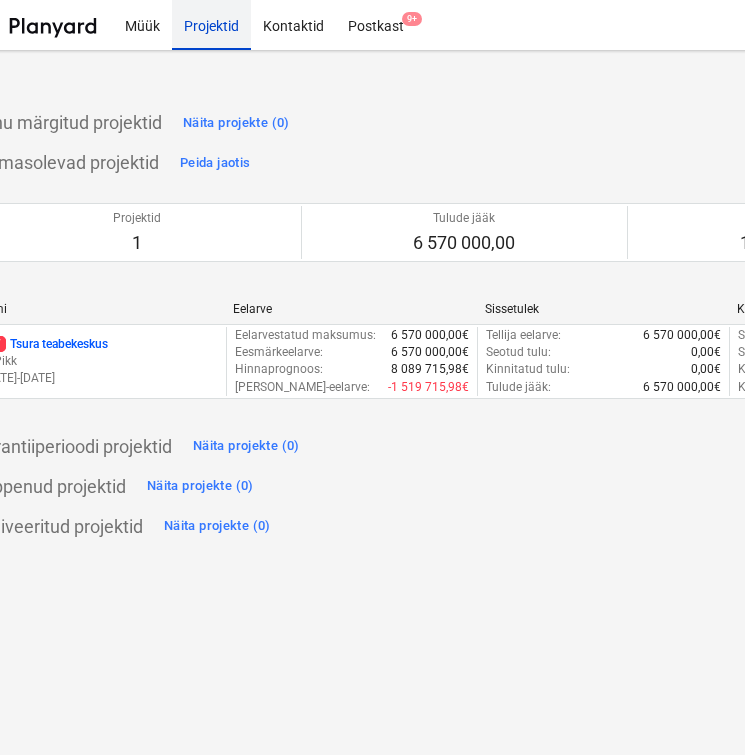 scroll, scrollTop: 0, scrollLeft: 0, axis: both 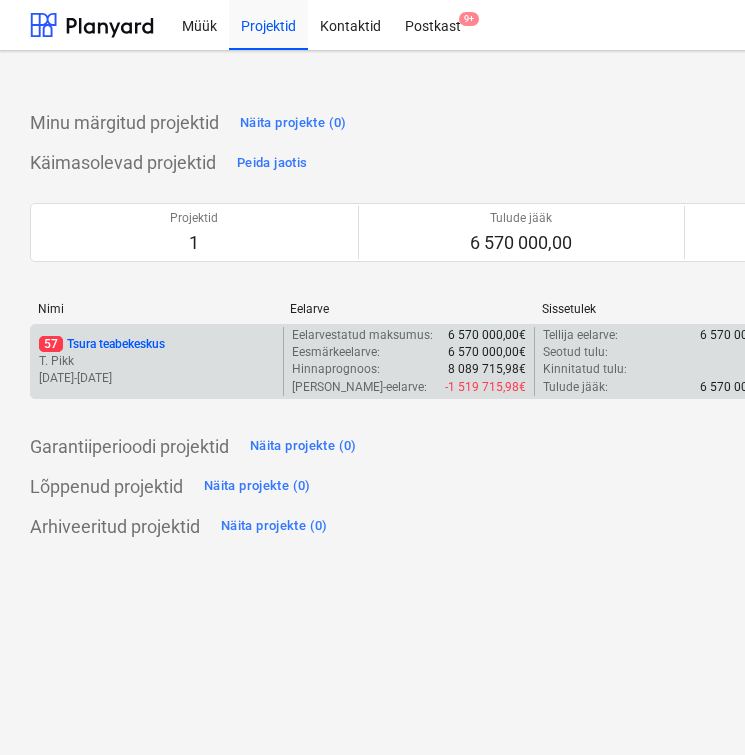 click on "57 Tsura teabekeskus" at bounding box center [102, 344] 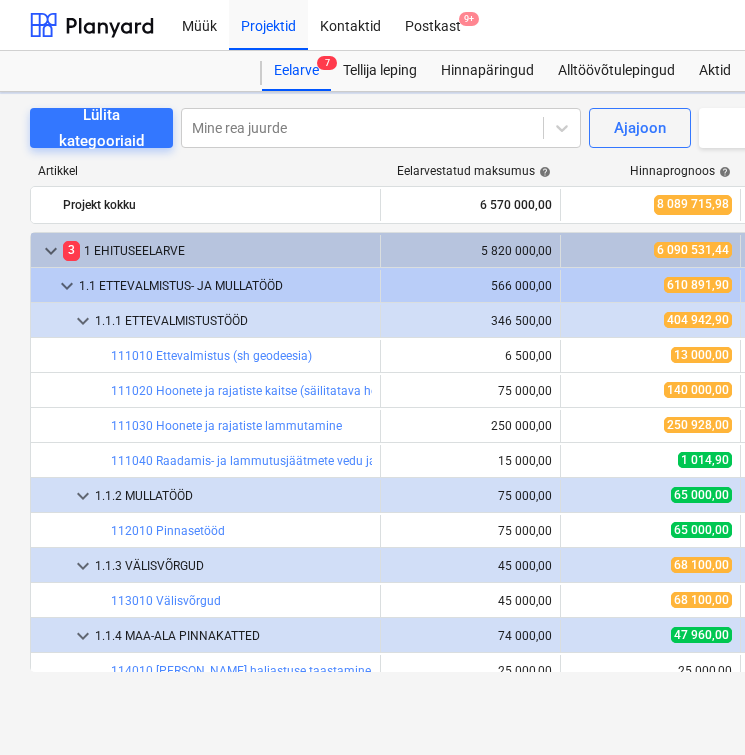 scroll, scrollTop: 237, scrollLeft: 0, axis: vertical 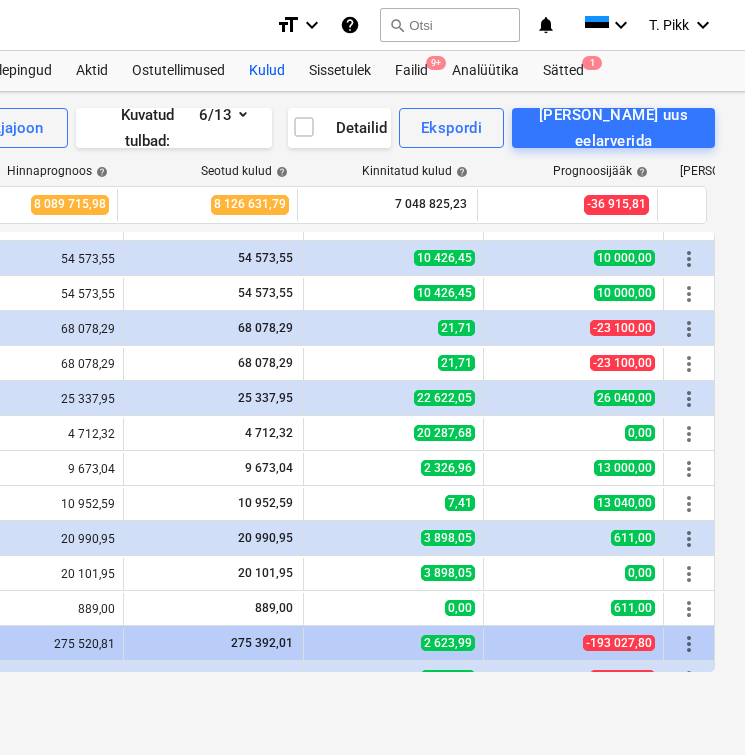 click on "Kulud" at bounding box center (267, 71) 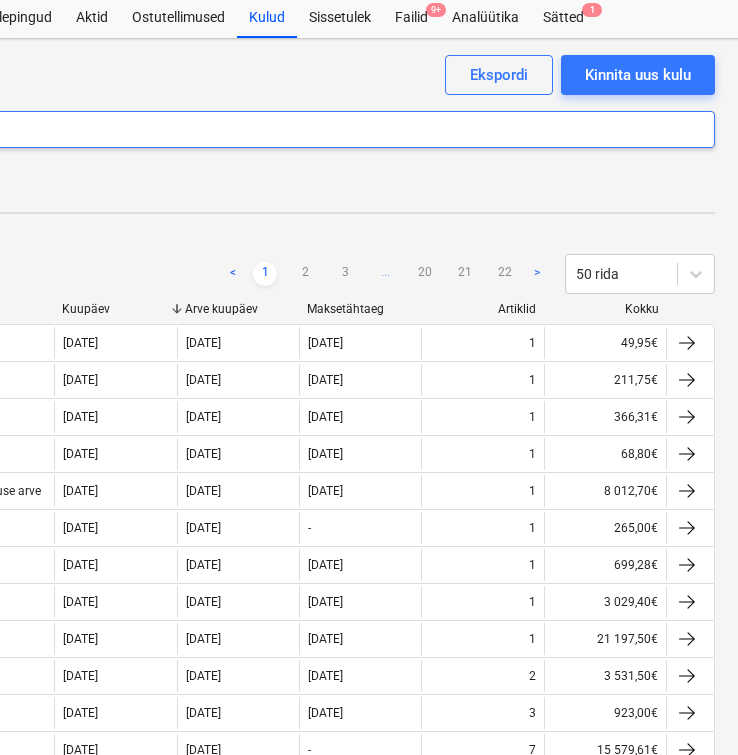 scroll, scrollTop: 0, scrollLeft: 623, axis: horizontal 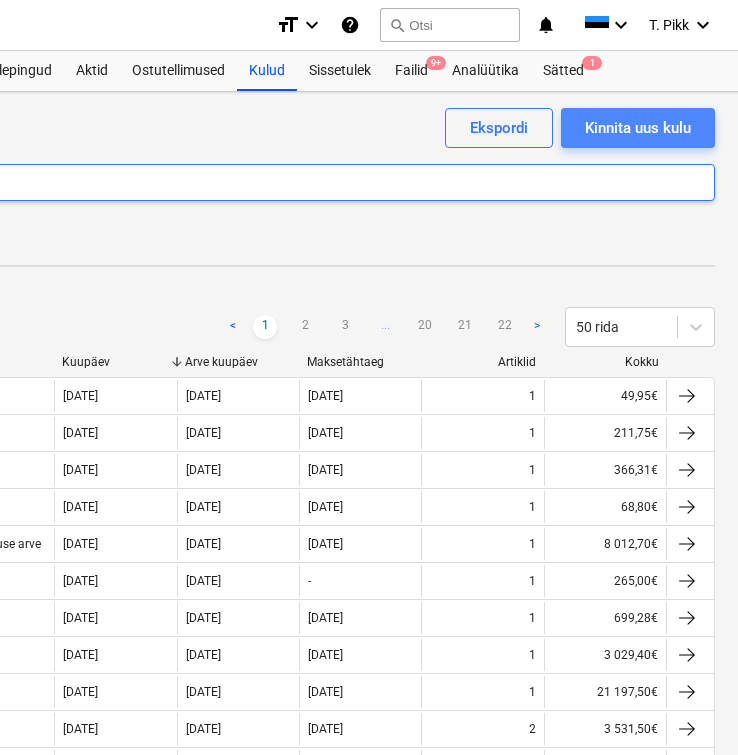 click on "Kinnita uus kulu" at bounding box center [638, 128] 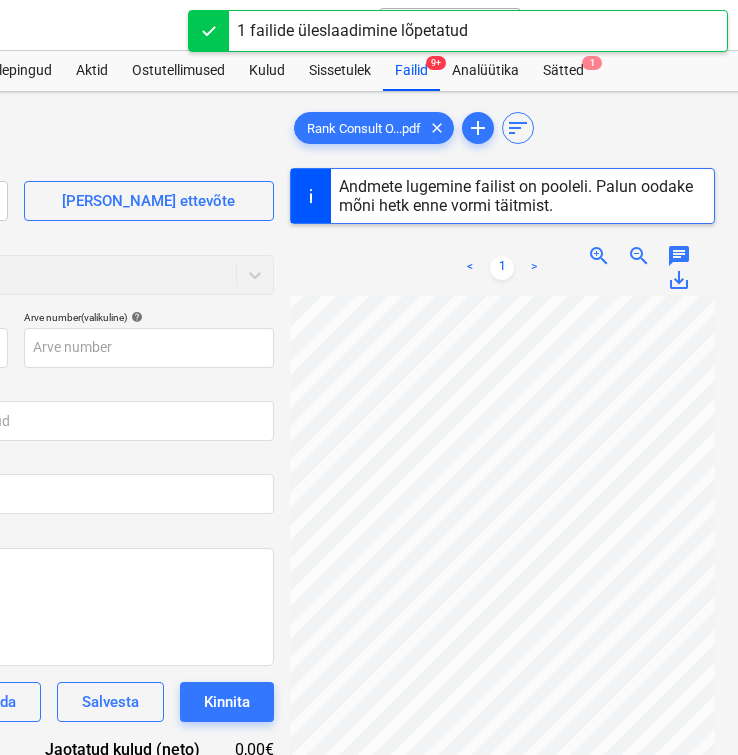 scroll, scrollTop: 0, scrollLeft: 180, axis: horizontal 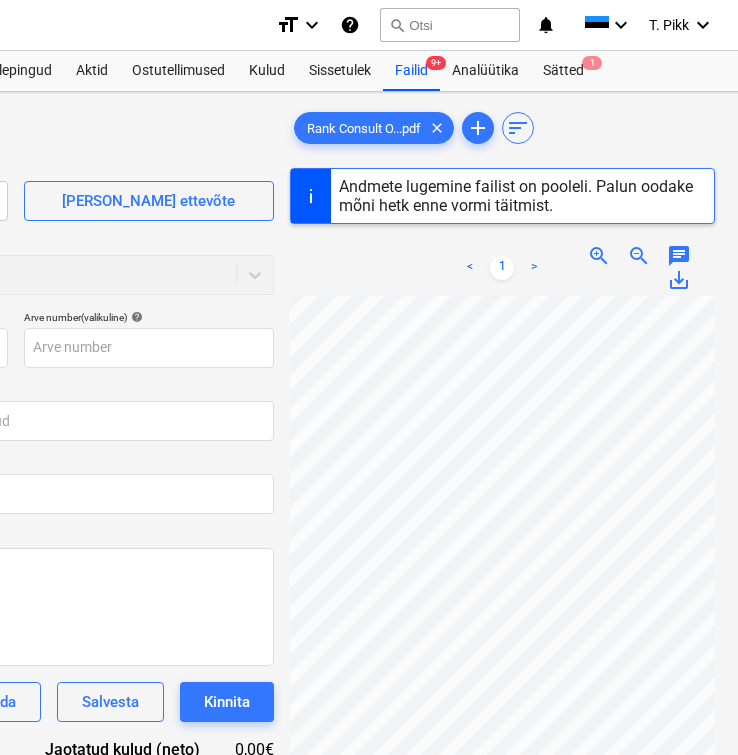 type on "25019" 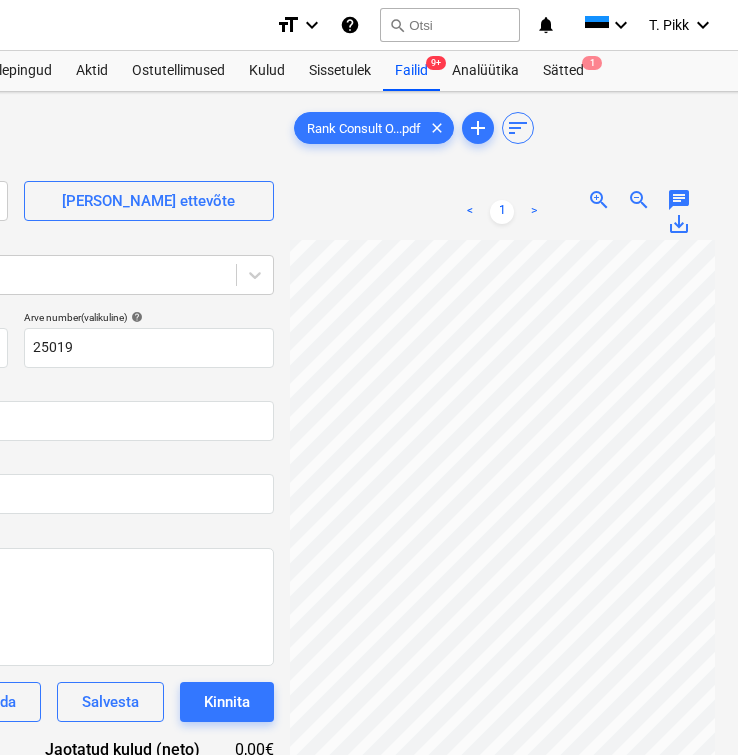 scroll, scrollTop: 0, scrollLeft: 0, axis: both 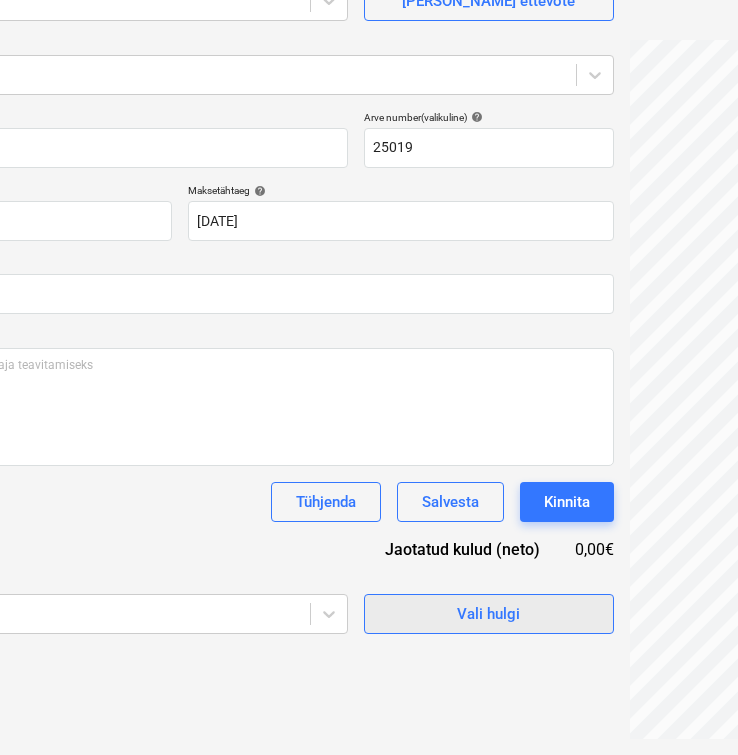click on "Vali hulgi" at bounding box center [489, 614] 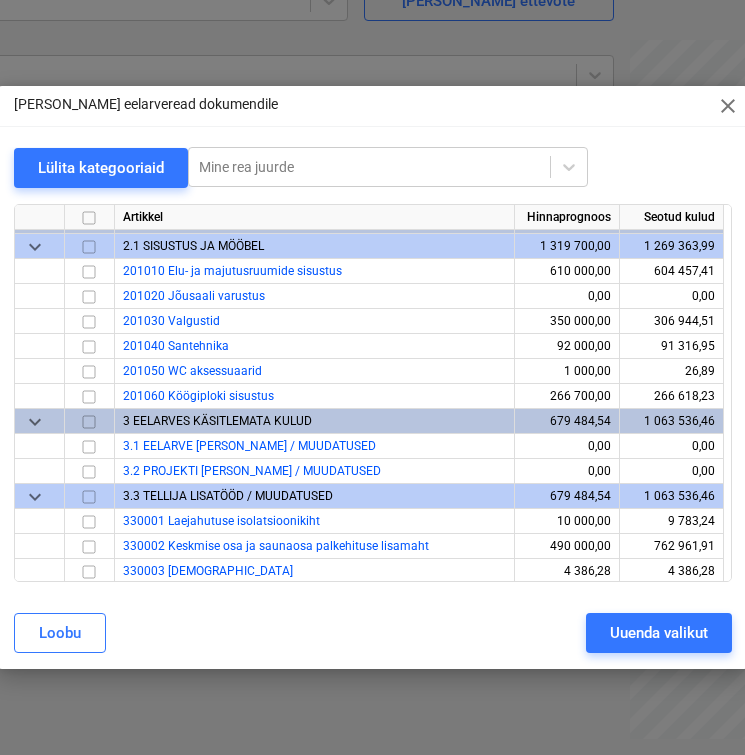 scroll, scrollTop: 4034, scrollLeft: 0, axis: vertical 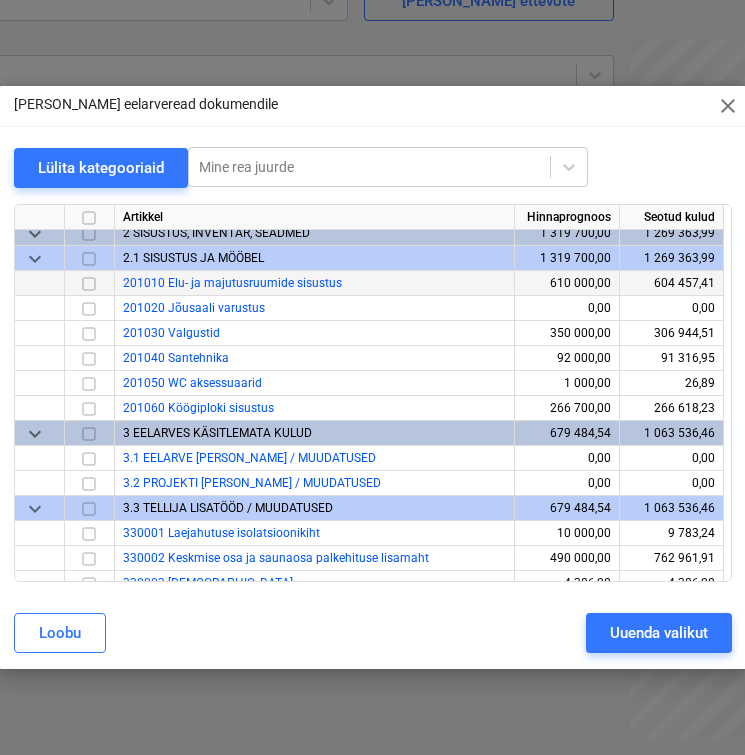 click at bounding box center [89, 283] 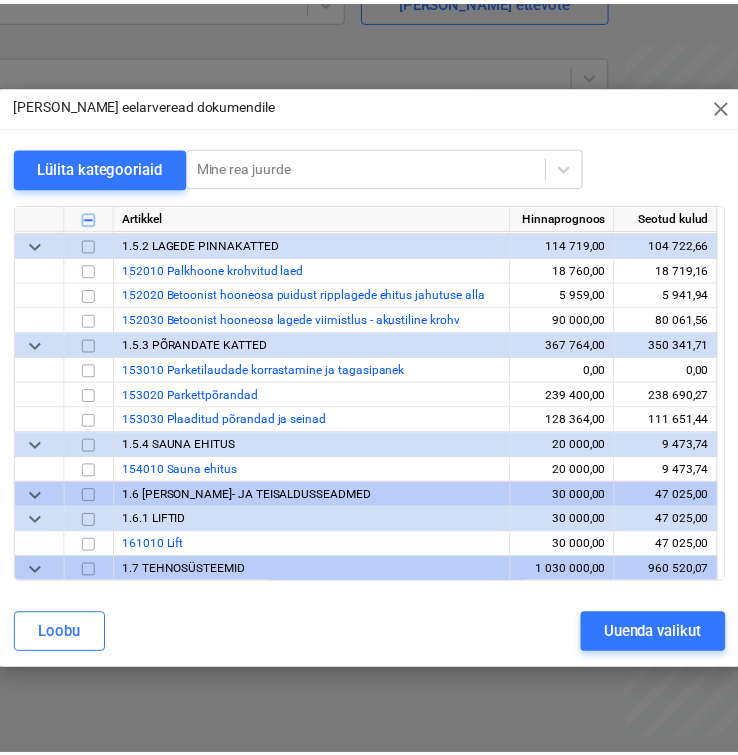 scroll, scrollTop: 2609, scrollLeft: 0, axis: vertical 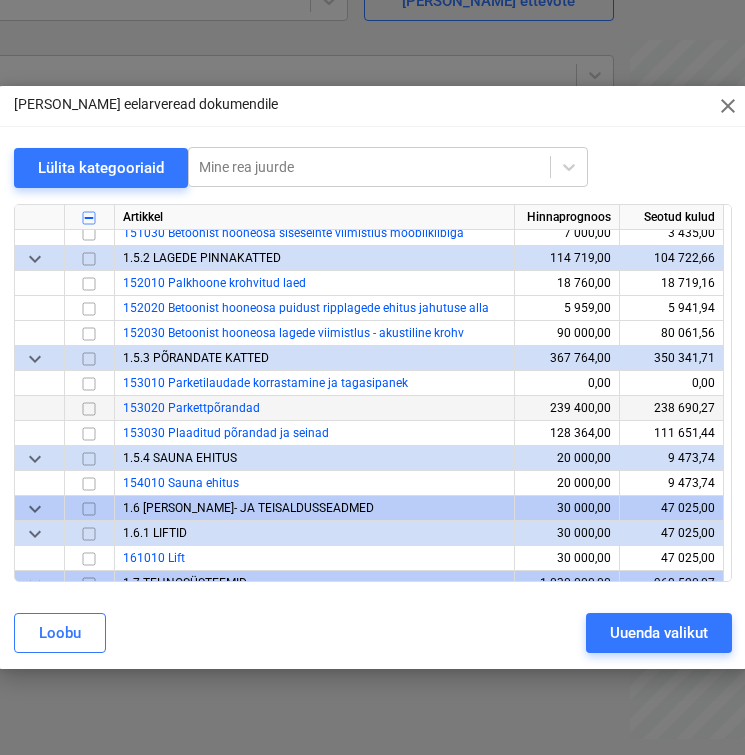 click at bounding box center [89, 408] 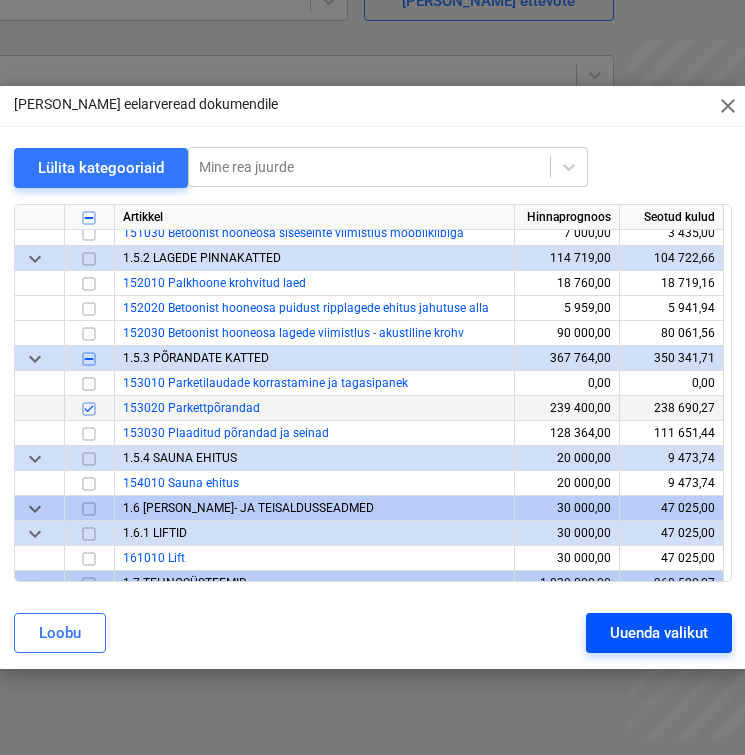 click on "Uuenda valikut" at bounding box center [659, 633] 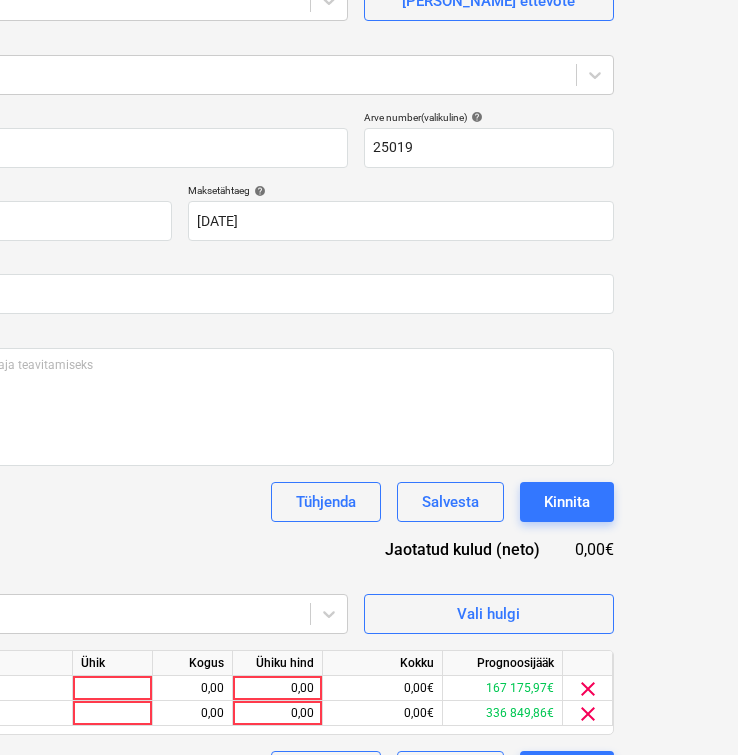 scroll, scrollTop: 252, scrollLeft: 283, axis: both 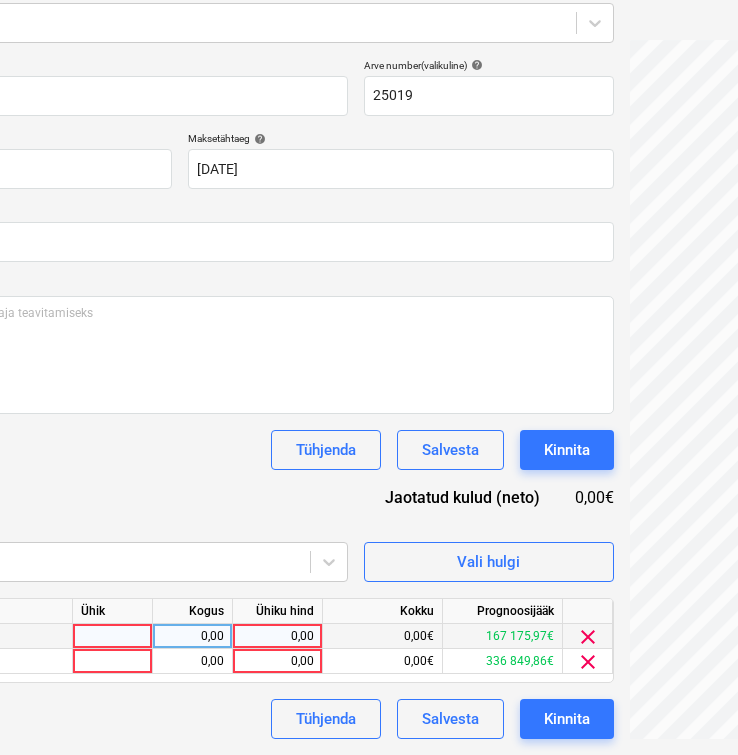 click at bounding box center [113, 636] 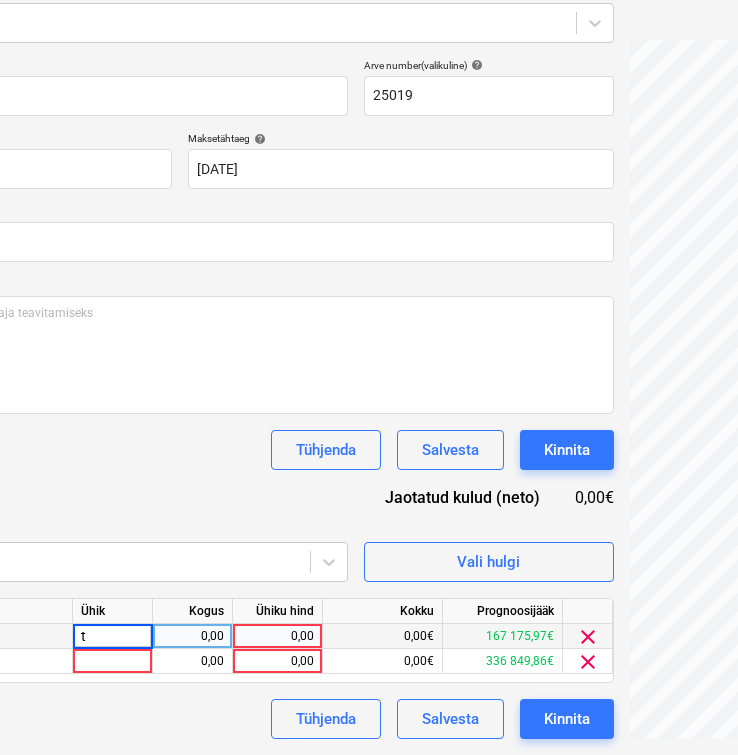 type on "tk" 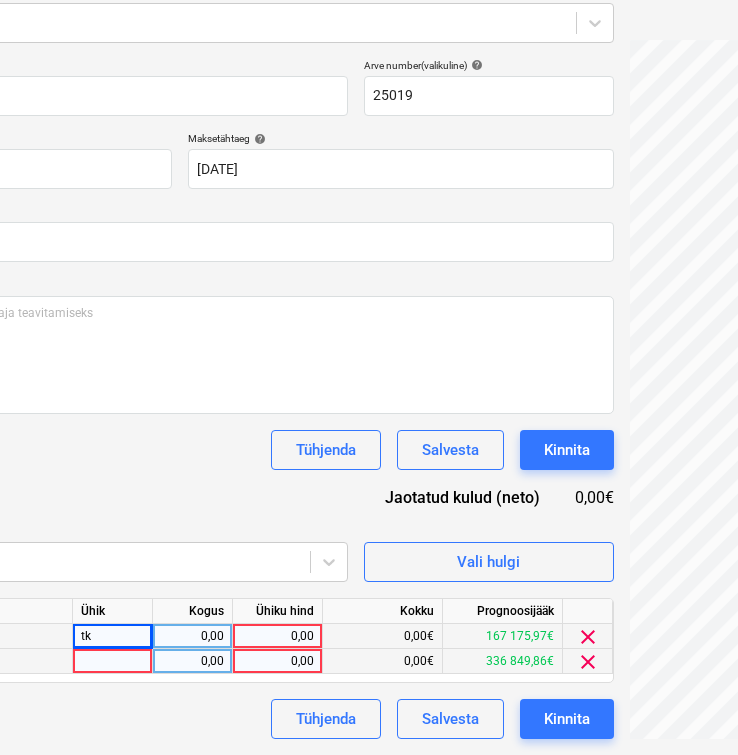 click at bounding box center [113, 661] 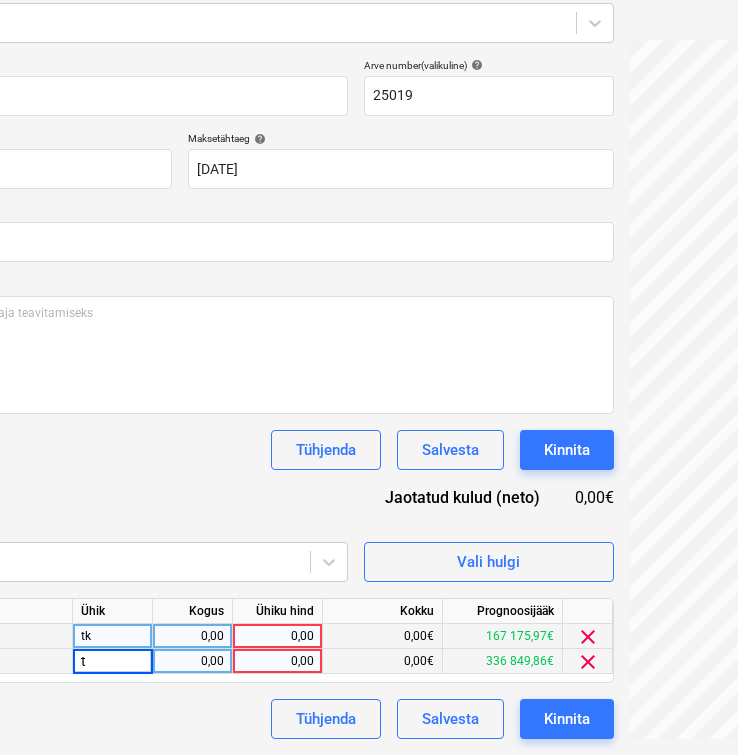 type on "tk" 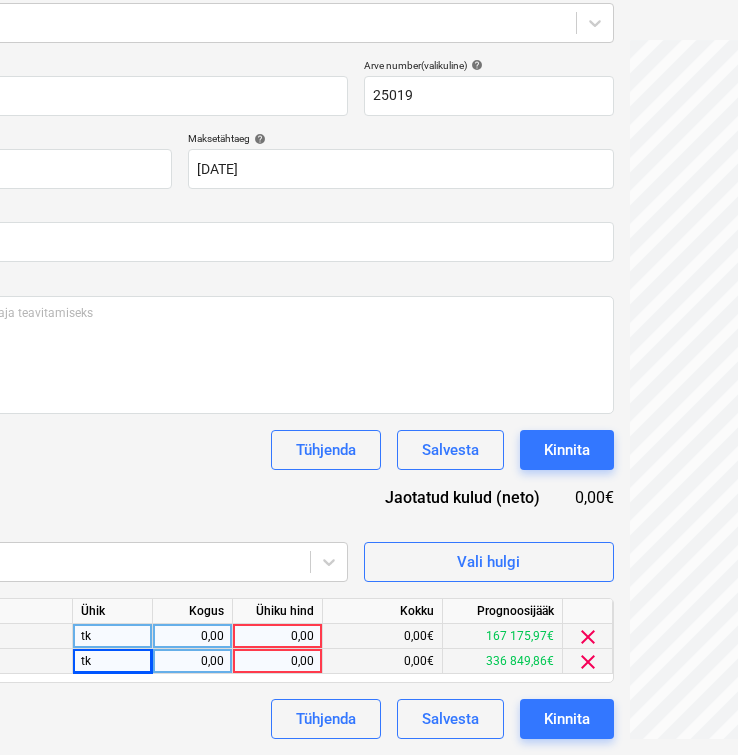 click on "0,00" at bounding box center [192, 636] 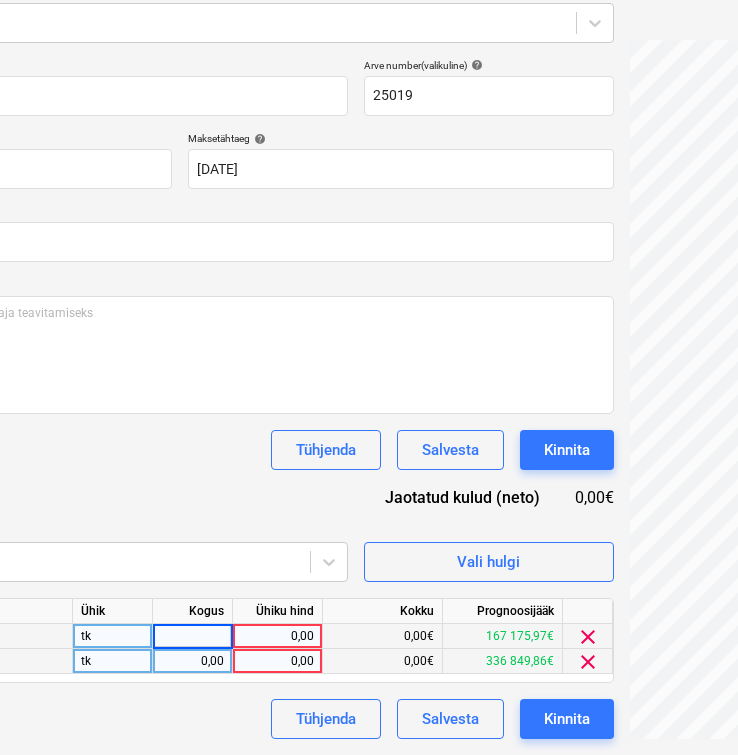 type on "1" 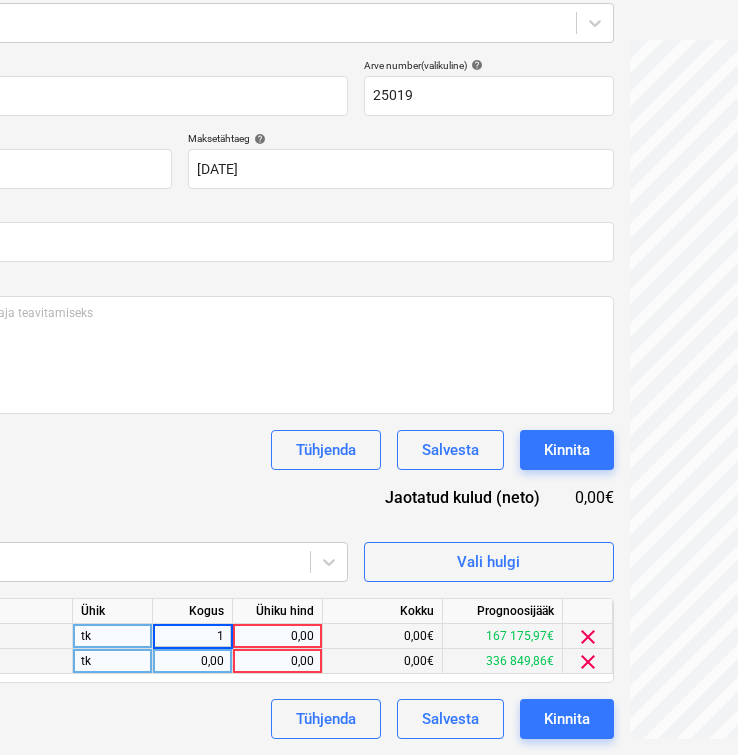 click on "0,00" at bounding box center [192, 661] 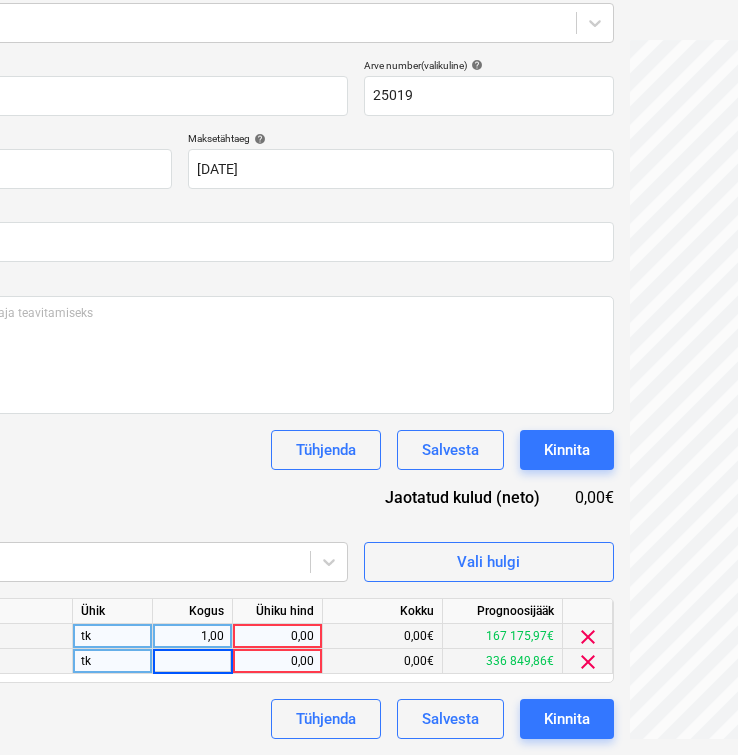 type on "1" 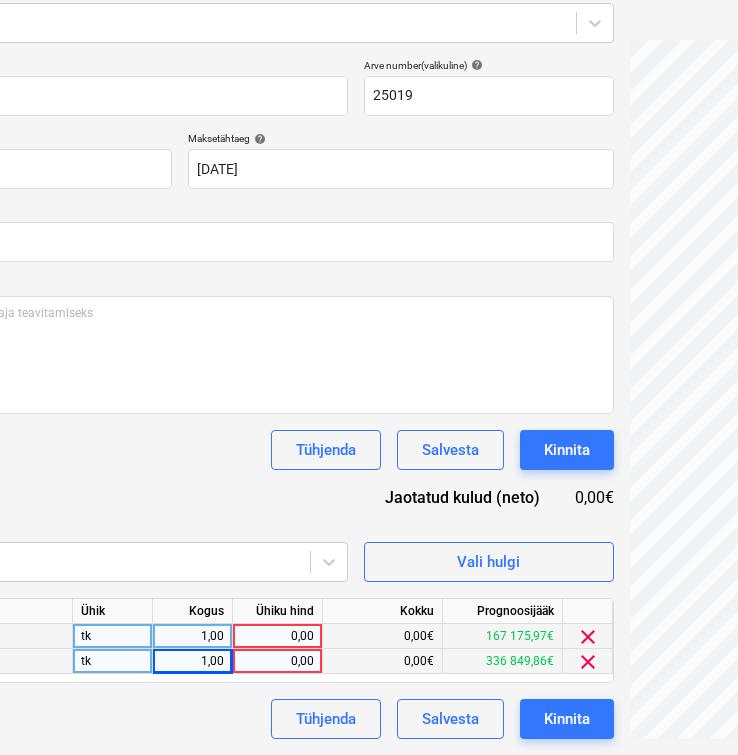 click on "0,00" at bounding box center (277, 636) 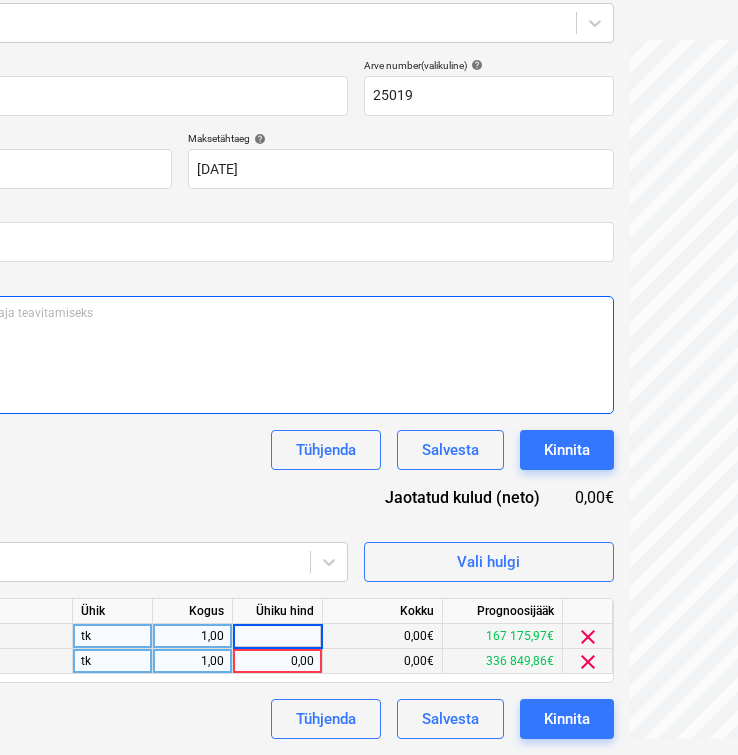 scroll, scrollTop: 0, scrollLeft: 180, axis: horizontal 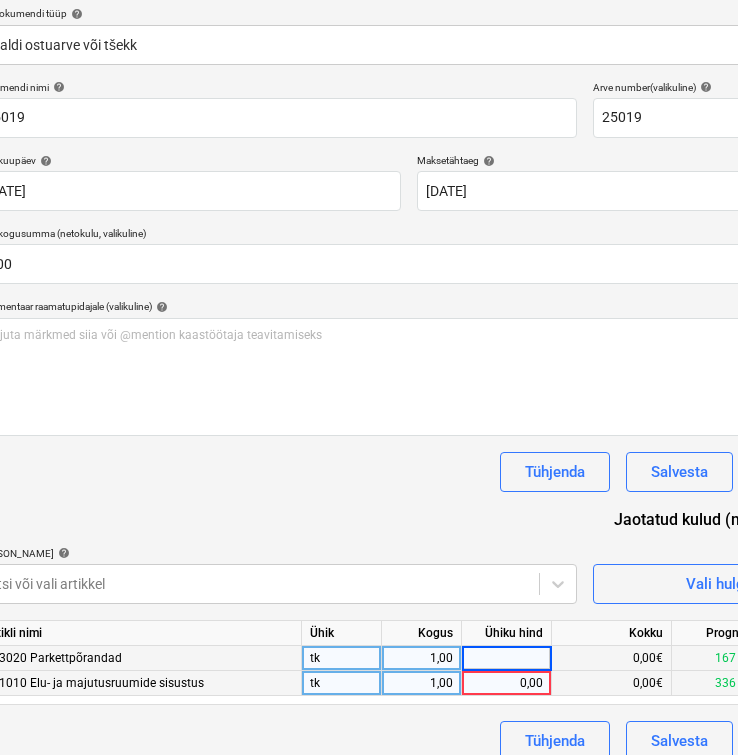click at bounding box center (506, 658) 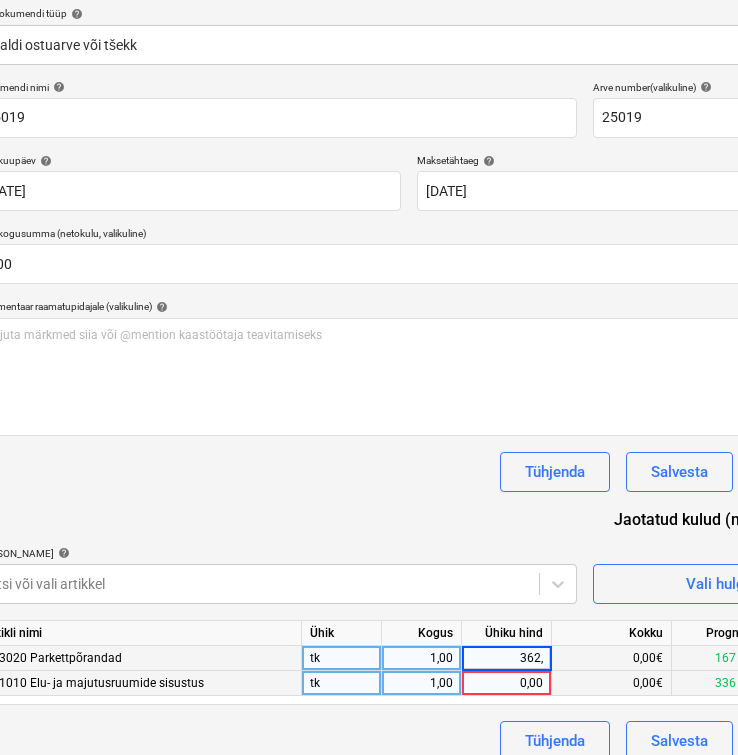type on "362,5" 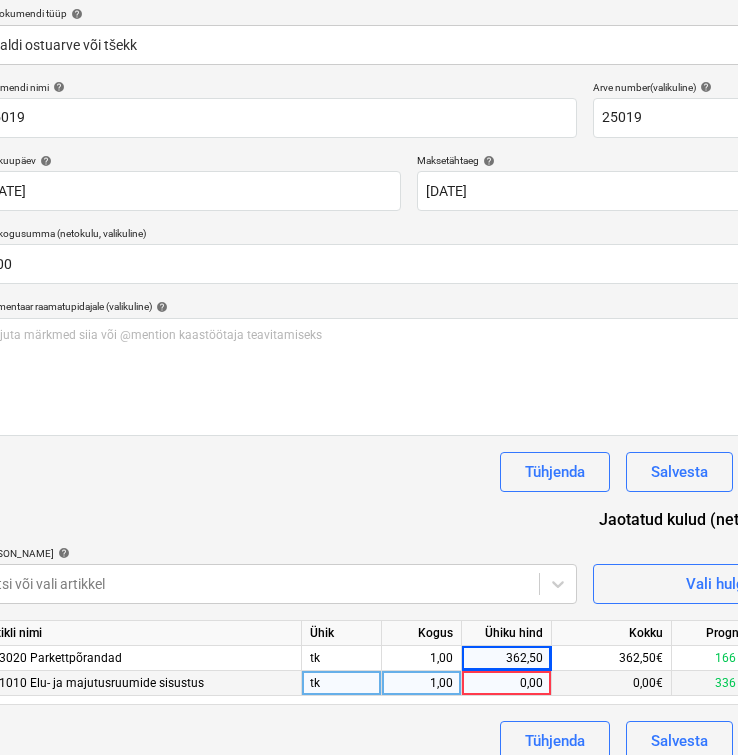click on "0,00" at bounding box center [506, 683] 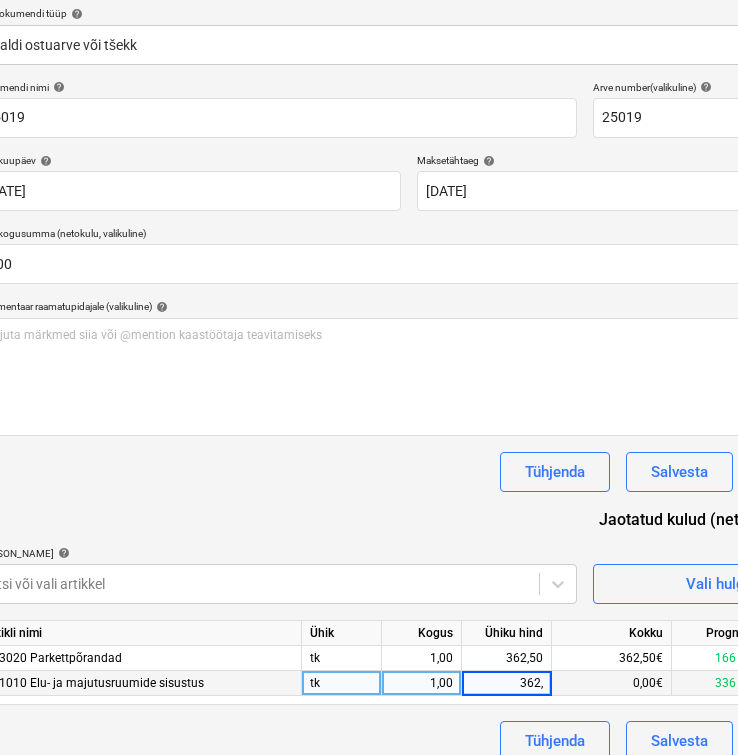 type on "362,5" 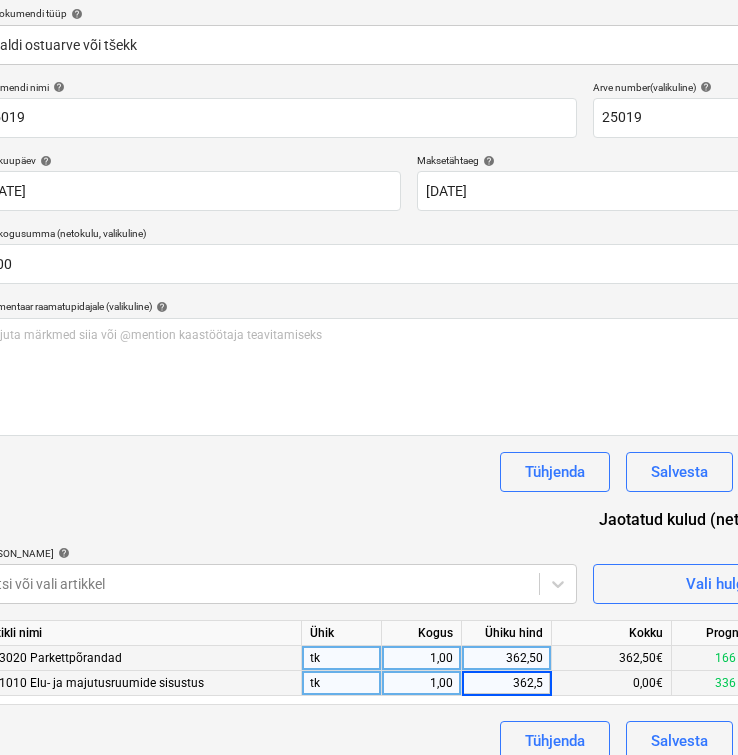 click on "362,50€" at bounding box center [612, 658] 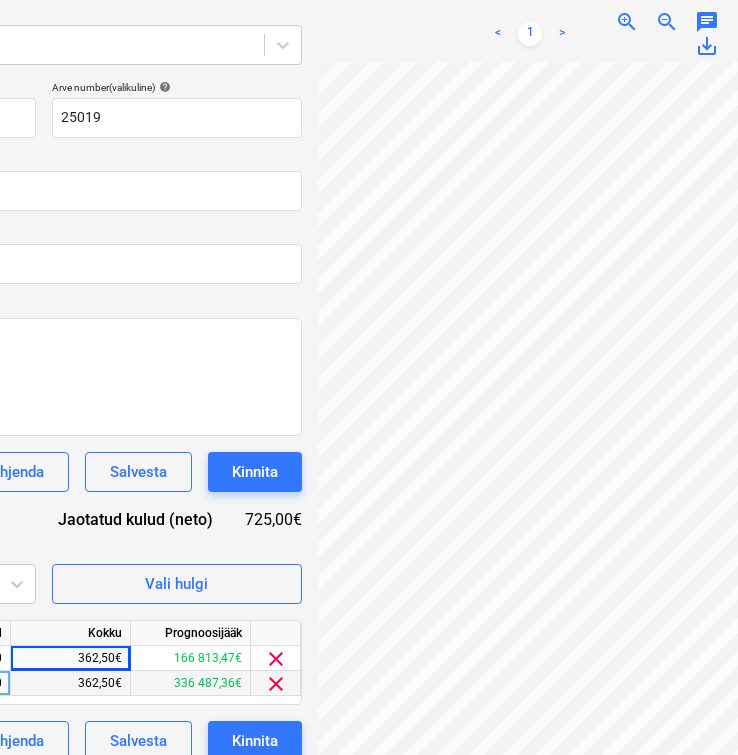 scroll, scrollTop: 230, scrollLeft: 630, axis: both 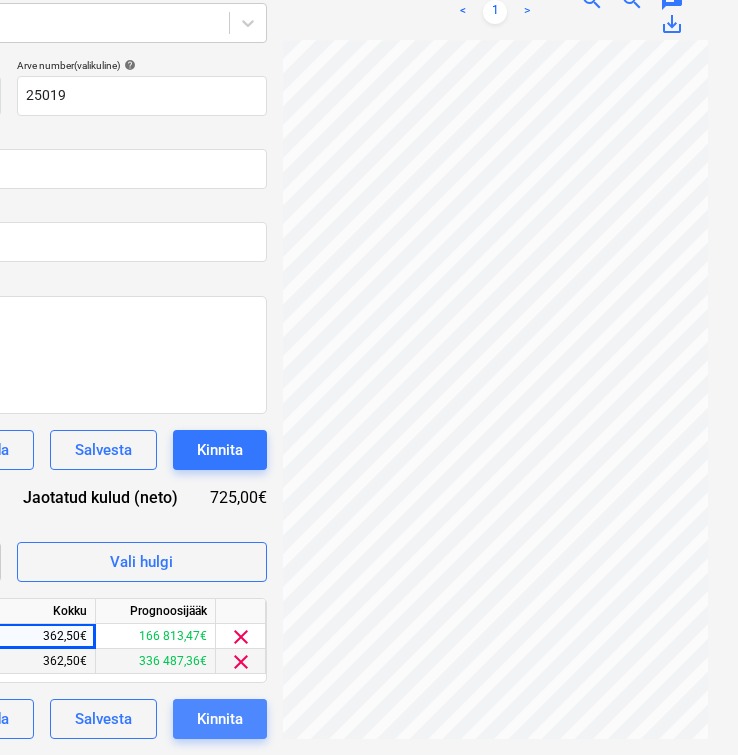 click on "Kinnita" at bounding box center [220, 719] 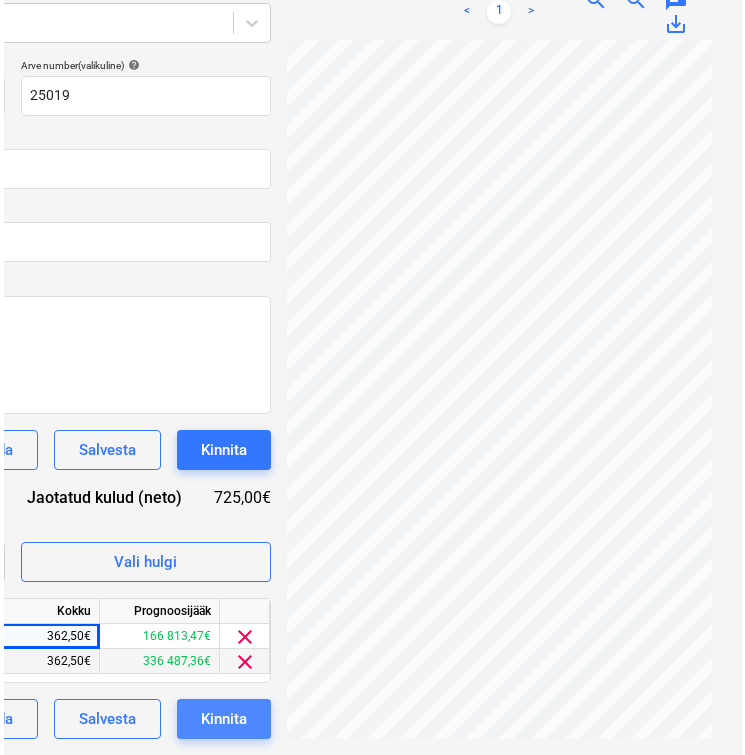 scroll, scrollTop: 252, scrollLeft: 623, axis: both 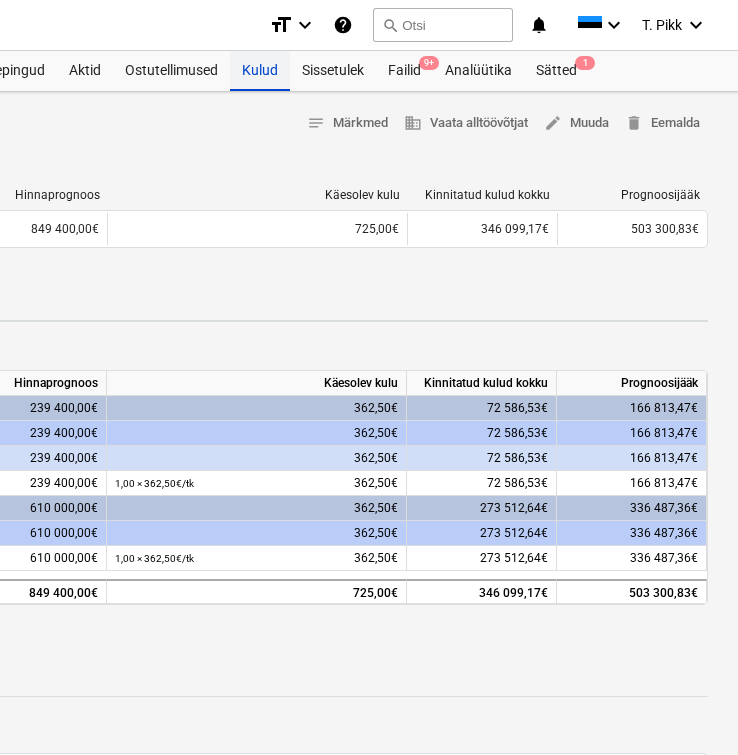 click on "Kulud" at bounding box center [260, 71] 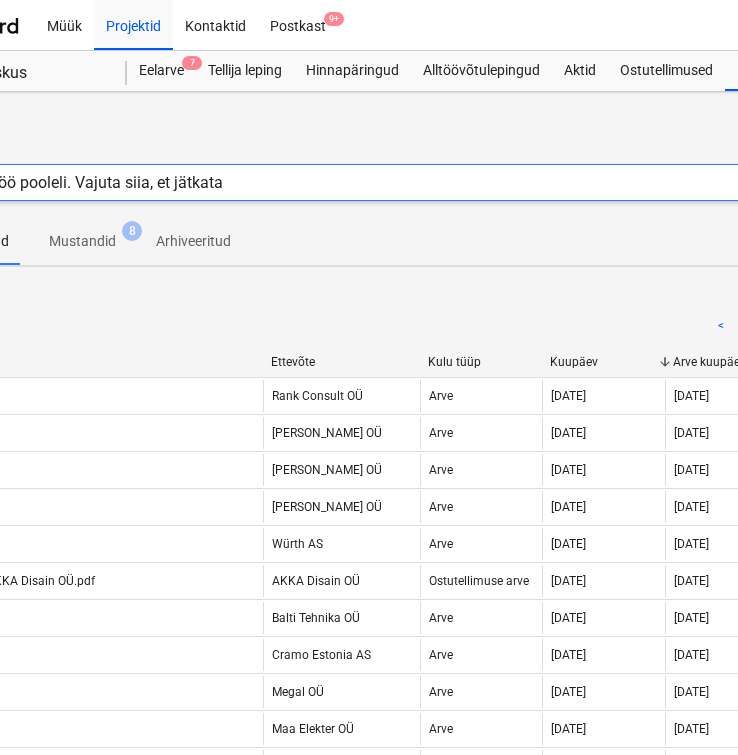 scroll, scrollTop: 0, scrollLeft: 185, axis: horizontal 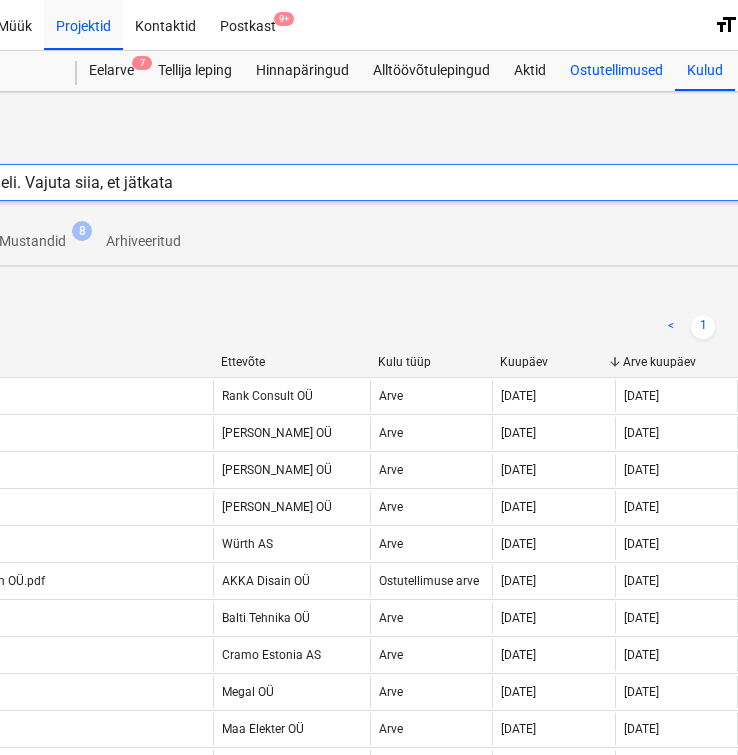 click on "Ostutellimused" at bounding box center (616, 71) 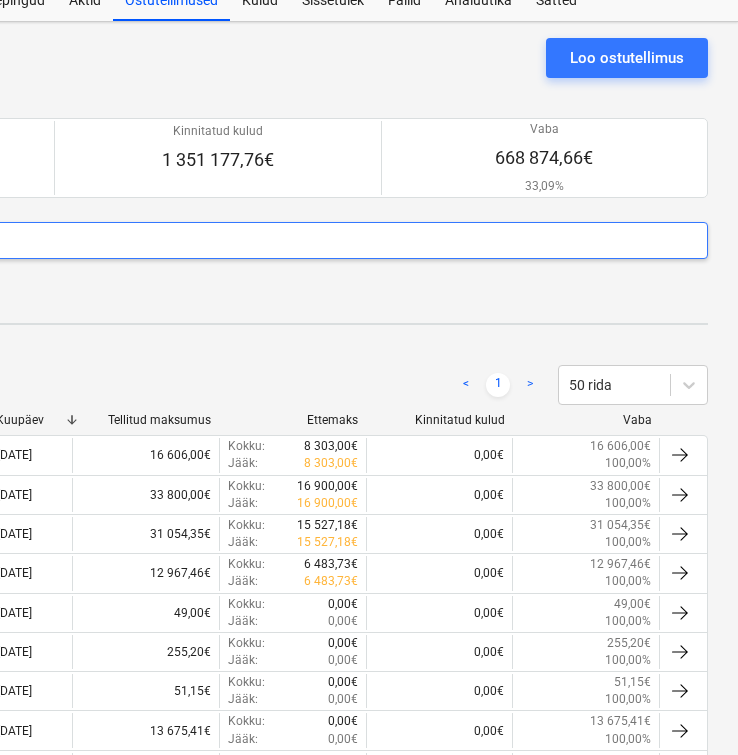 scroll, scrollTop: 0, scrollLeft: 630, axis: horizontal 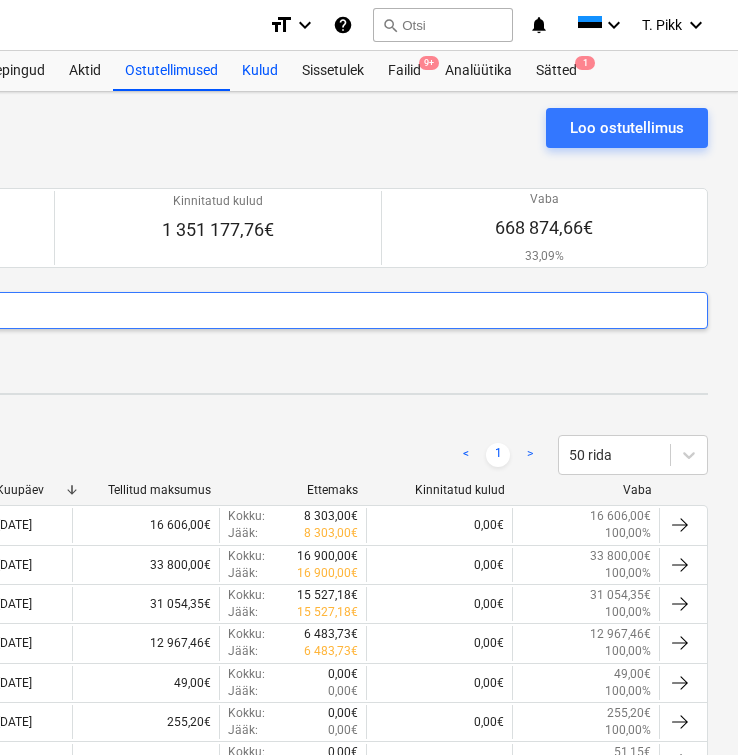 click on "Kulud" at bounding box center [260, 71] 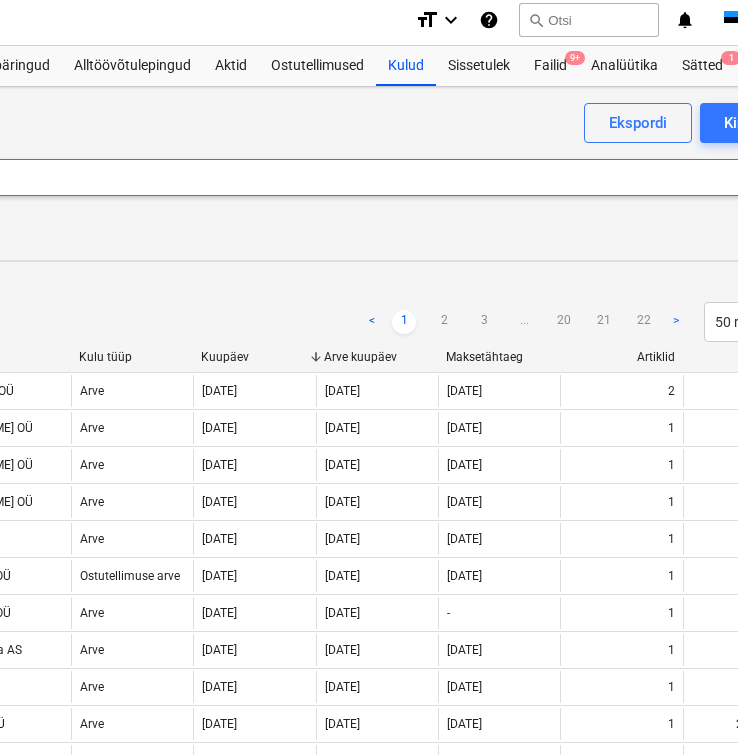 scroll, scrollTop: 5, scrollLeft: 630, axis: both 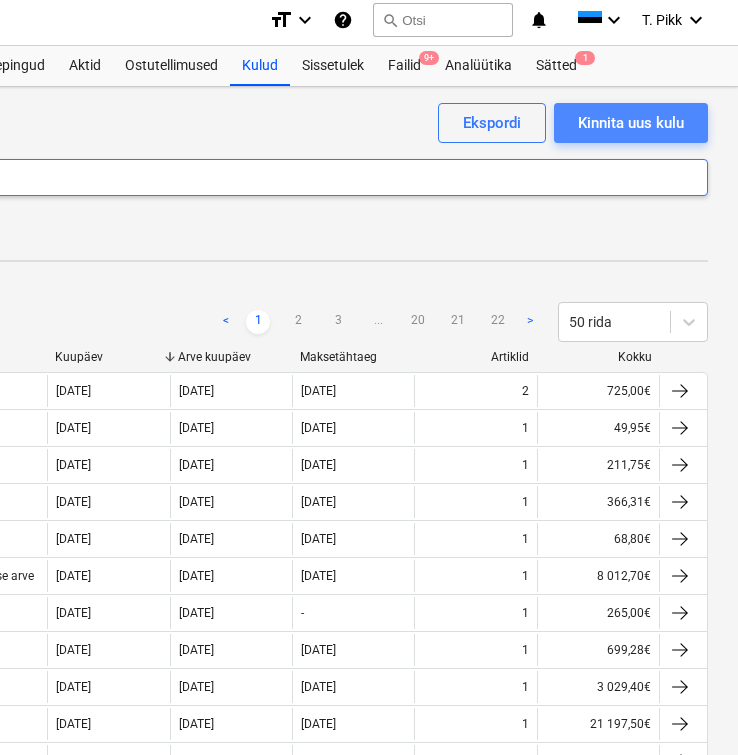click on "Kinnita uus kulu" at bounding box center [631, 123] 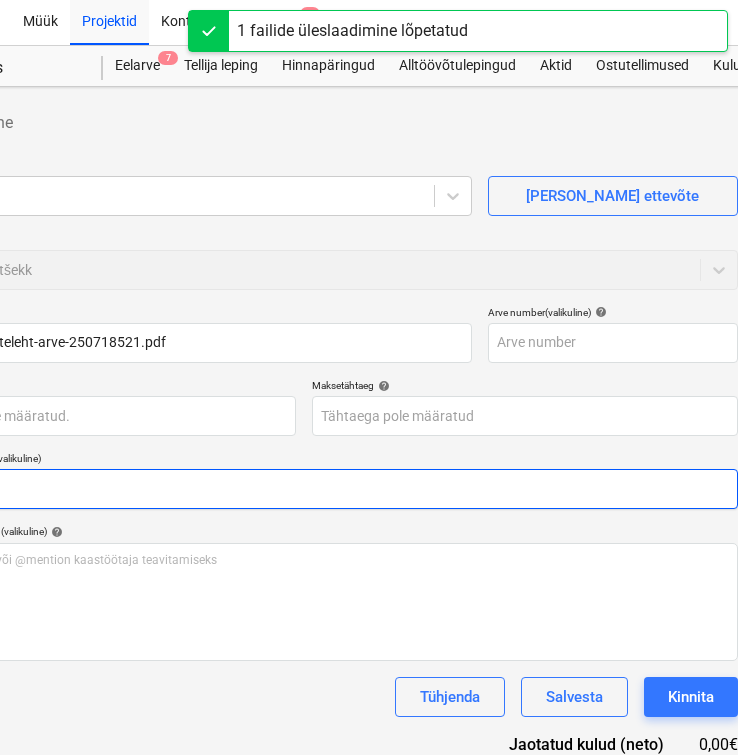 scroll, scrollTop: 5, scrollLeft: 39, axis: both 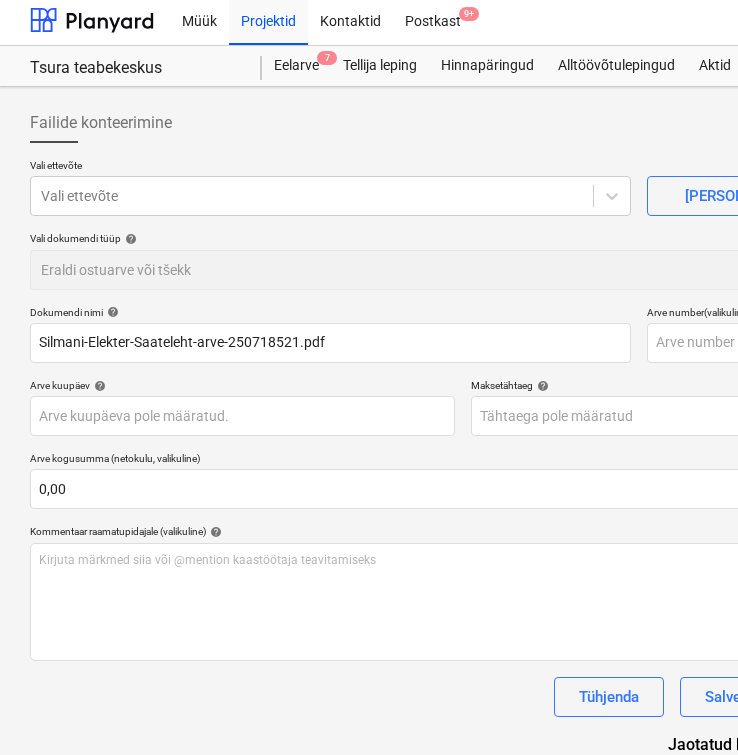 type on "1" 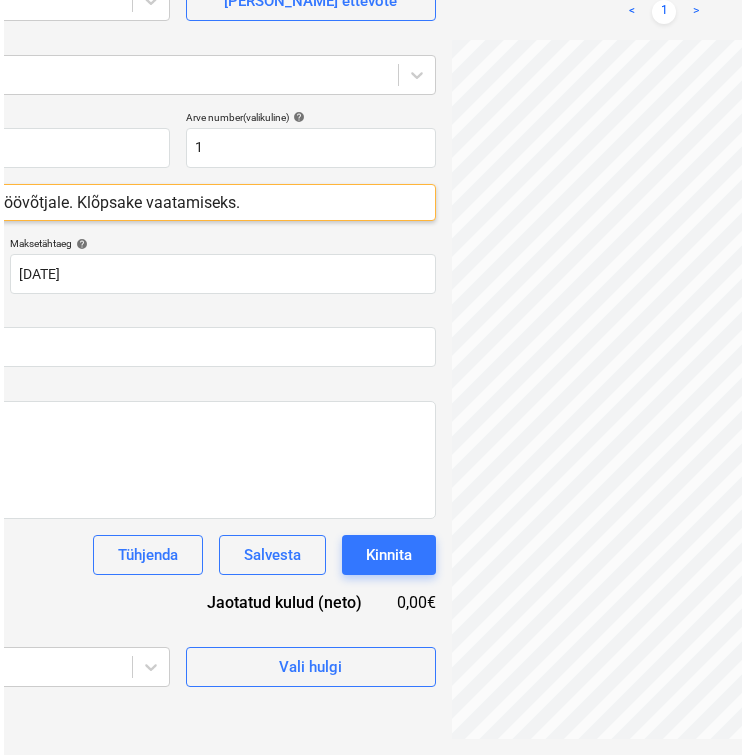 scroll, scrollTop: 200, scrollLeft: 520, axis: both 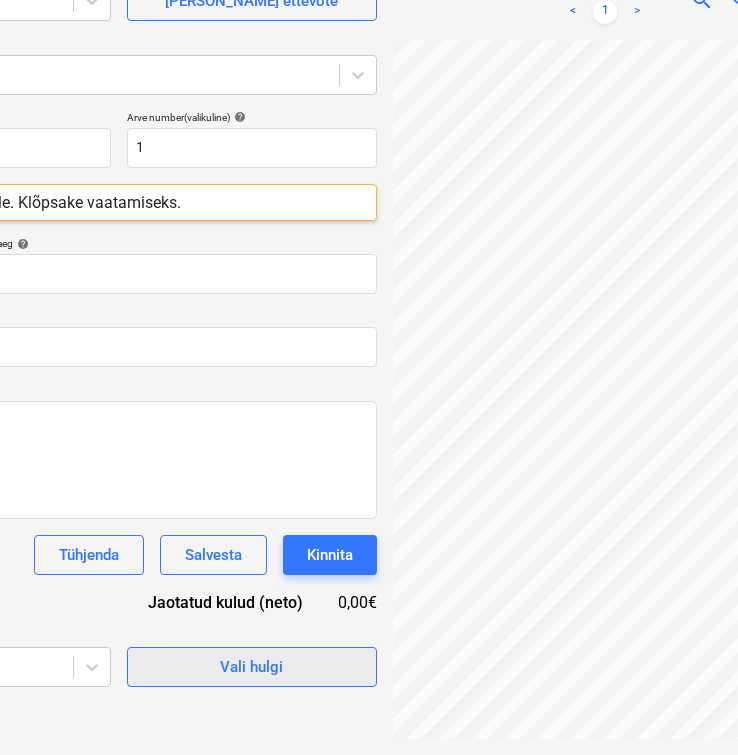 click on "Vali hulgi" at bounding box center [251, 667] 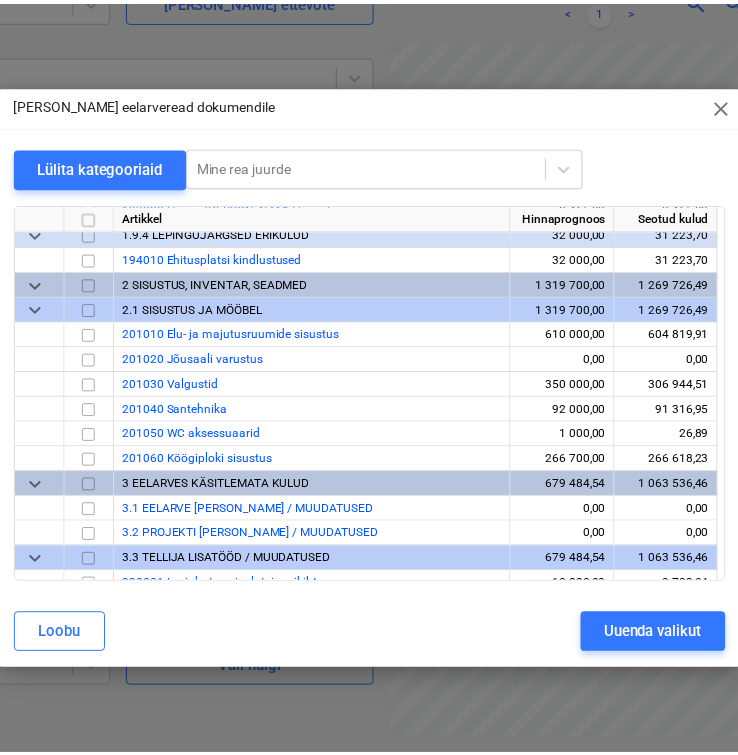 scroll, scrollTop: 3975, scrollLeft: 0, axis: vertical 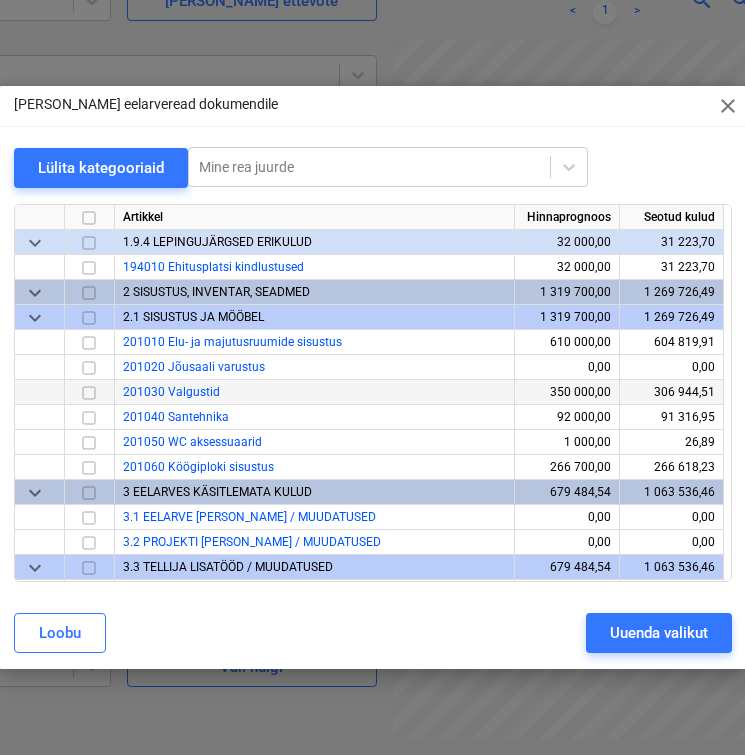 click at bounding box center [89, 392] 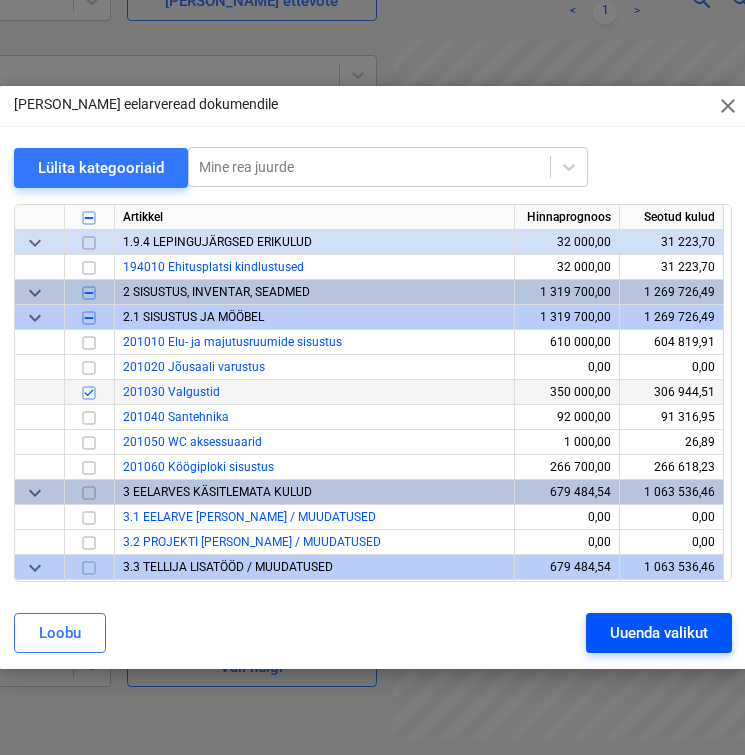 click on "Uuenda valikut" at bounding box center (659, 633) 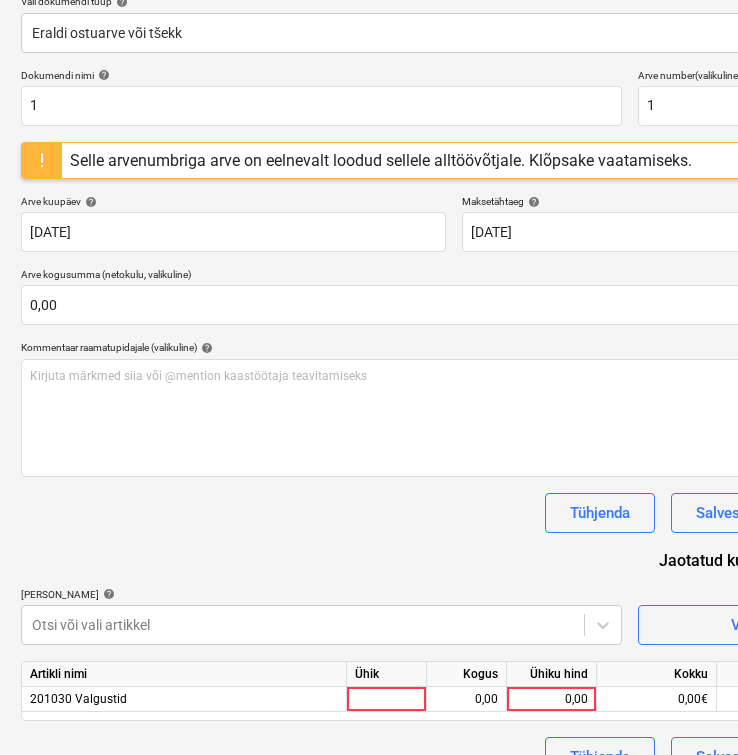scroll, scrollTop: 280, scrollLeft: 9, axis: both 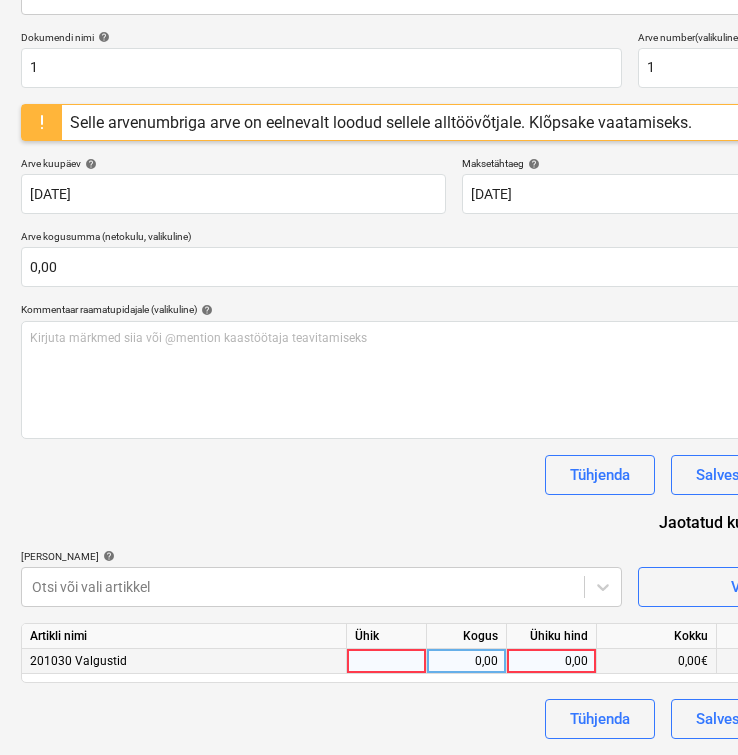 click at bounding box center [387, 661] 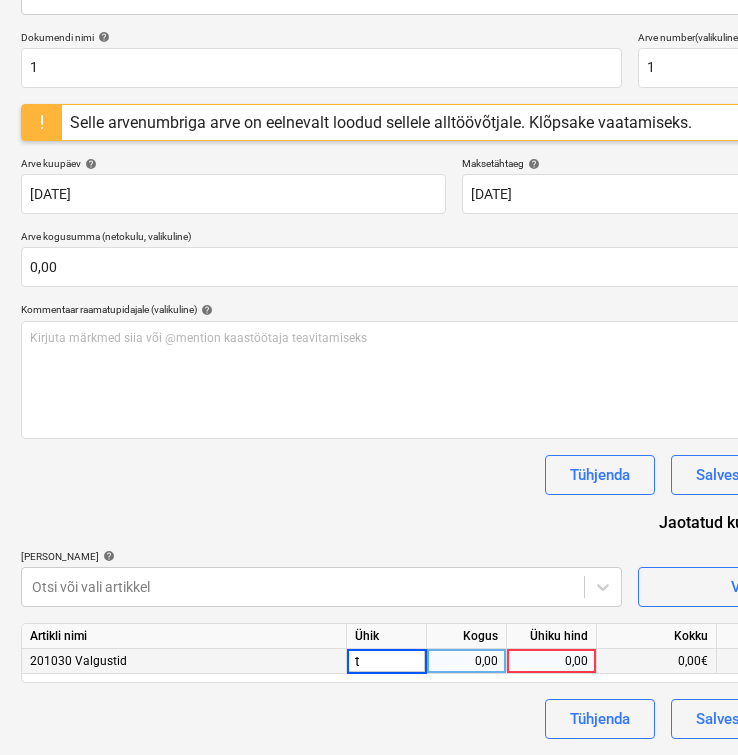 type on "tk" 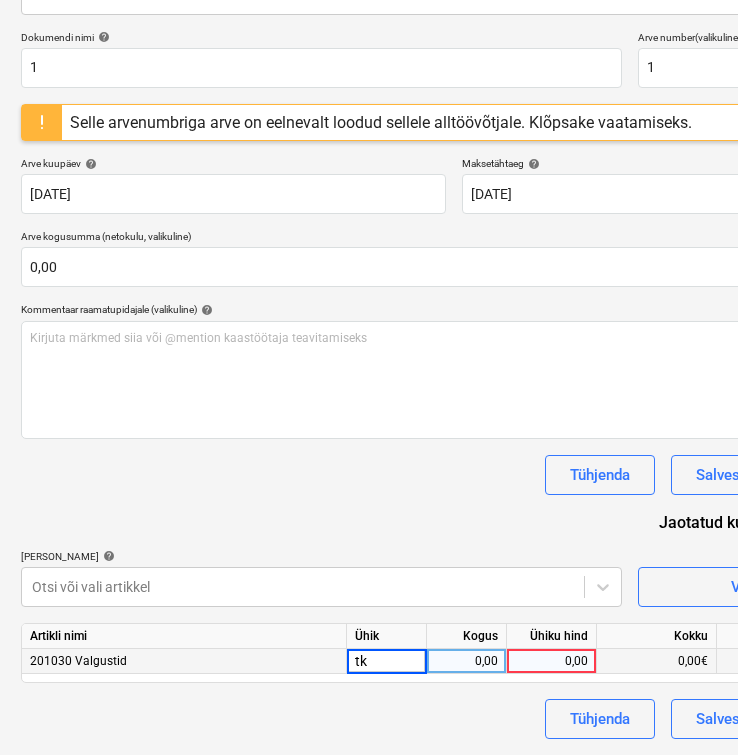 click on "0,00" at bounding box center [466, 661] 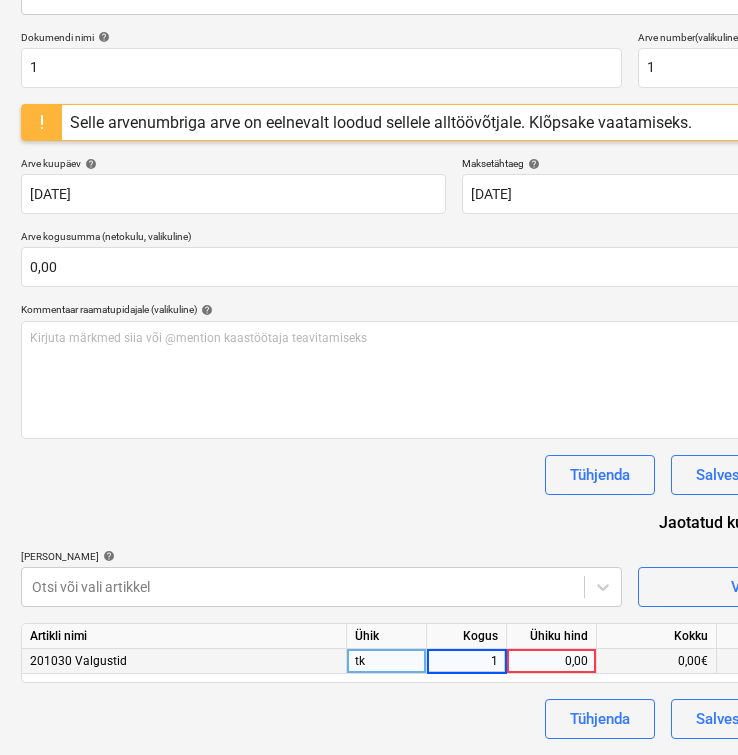 click on "0,00" at bounding box center [551, 661] 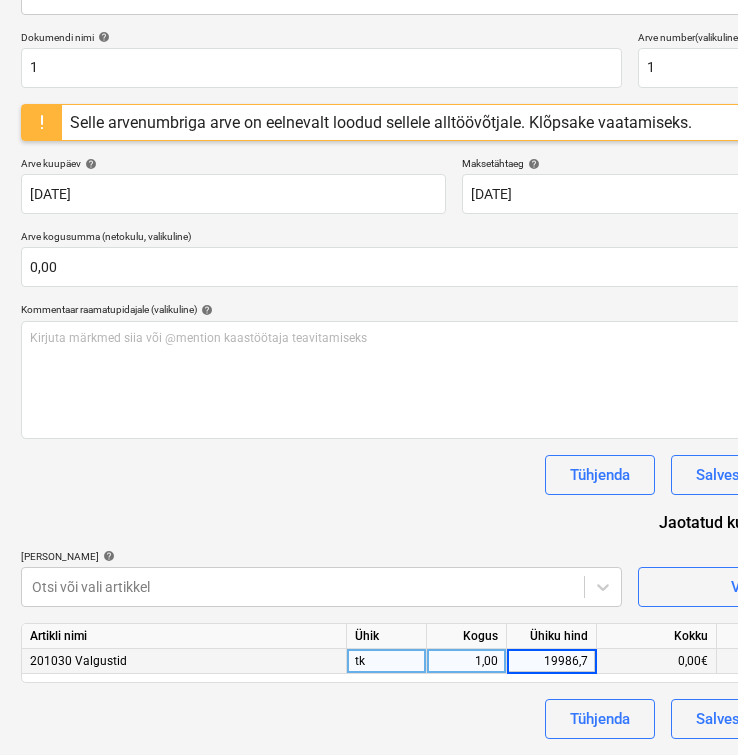 type on "19986,72" 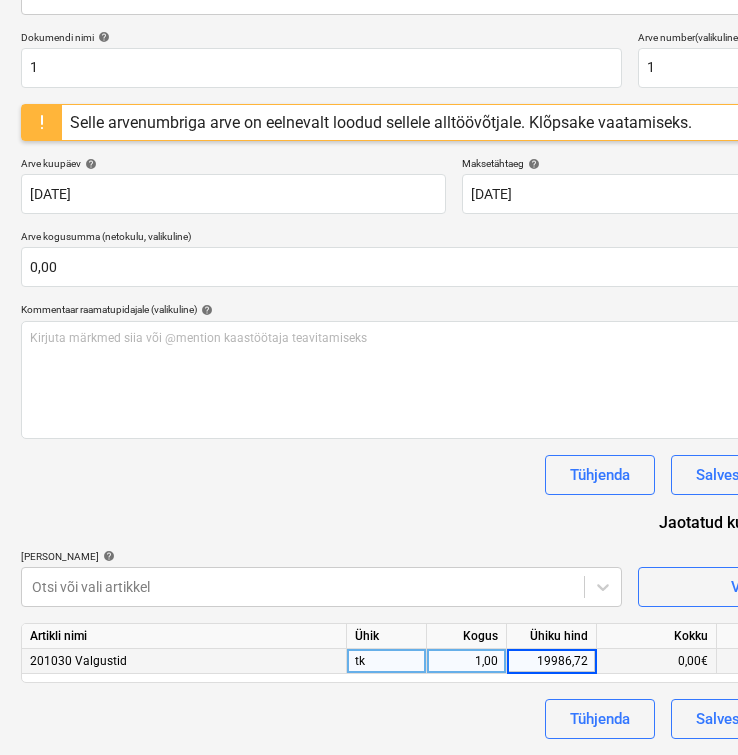 click on "Dokumendi nimi help 1 Arve number  (valikuline) help 1 Selle arvenumbriga arve on eelnevalt loodud sellele alltöövõtjale. Klõpsake vaatamiseks. Arve kuupäev help [DATE] 18.07.2025 Press the down arrow key to interact with the calendar and
select a date. Press the question mark key to get the keyboard shortcuts for changing dates. Maksetähtaeg help [DATE] [DATE] Press the down arrow key to interact with the calendar and
select a date. Press the question mark key to get the keyboard shortcuts for changing dates. Arve kogusumma (netokulu, valikuline) 0,00 Kommentaar raamatupidajale (valikuline) help Kirjuta märkmed siia või @mention kaastöötaja teavitamiseks ﻿ Tühjenda Salvesta Kinnita Jaotatud kulud (neto) 0,00€ [PERSON_NAME] artiklid help Otsi või vali artikkel Vali hulgi Artikli nimi Ühik Kogus Ühiku hind Kokku Prognoosijääk 201030 Valgustid tk 1,00 19986,72 0,00€ 68 023,65€ clear Tühjenda Salvesta Kinnita" at bounding box center (454, 385) 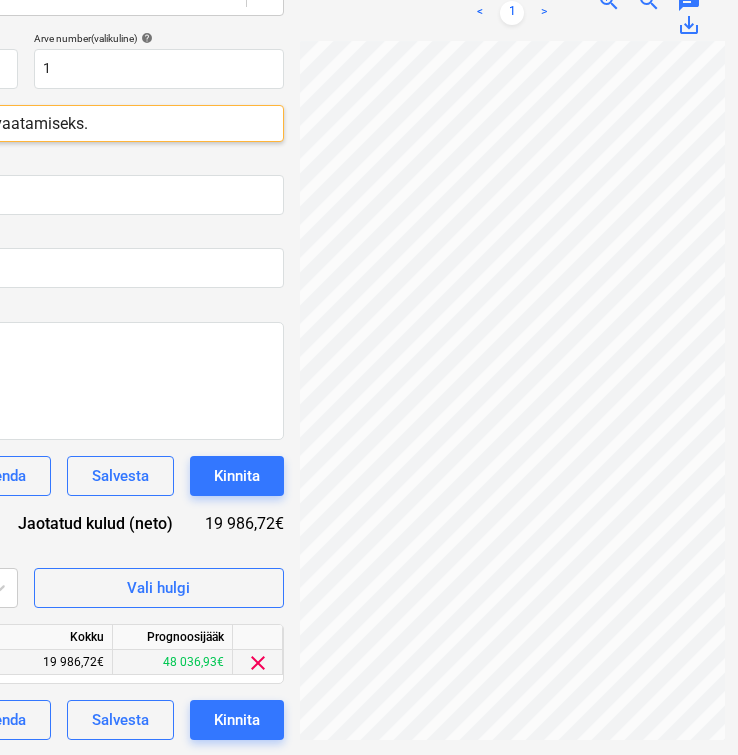 scroll, scrollTop: 279, scrollLeft: 630, axis: both 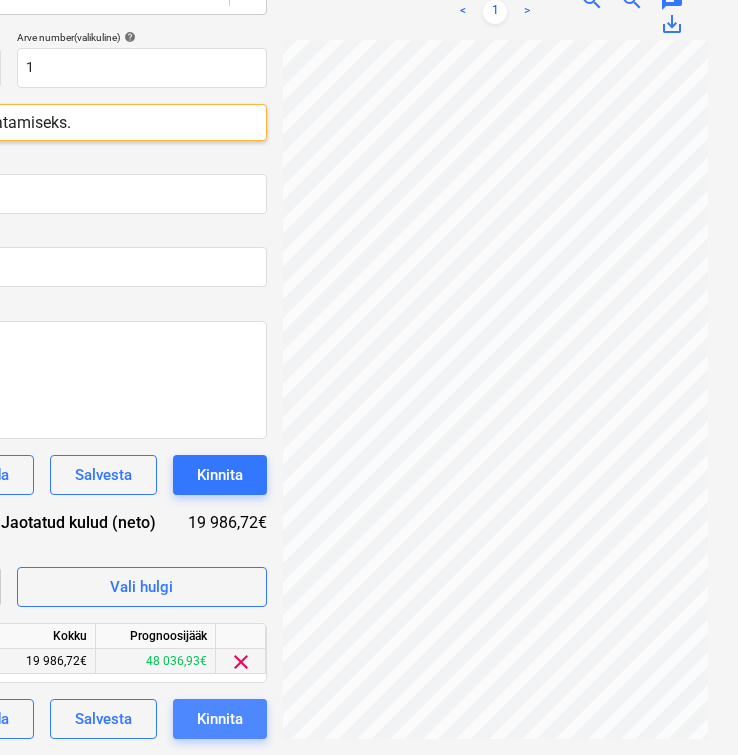click on "Kinnita" at bounding box center (220, 719) 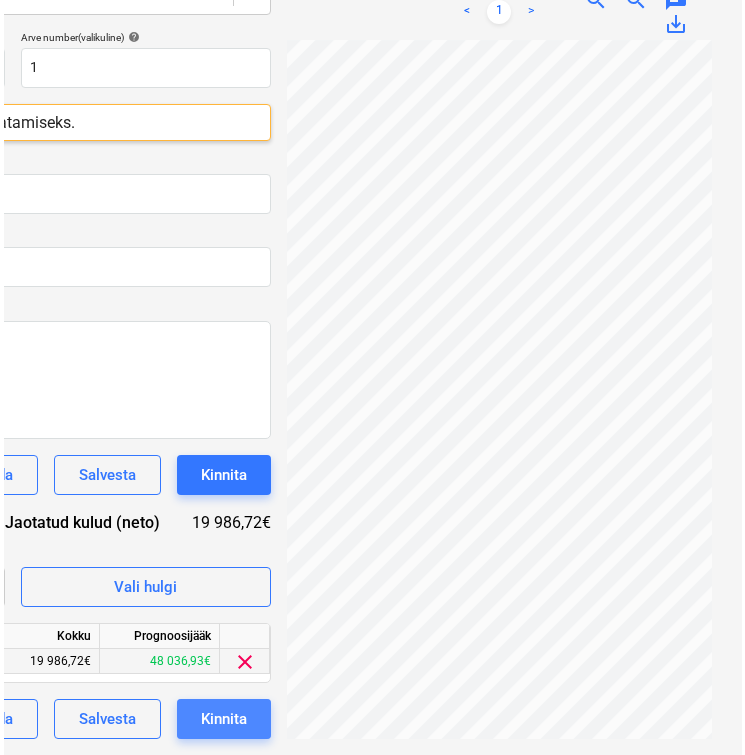 scroll, scrollTop: 280, scrollLeft: 623, axis: both 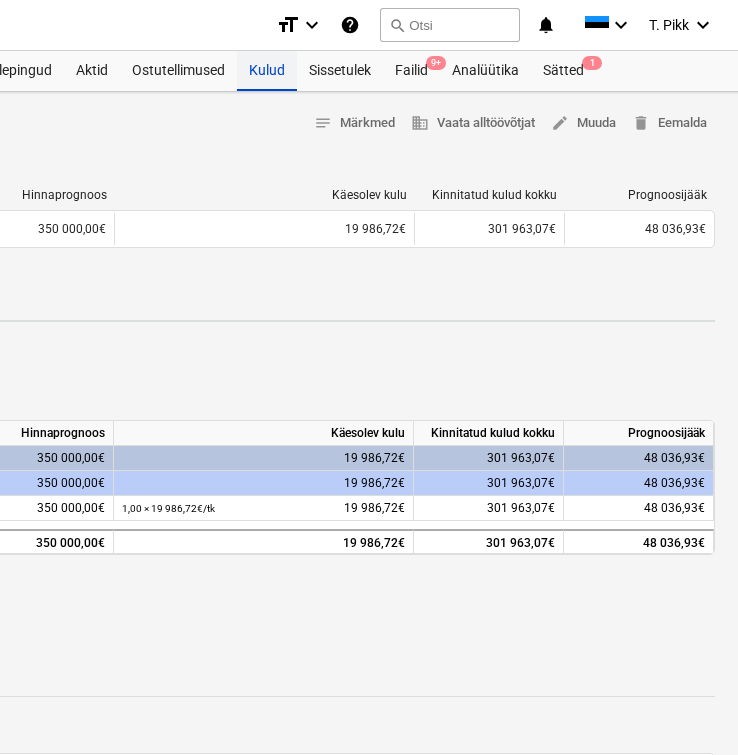 click on "Kulud" at bounding box center [267, 71] 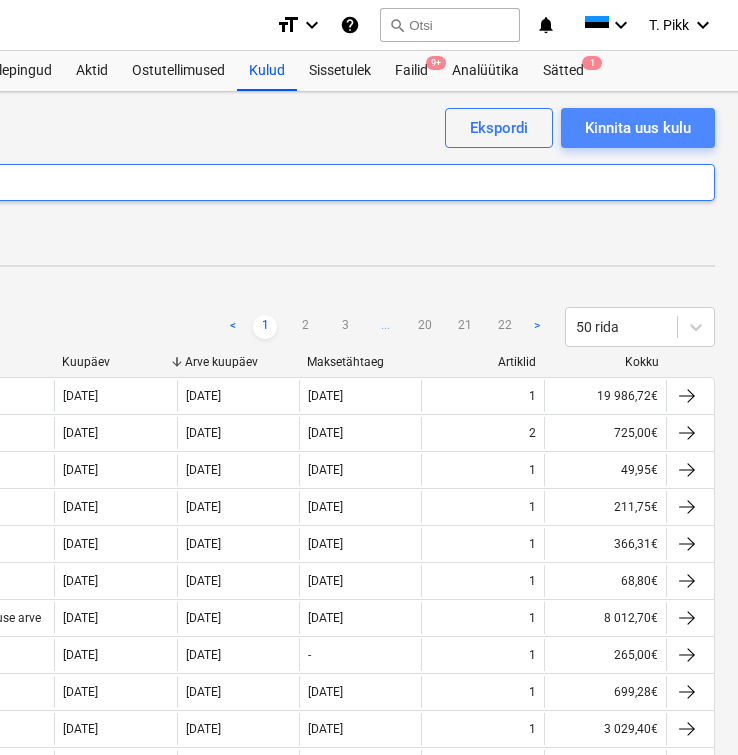 click on "Kinnita uus kulu" at bounding box center [638, 128] 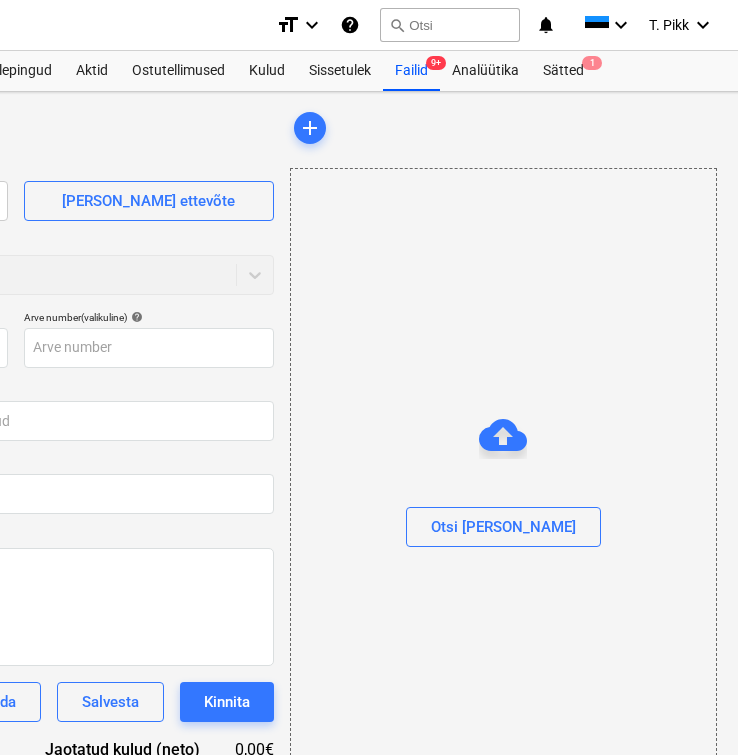 type on "Tarkoris_OU_Kelts_OU_MA2500126.pdf" 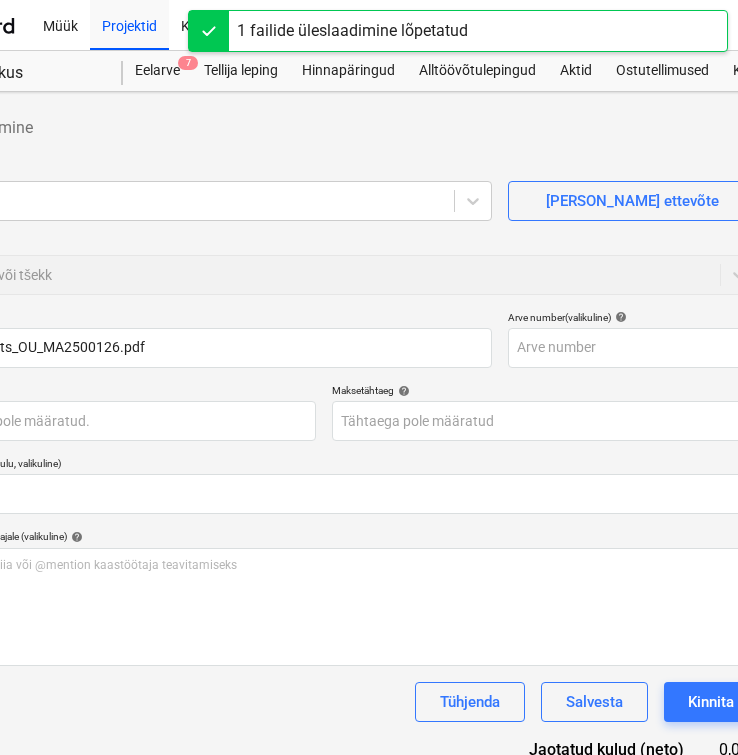 scroll, scrollTop: 0, scrollLeft: 141, axis: horizontal 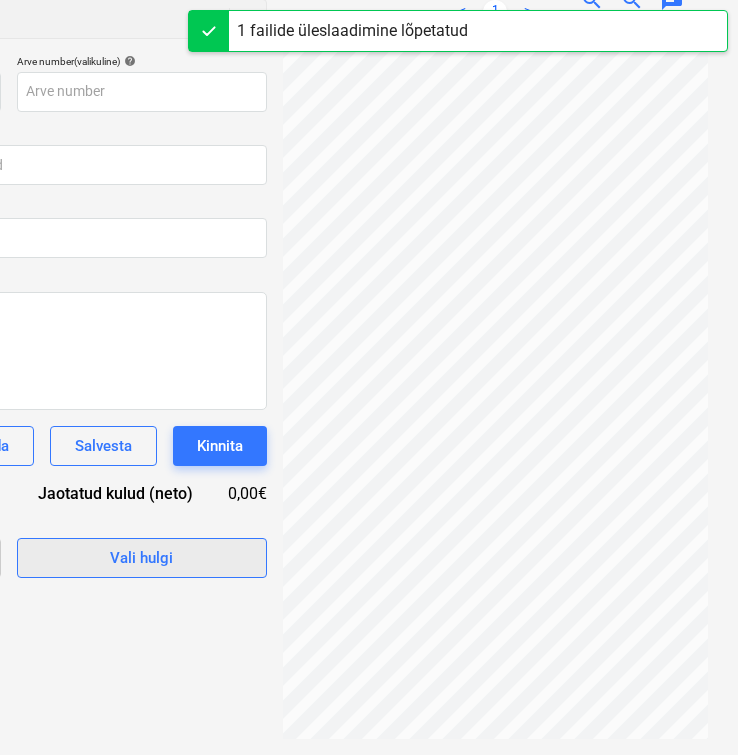 type on "[DATE]" 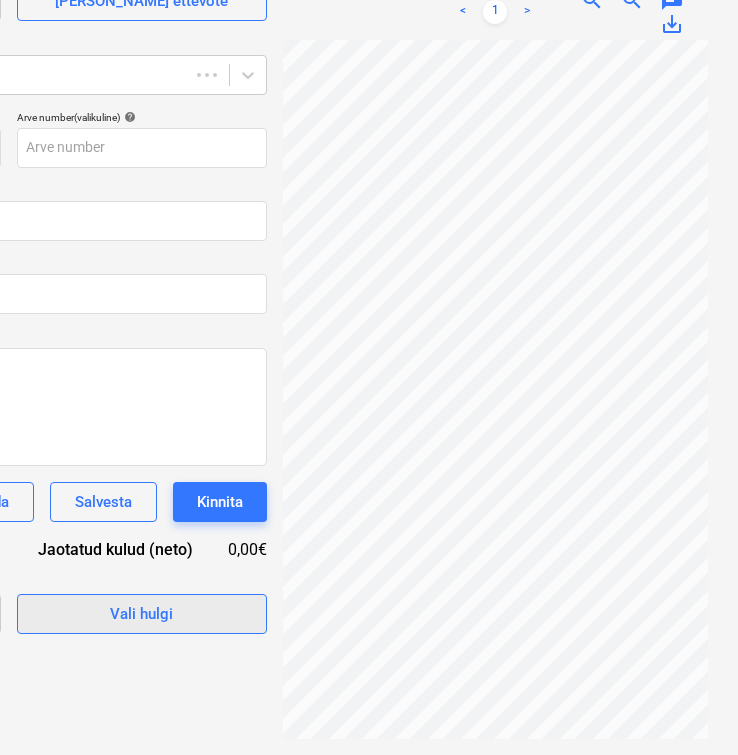 scroll, scrollTop: 200, scrollLeft: 630, axis: both 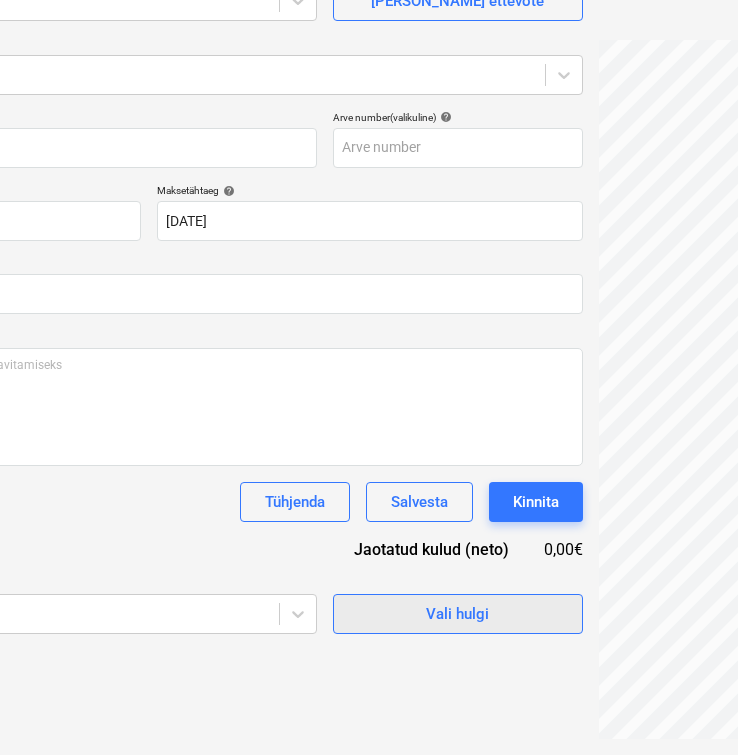 click on "Vali hulgi" at bounding box center (457, 614) 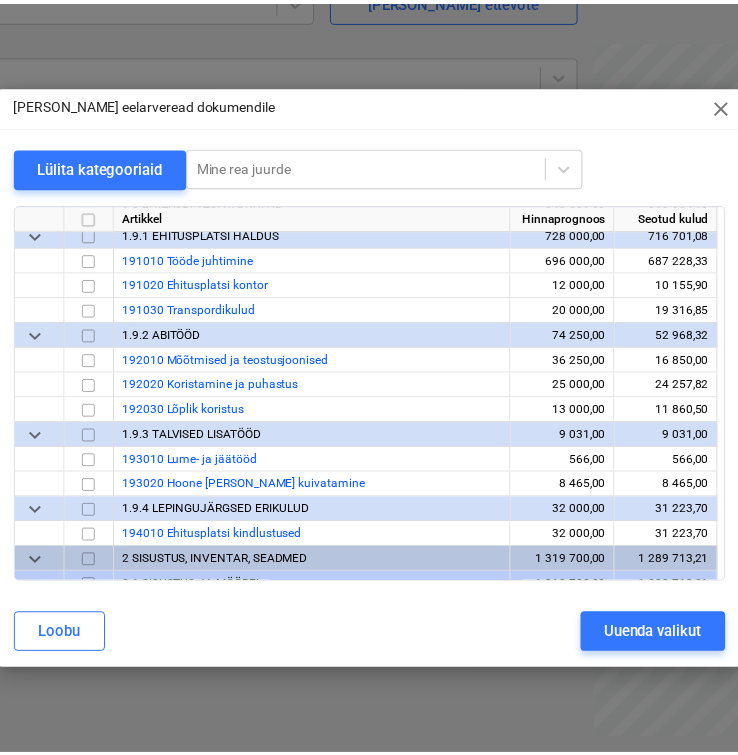 scroll, scrollTop: 3702, scrollLeft: 0, axis: vertical 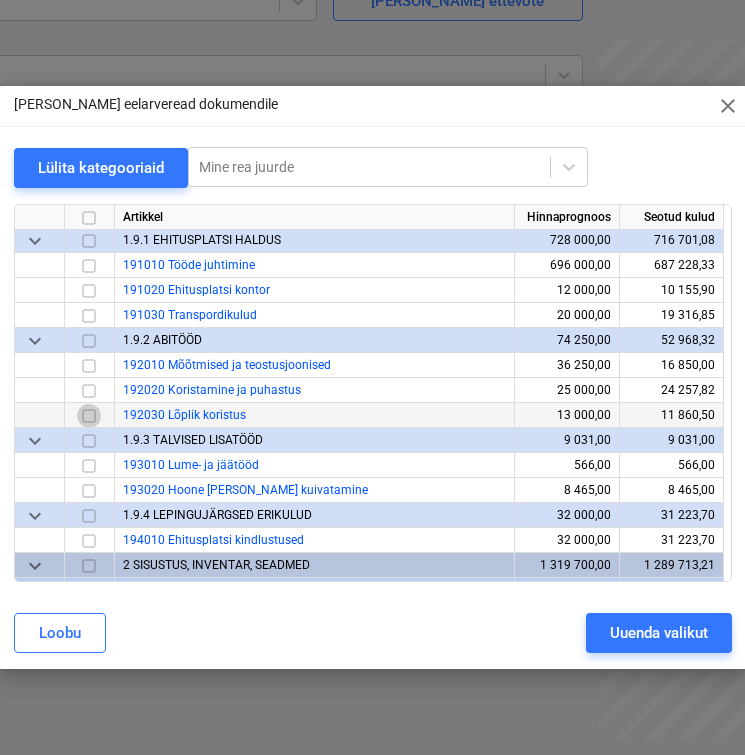 click at bounding box center (89, 415) 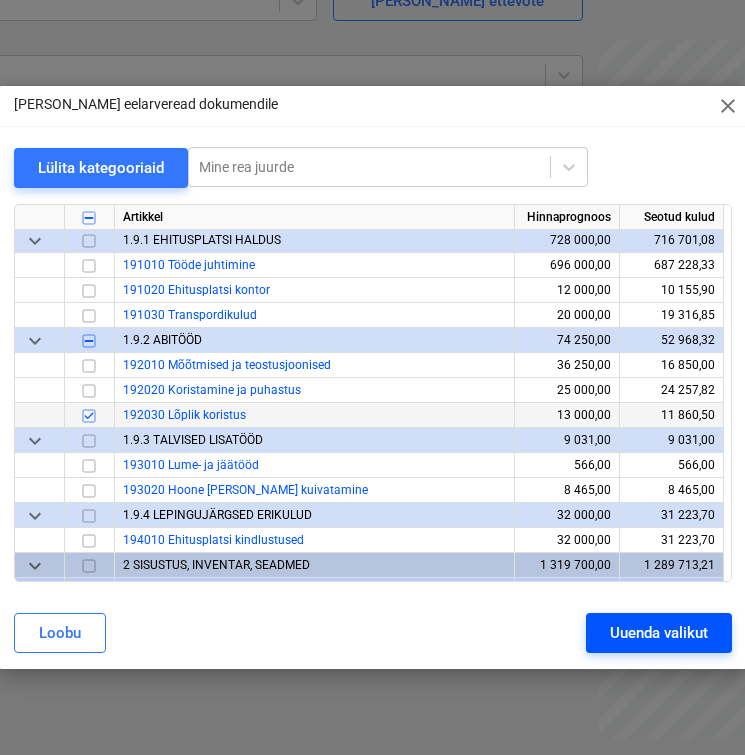 click on "Uuenda valikut" at bounding box center (659, 633) 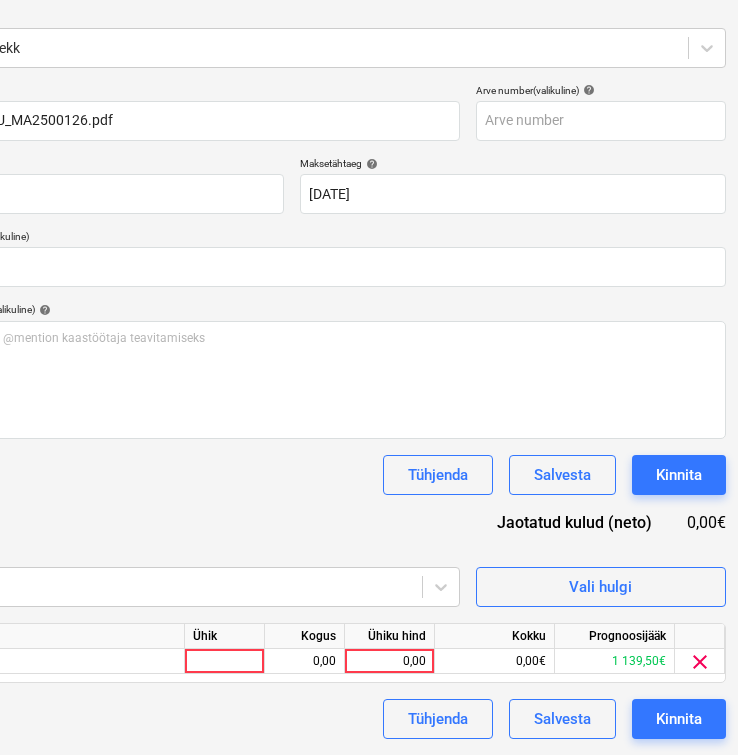 scroll, scrollTop: 227, scrollLeft: 186, axis: both 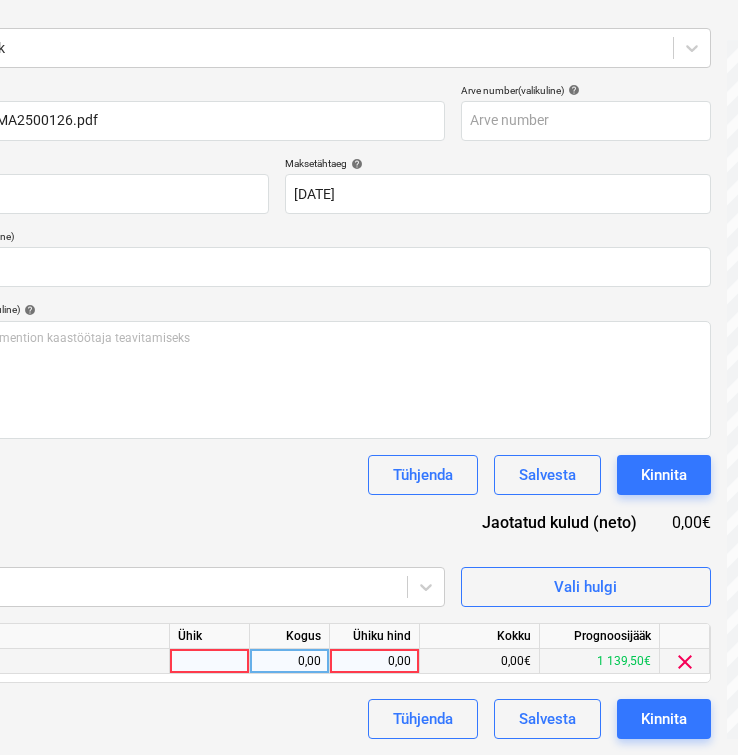 click at bounding box center [210, 661] 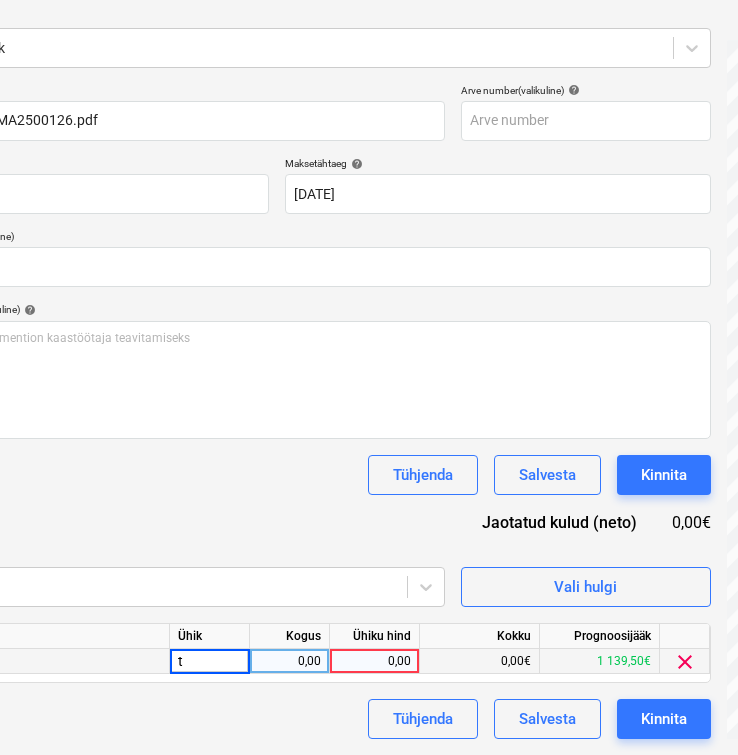 type on "tk" 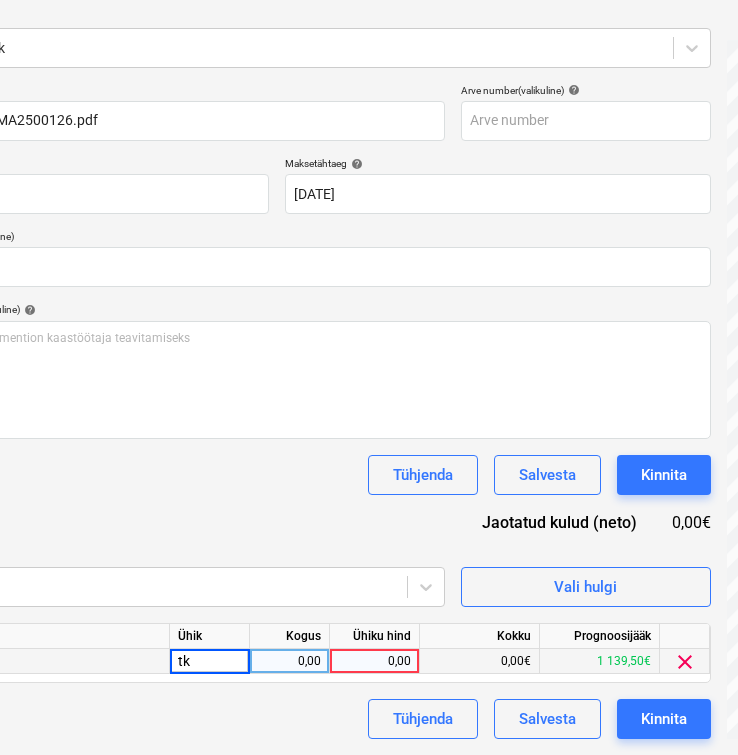 click on "0,00" at bounding box center [289, 661] 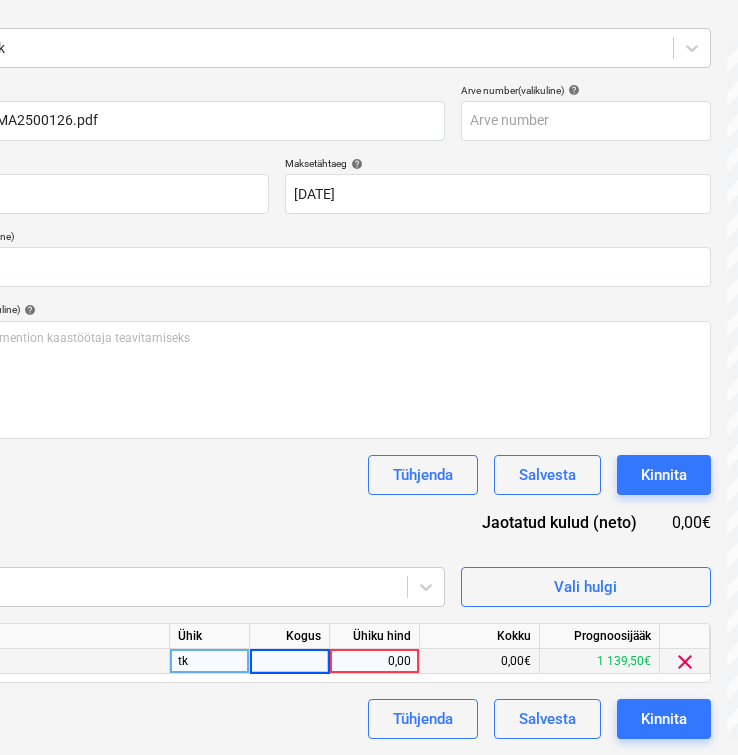 type on "1" 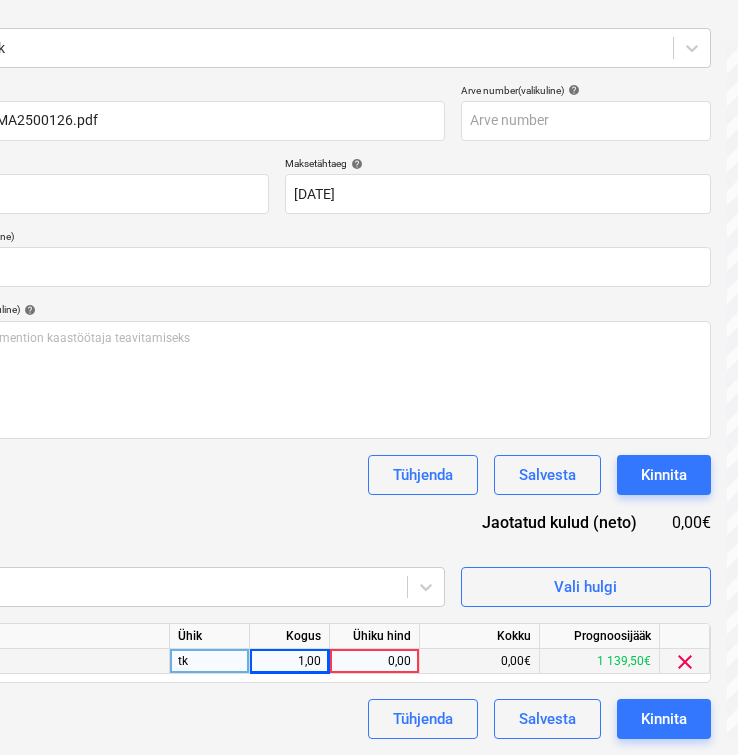 click on "0,00" at bounding box center [374, 661] 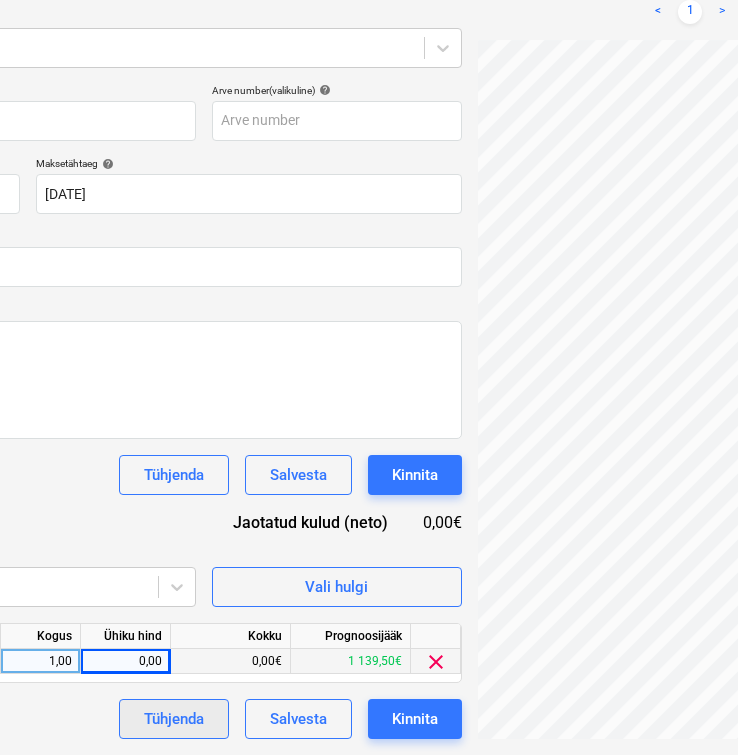 scroll, scrollTop: 227, scrollLeft: 431, axis: both 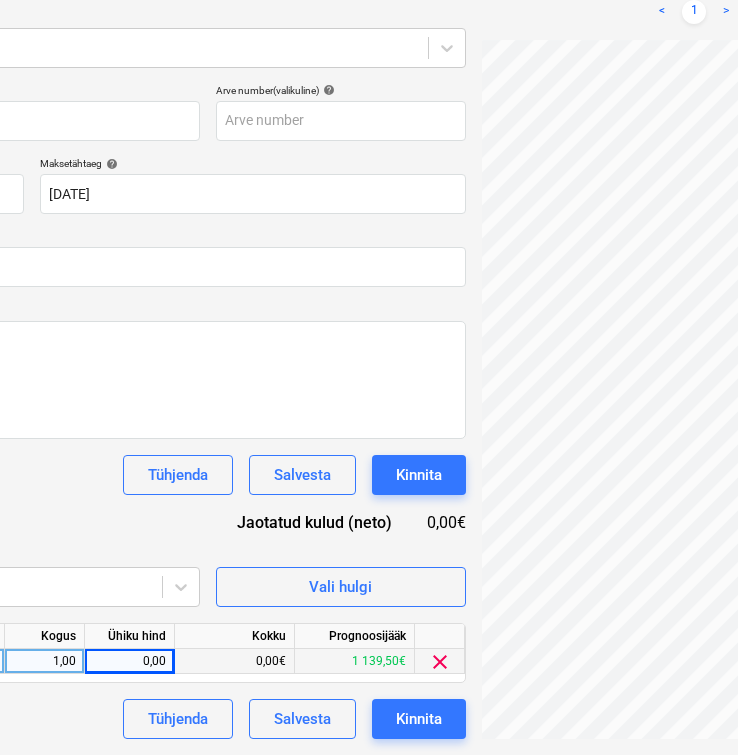 click on "0,00" at bounding box center (129, 661) 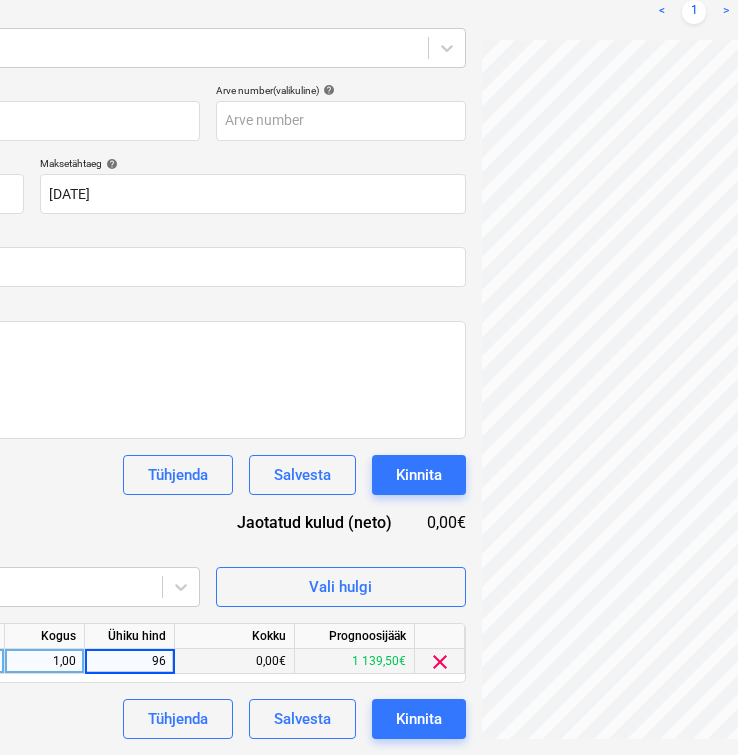 type on "960" 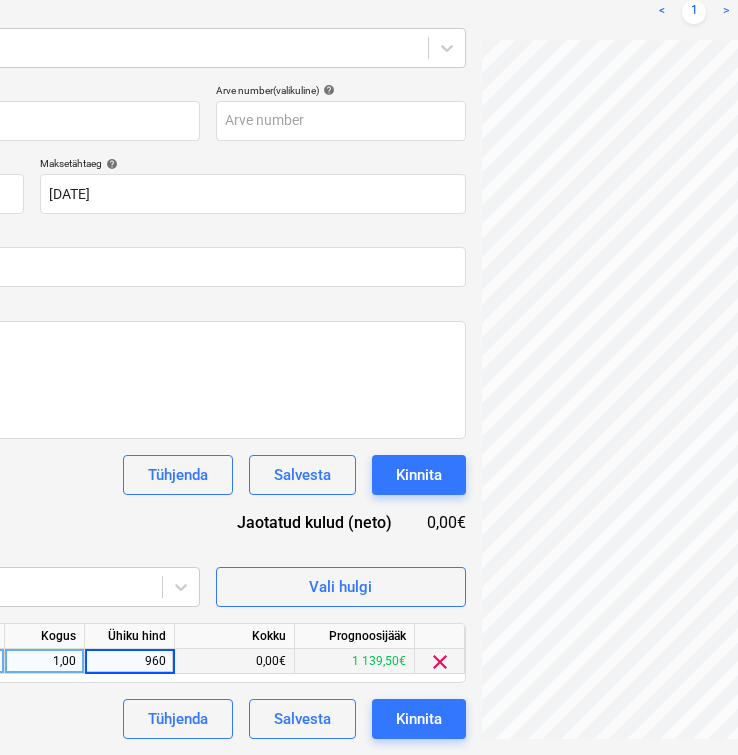click on "0,00€" at bounding box center [235, 661] 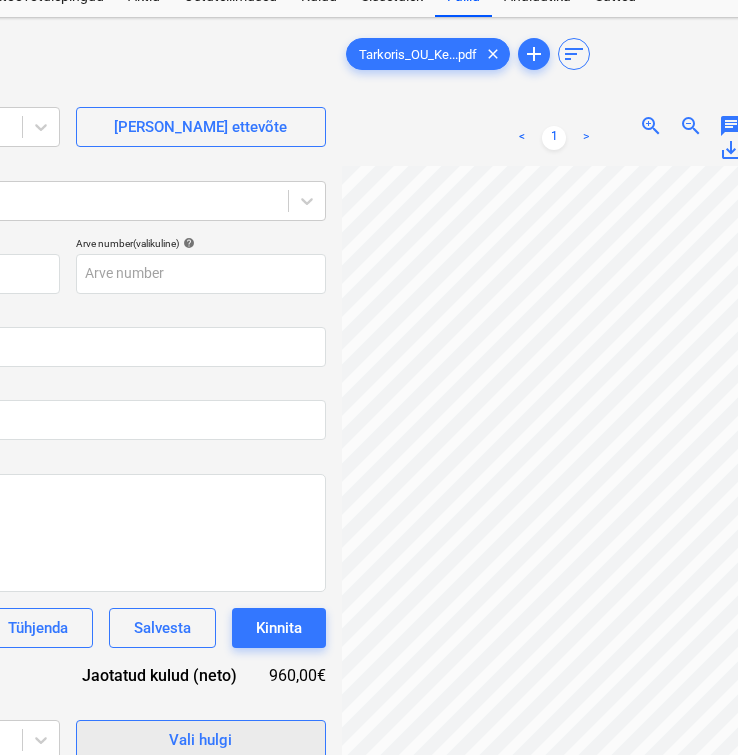 scroll, scrollTop: 74, scrollLeft: 625, axis: both 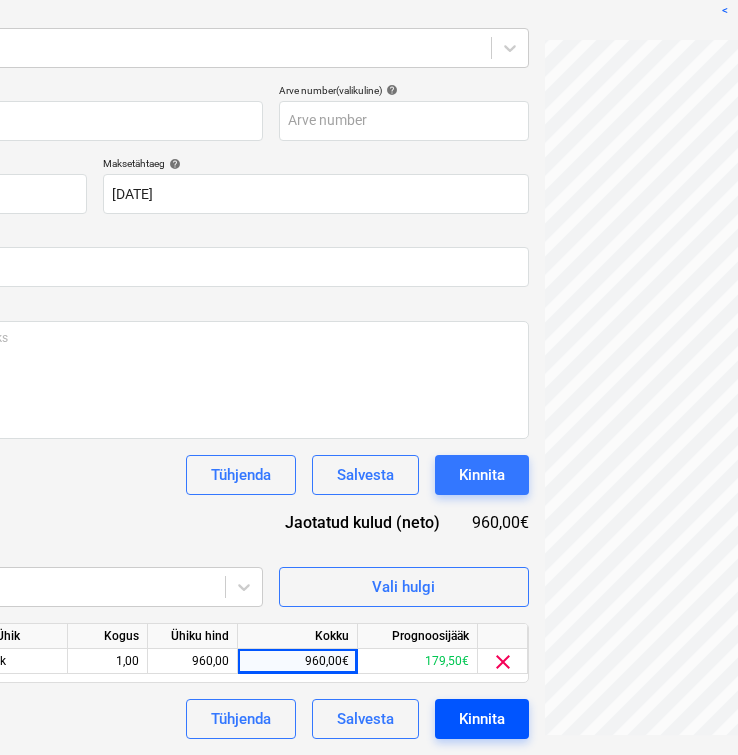 click on "Kinnita" at bounding box center (482, 719) 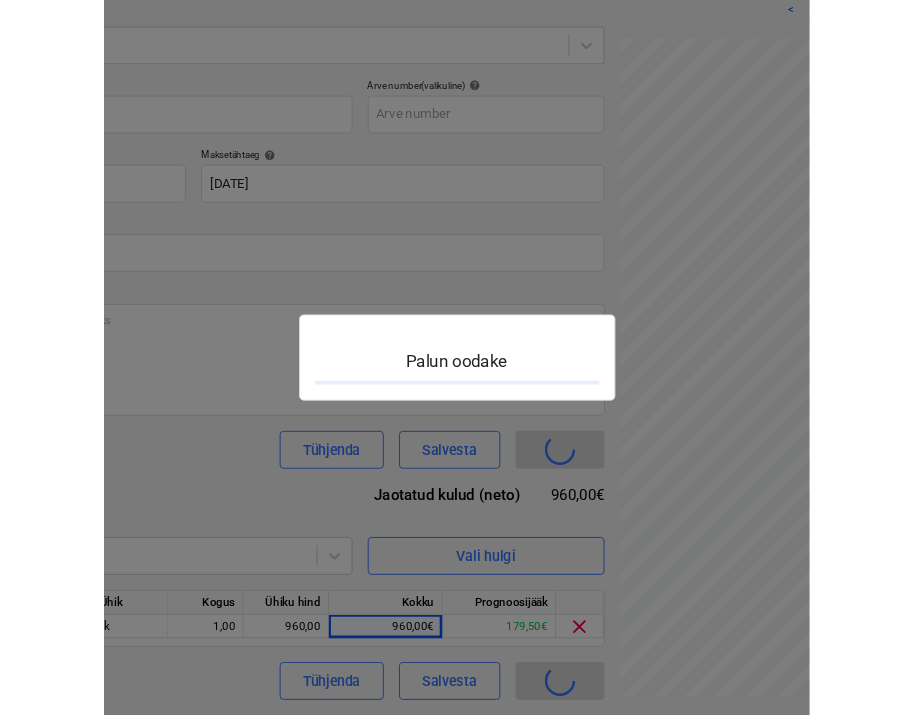 scroll, scrollTop: 0, scrollLeft: 368, axis: horizontal 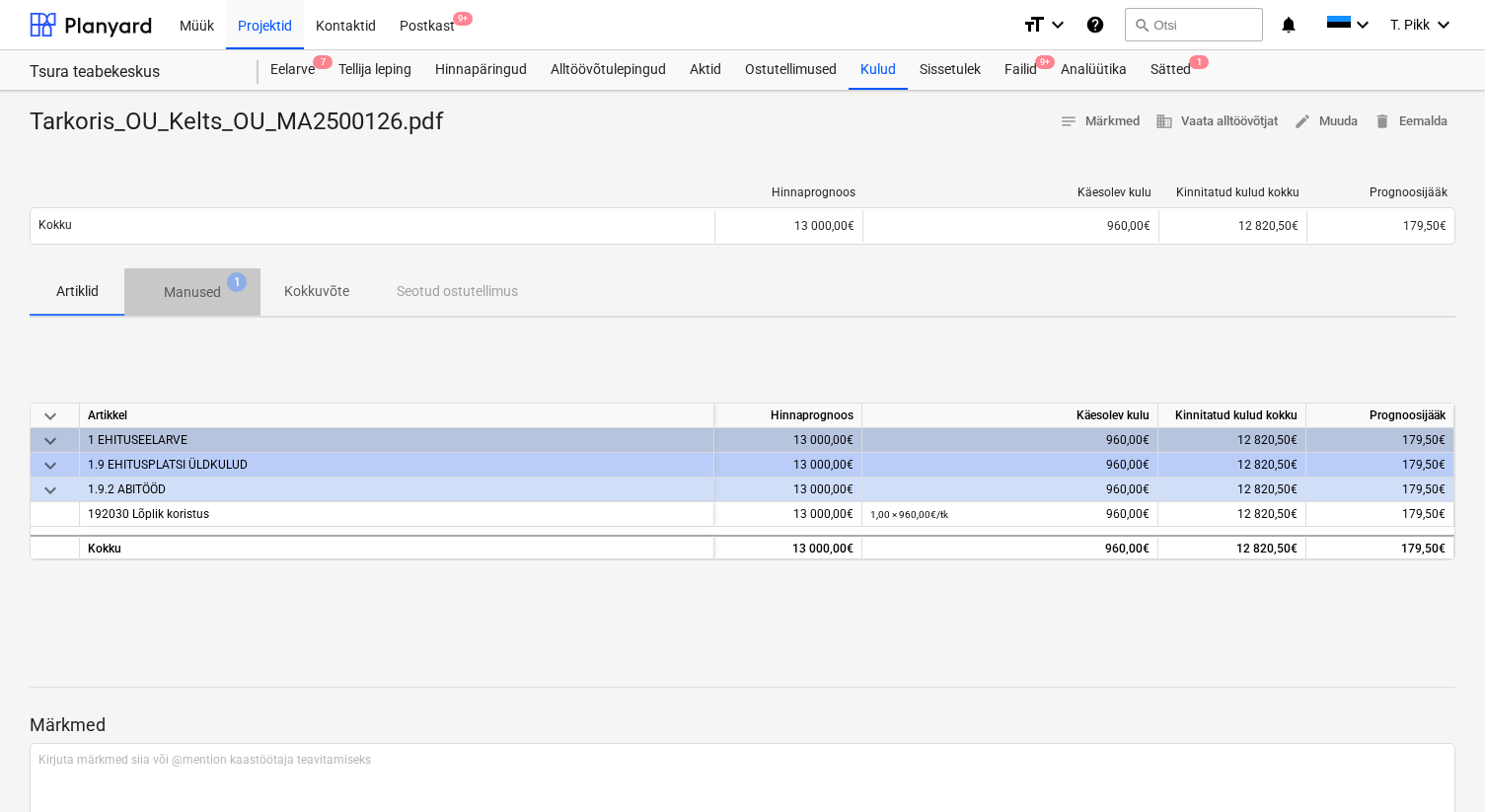 click on "Manused" at bounding box center [192, 292] 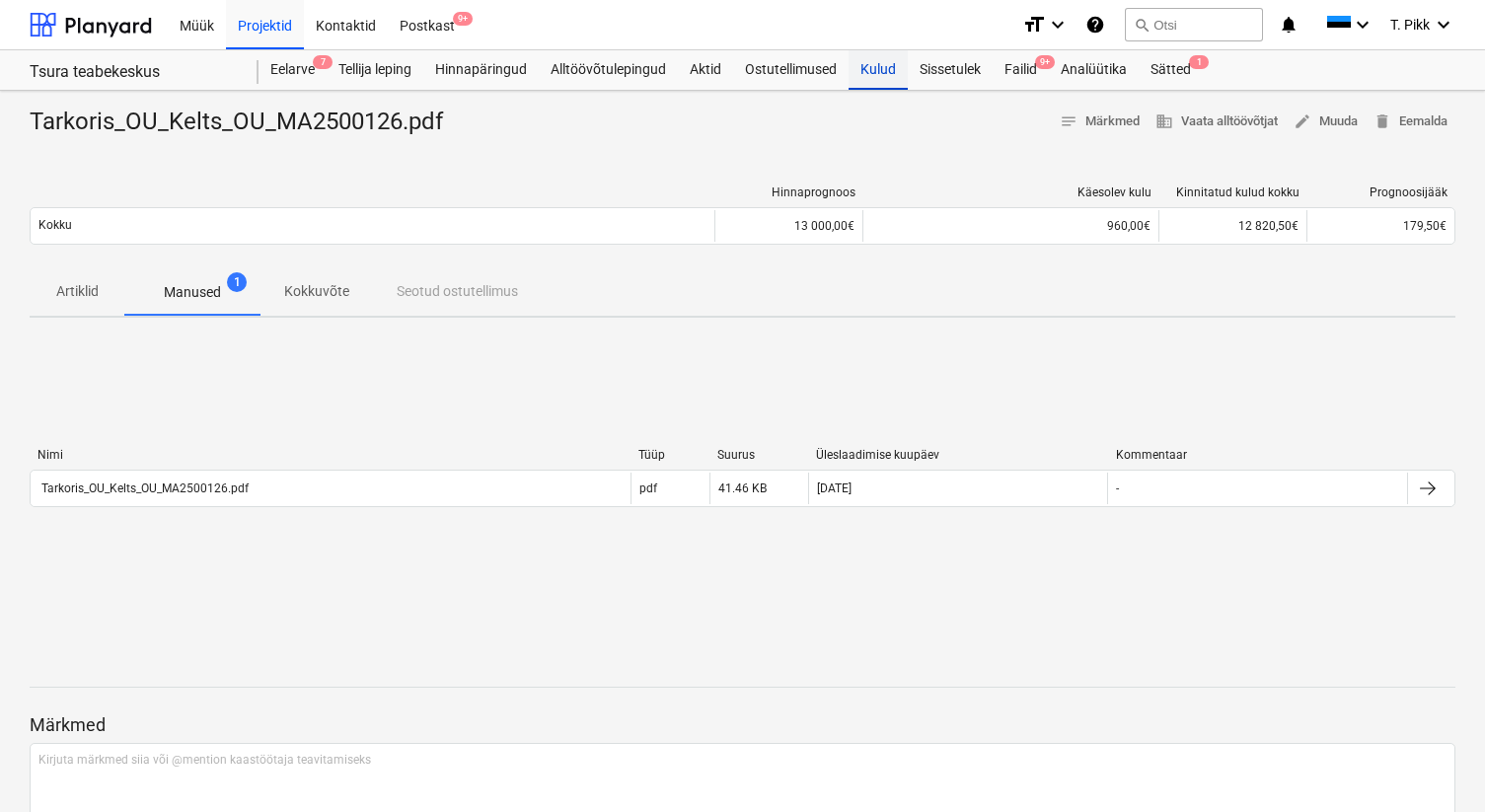 click on "Kulud" at bounding box center (878, 70) 